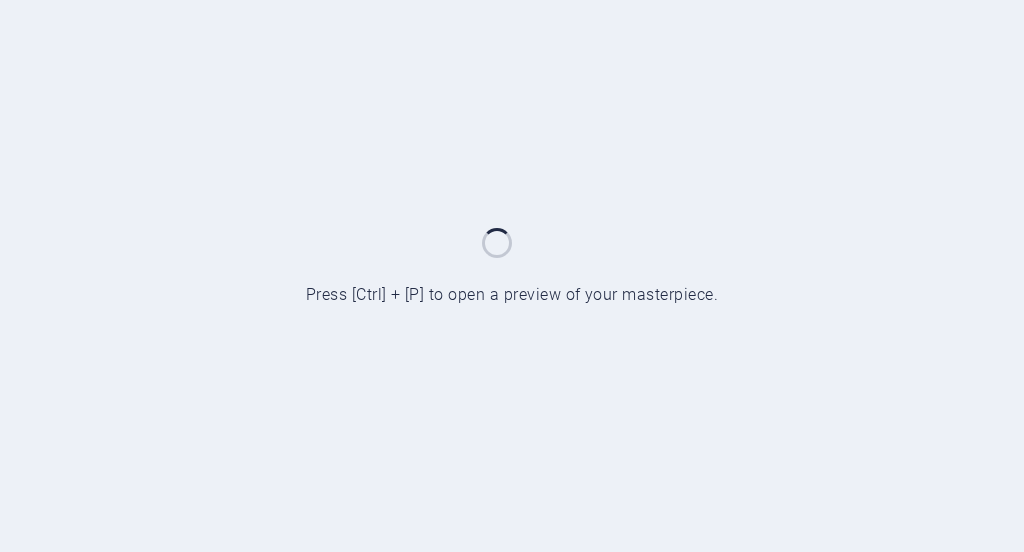 scroll, scrollTop: 0, scrollLeft: 0, axis: both 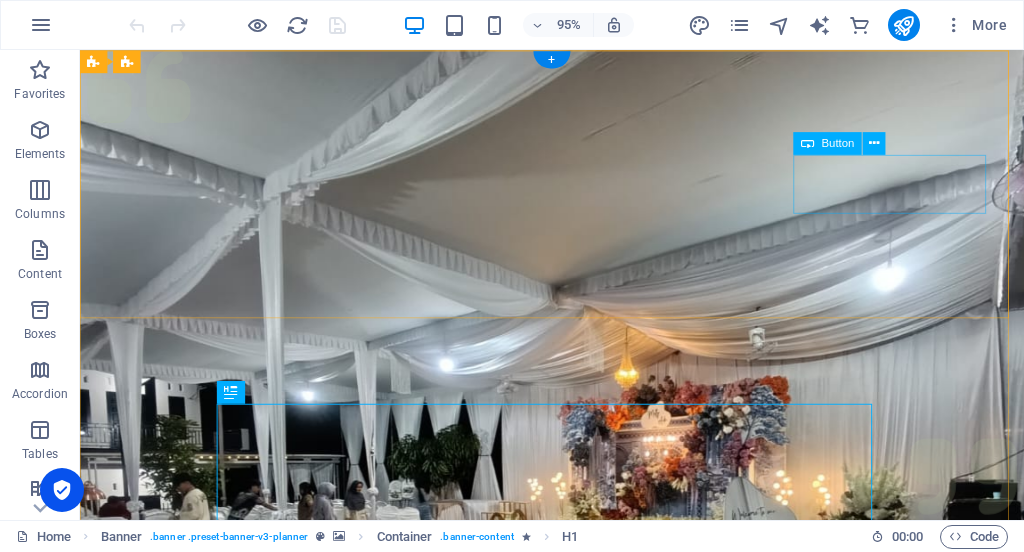 click on "Get in touch" at bounding box center [577, 1272] 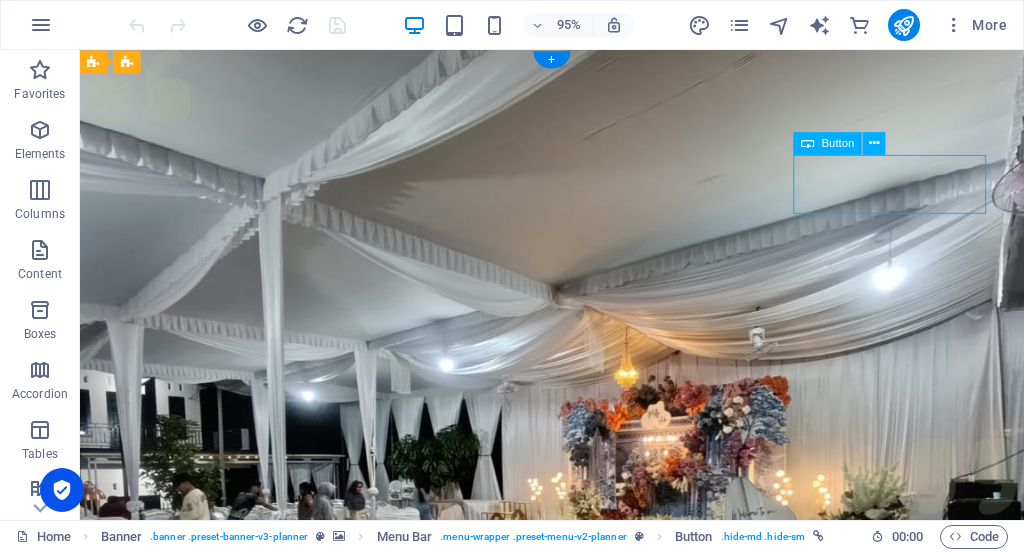 click on "Get in touch" at bounding box center (577, 1272) 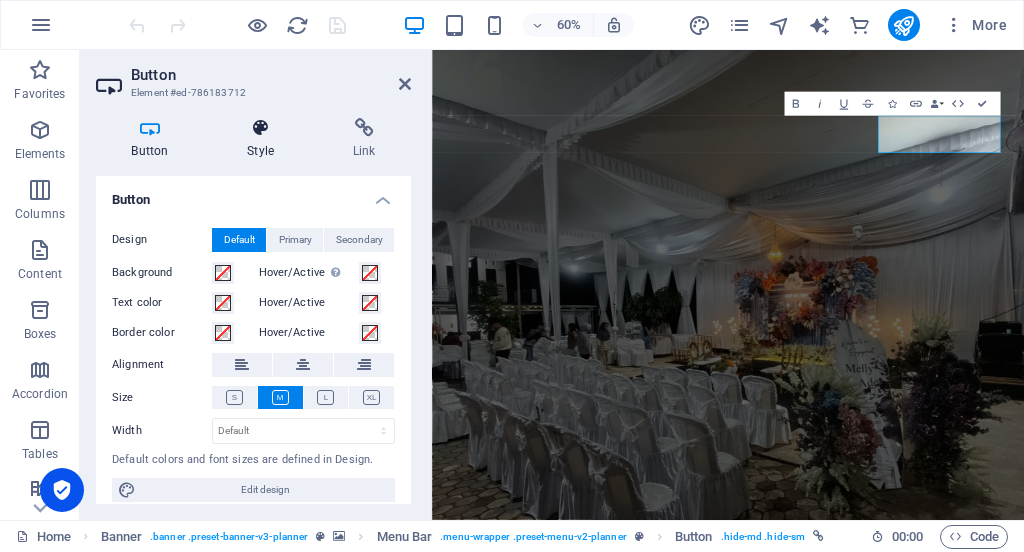 click at bounding box center [261, 128] 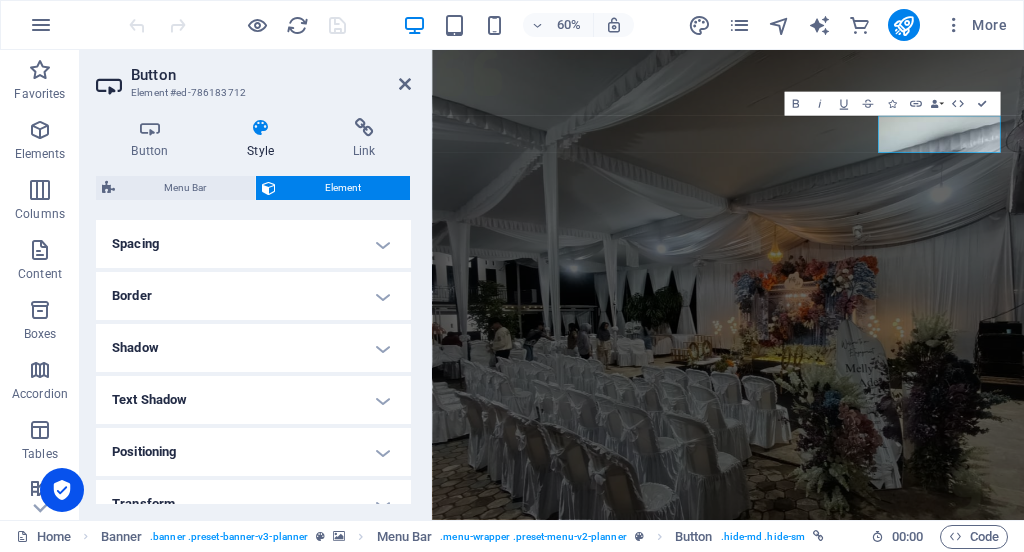 scroll, scrollTop: 0, scrollLeft: 0, axis: both 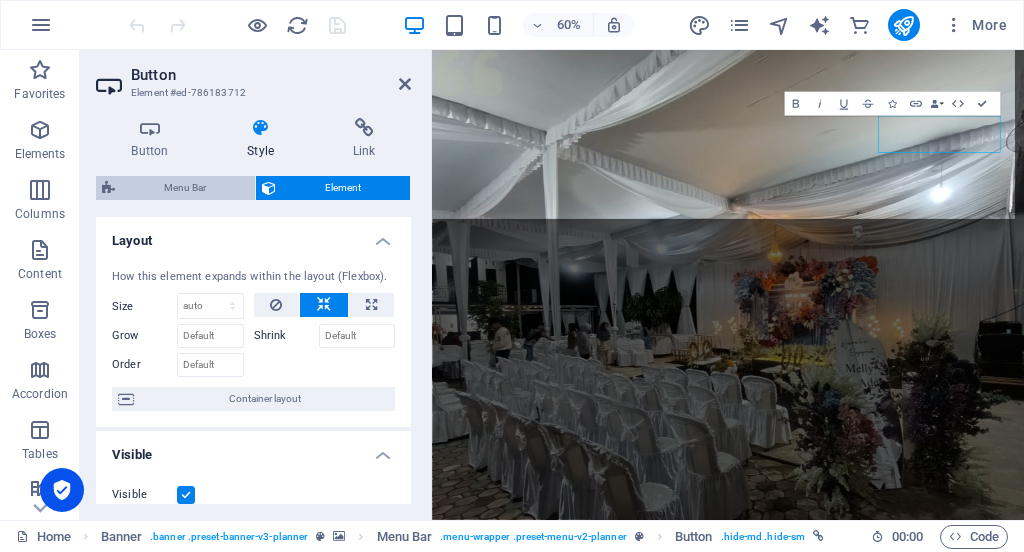 click on "Menu Bar" at bounding box center [185, 188] 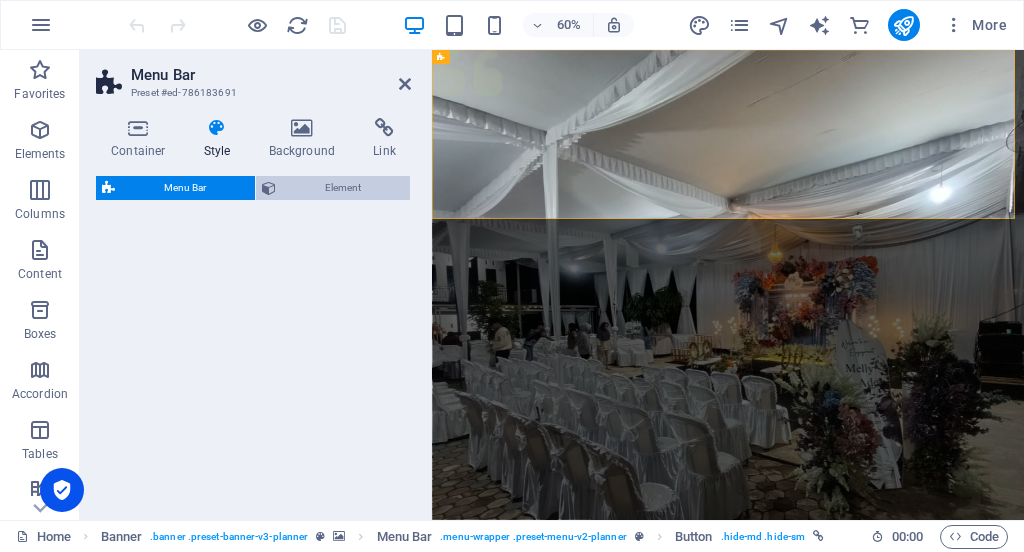click on "Element" at bounding box center (343, 188) 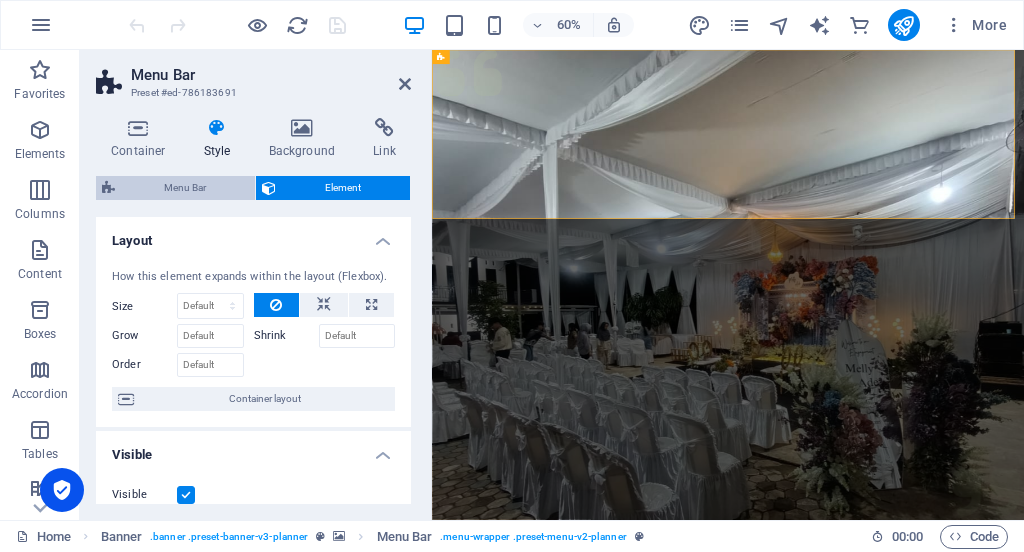 click on "Menu Bar" at bounding box center (185, 188) 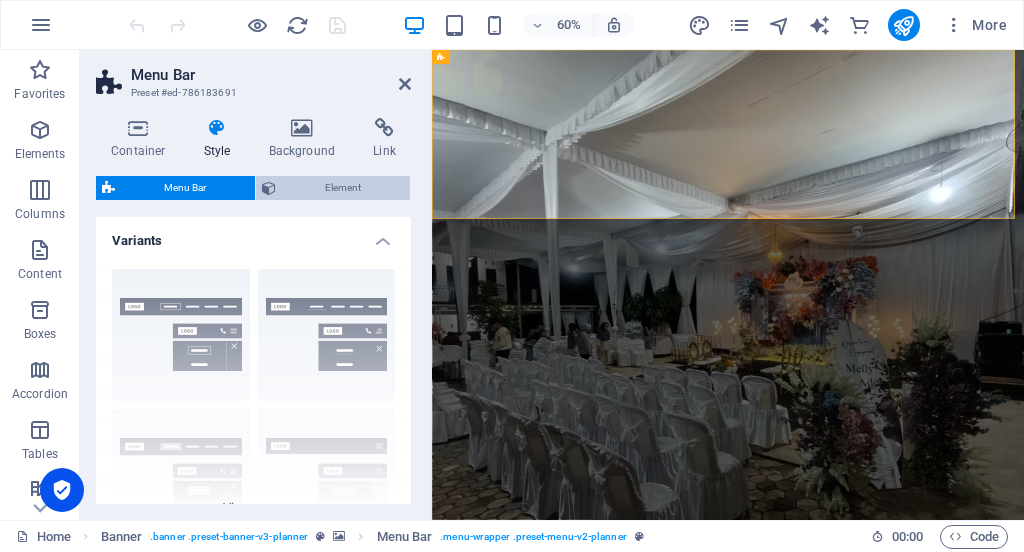 click on "Element" at bounding box center [343, 188] 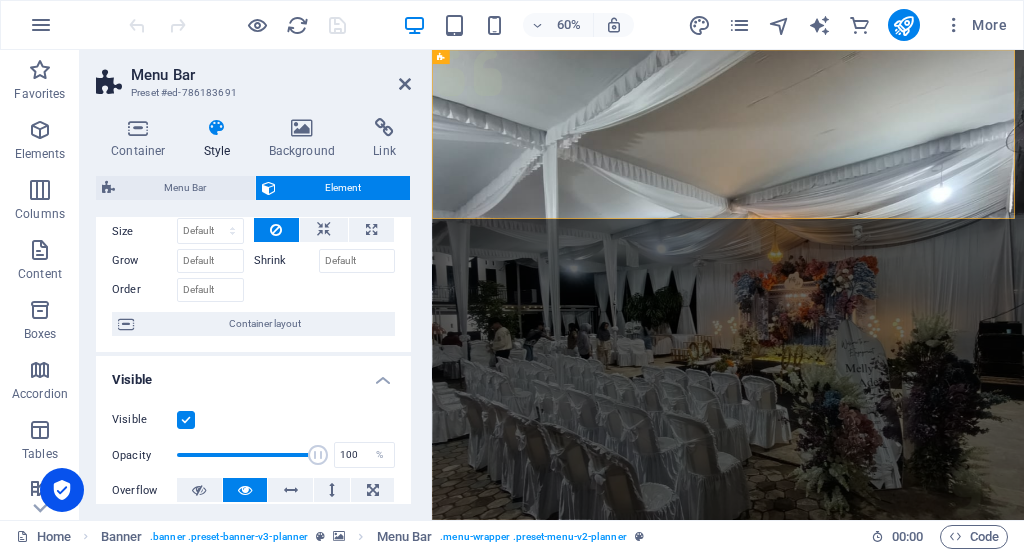 scroll, scrollTop: 77, scrollLeft: 0, axis: vertical 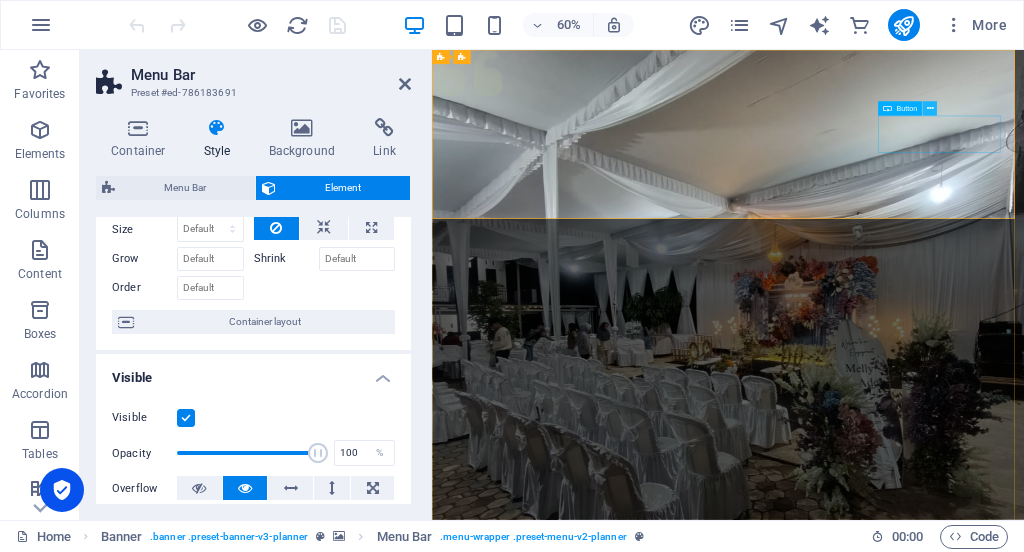 click at bounding box center (929, 109) 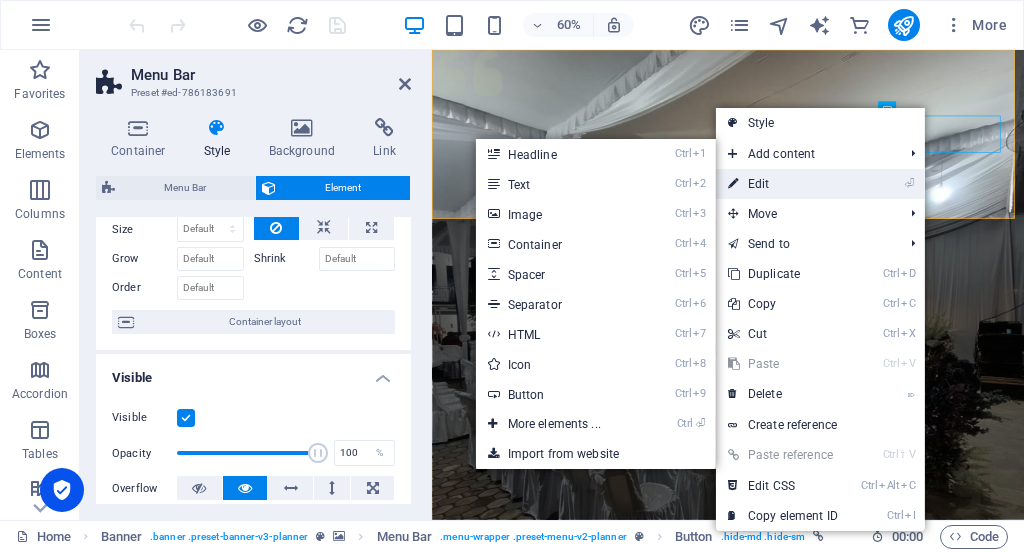 click on "⏎  Edit" at bounding box center [783, 184] 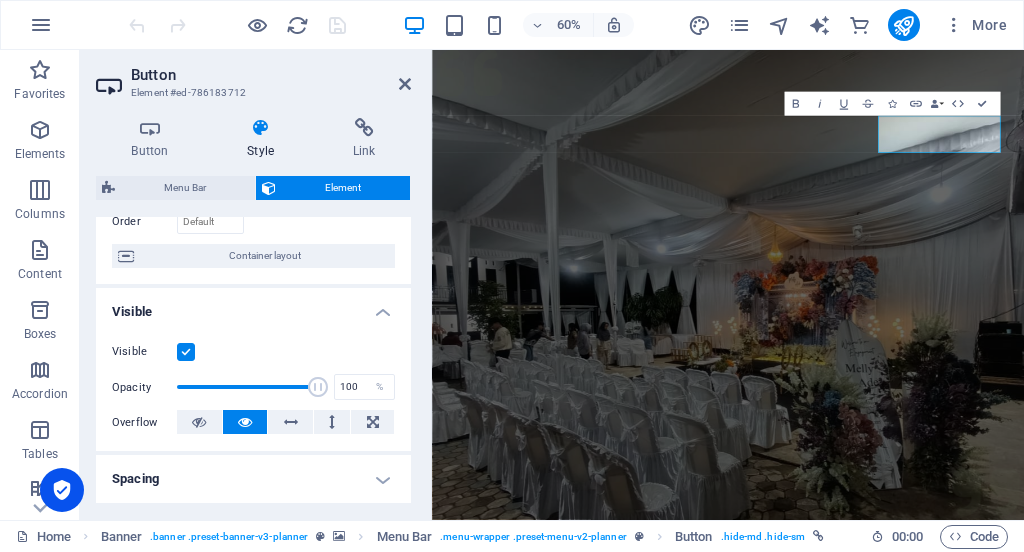 scroll, scrollTop: 0, scrollLeft: 0, axis: both 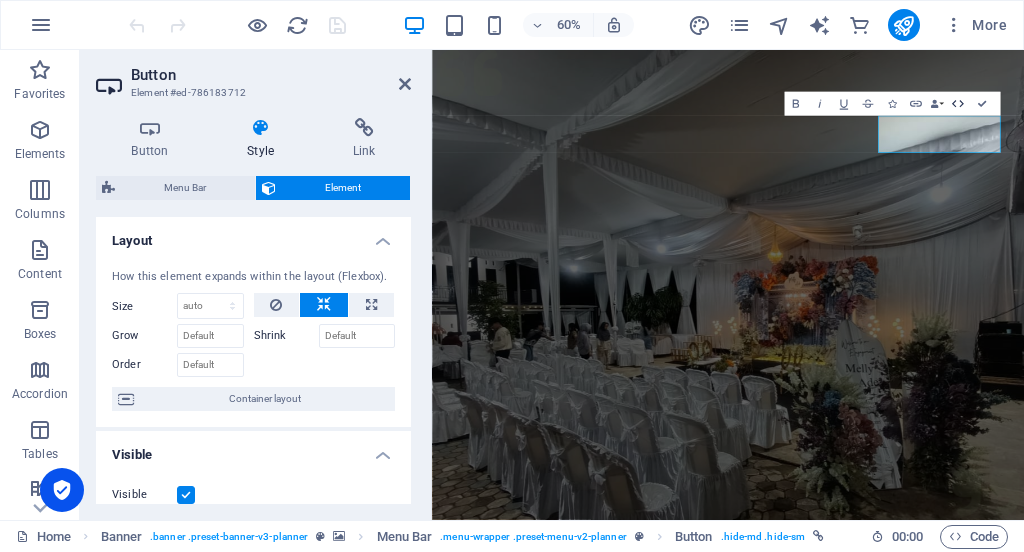 click 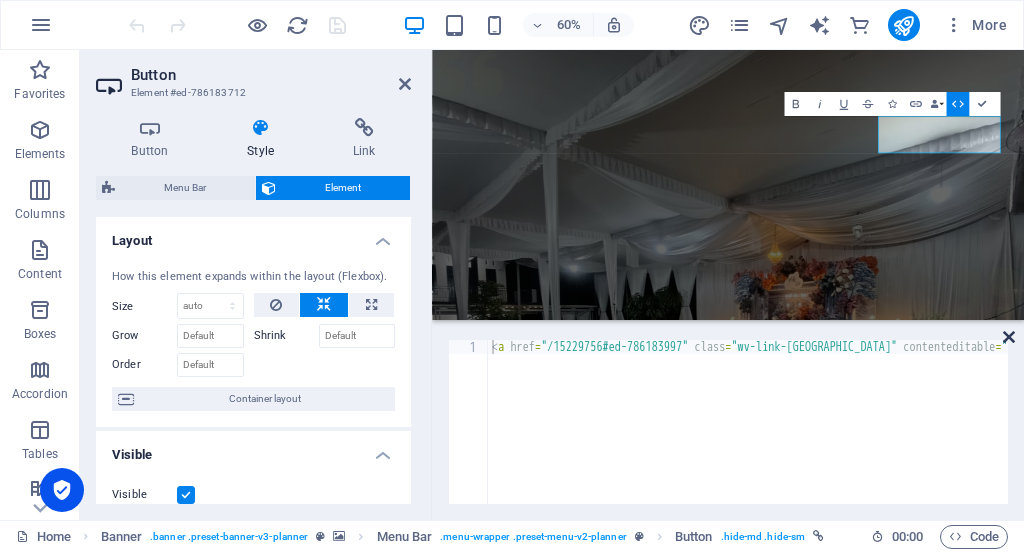 click at bounding box center (1009, 337) 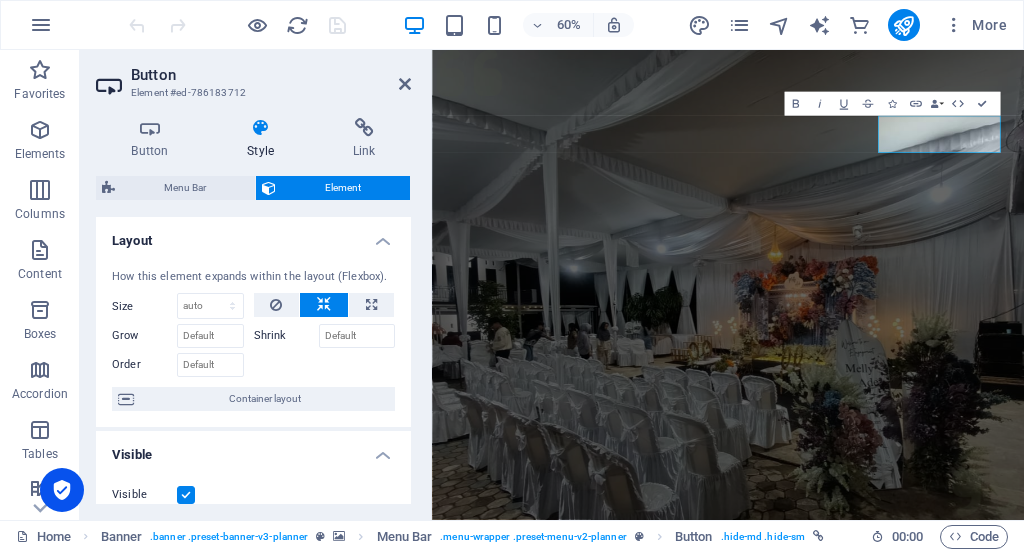 drag, startPoint x: 753, startPoint y: 131, endPoint x: 328, endPoint y: 63, distance: 430.4056 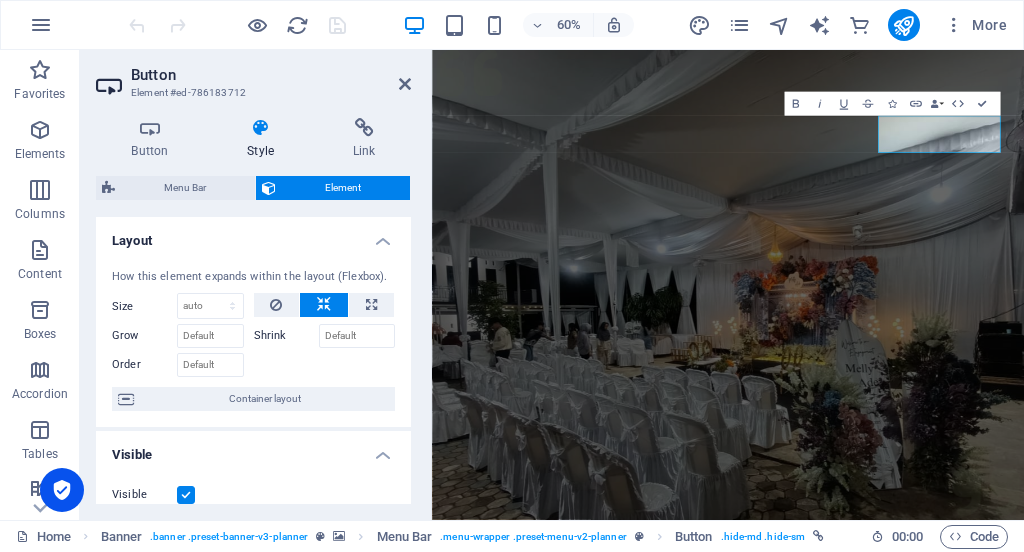 click on "Button Element #ed-786183712" at bounding box center [253, 76] 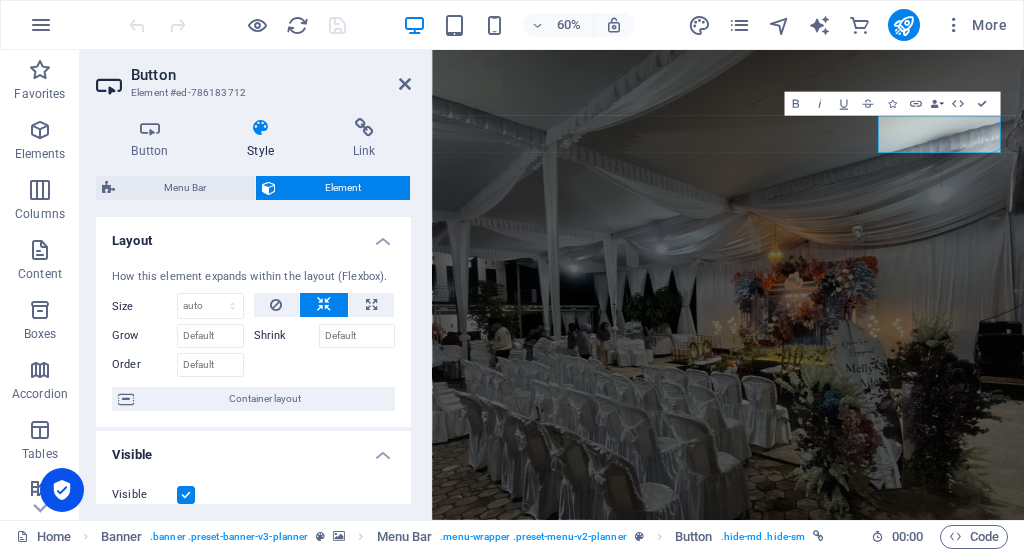 click on "Layout" at bounding box center [253, 235] 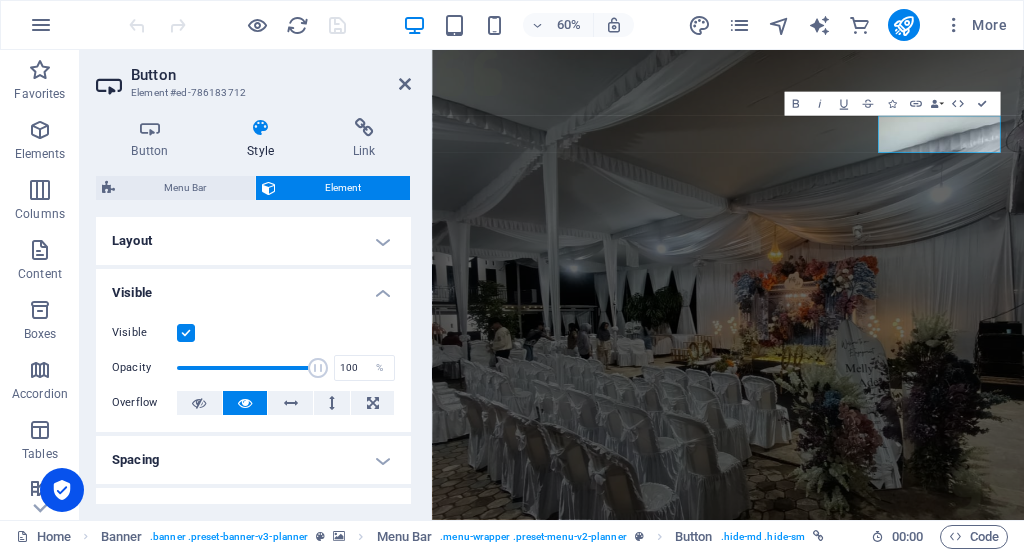 click on "Visible" at bounding box center [253, 287] 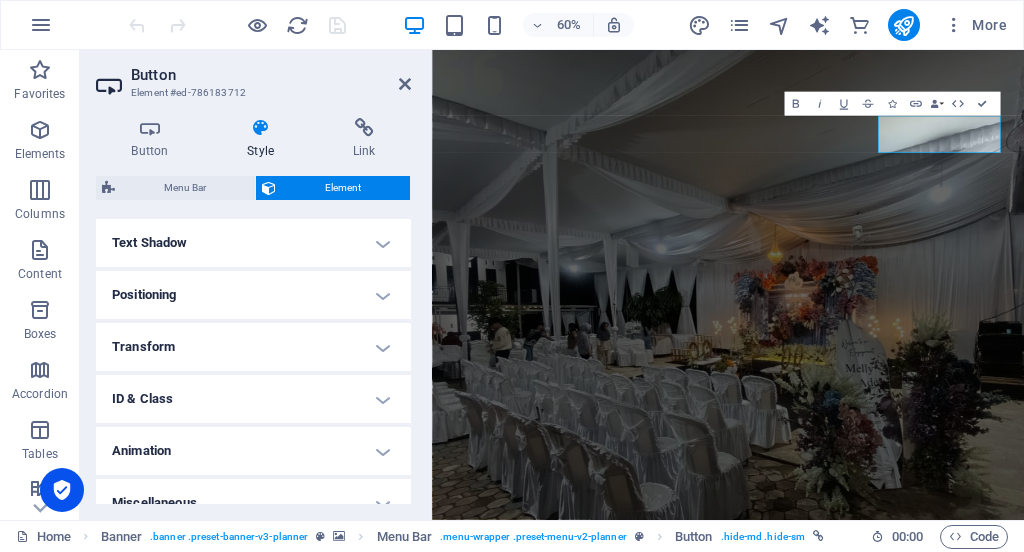 scroll, scrollTop: 280, scrollLeft: 0, axis: vertical 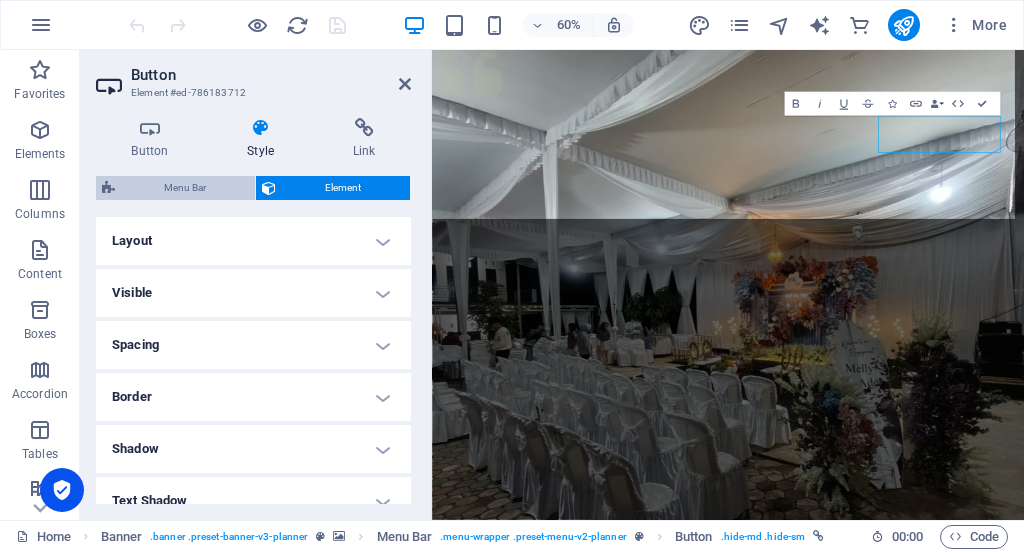 click on "Menu Bar" at bounding box center (185, 188) 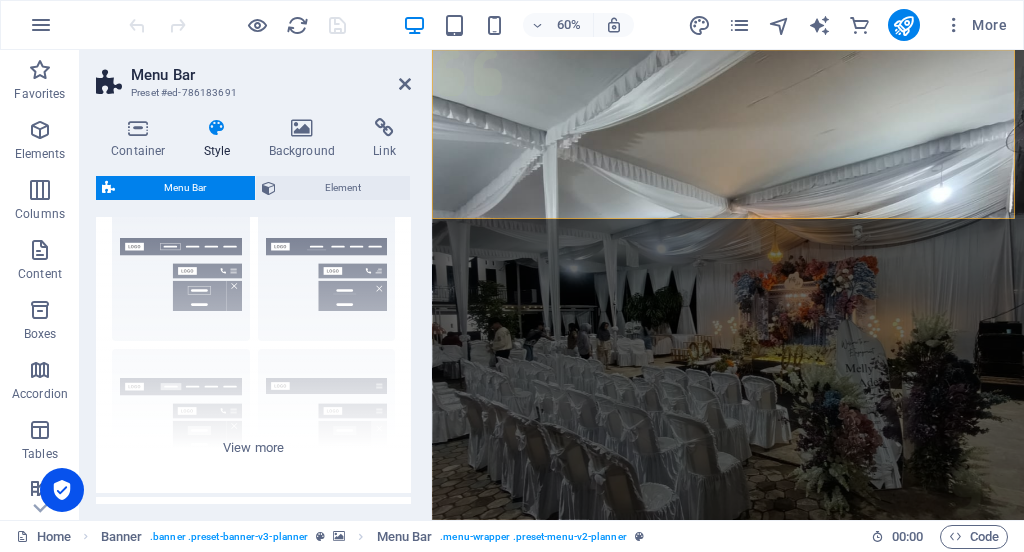 scroll, scrollTop: 0, scrollLeft: 0, axis: both 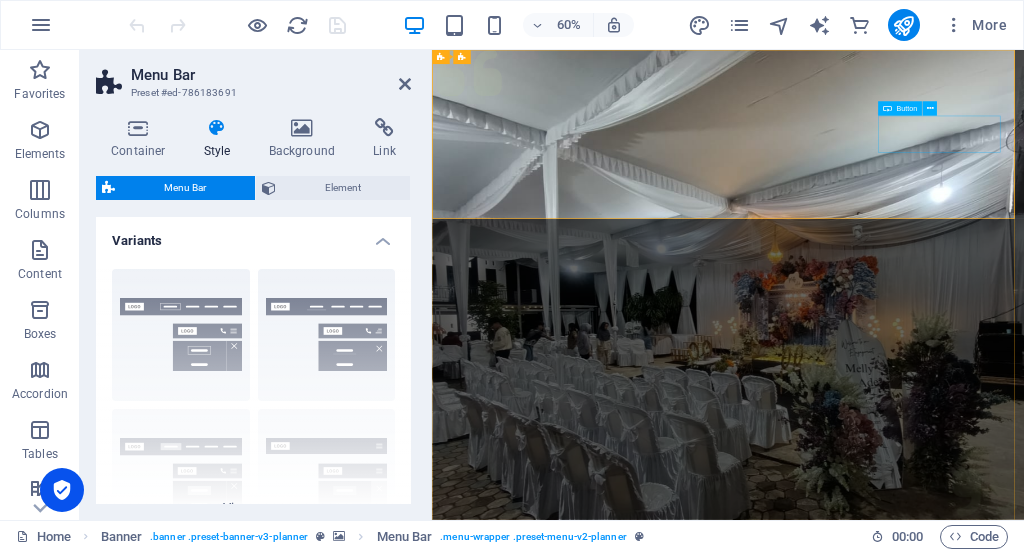 click on "Get in touch" at bounding box center (925, 1272) 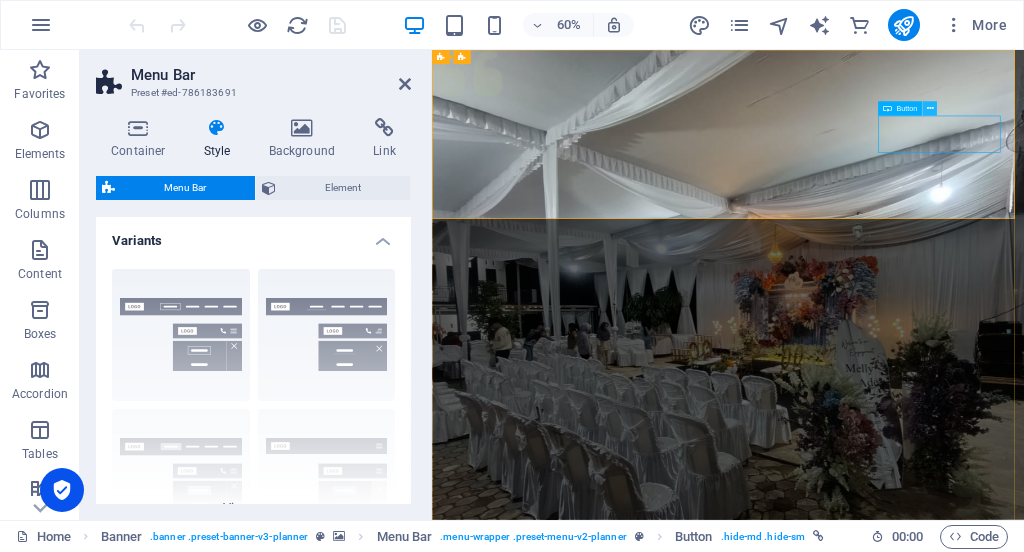 click at bounding box center (929, 109) 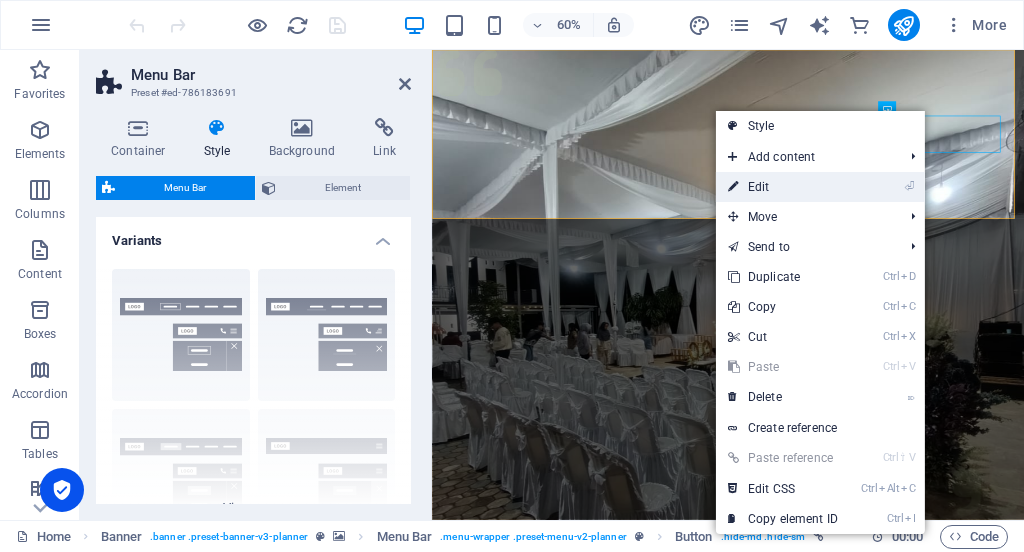 click on "⏎  Edit" at bounding box center (783, 187) 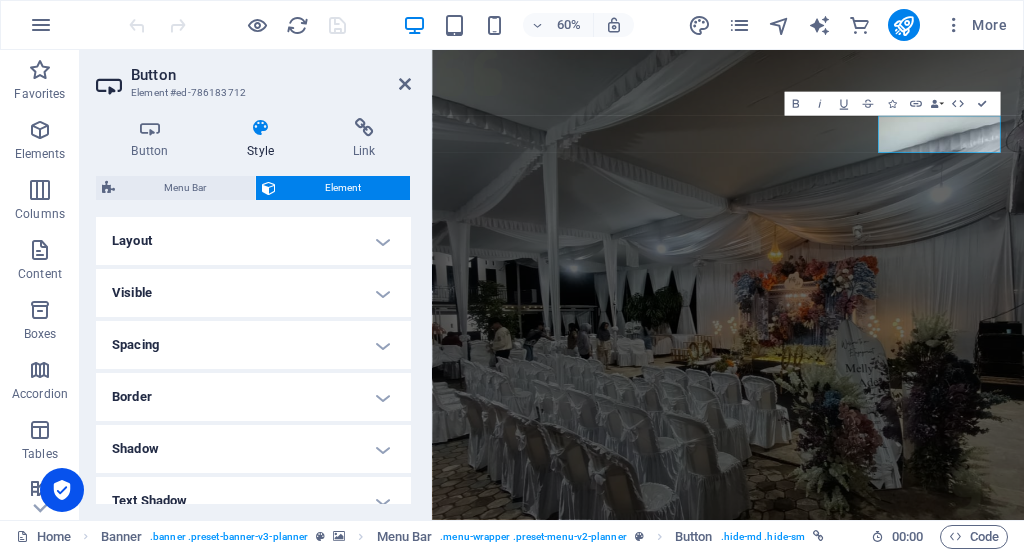 click on "Layout" at bounding box center (253, 241) 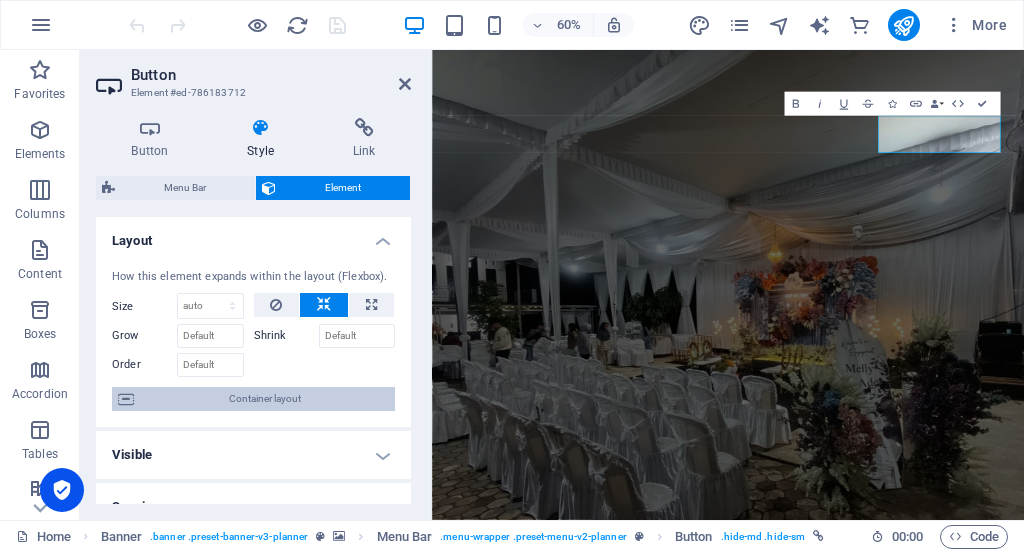 click on "Container layout" at bounding box center (264, 399) 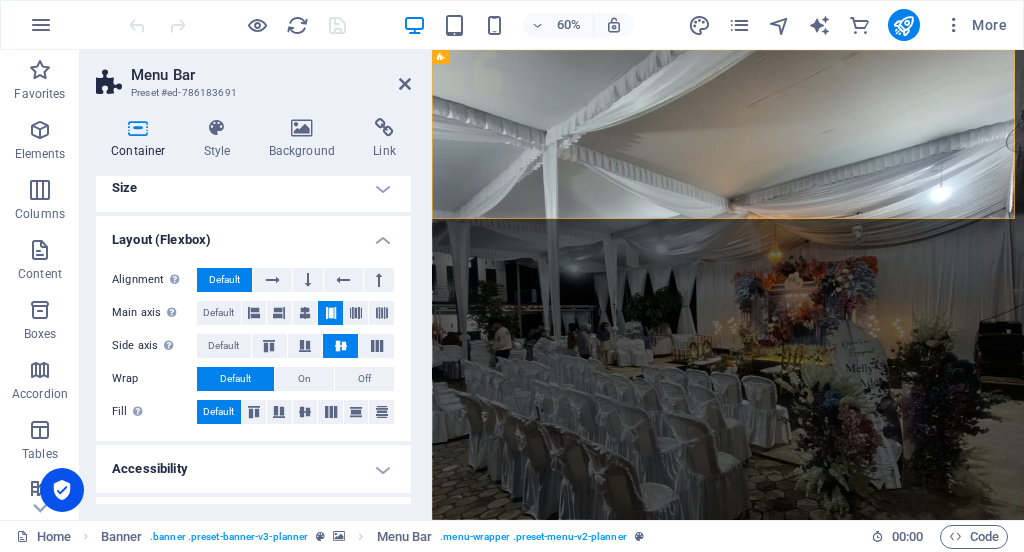 scroll, scrollTop: 0, scrollLeft: 0, axis: both 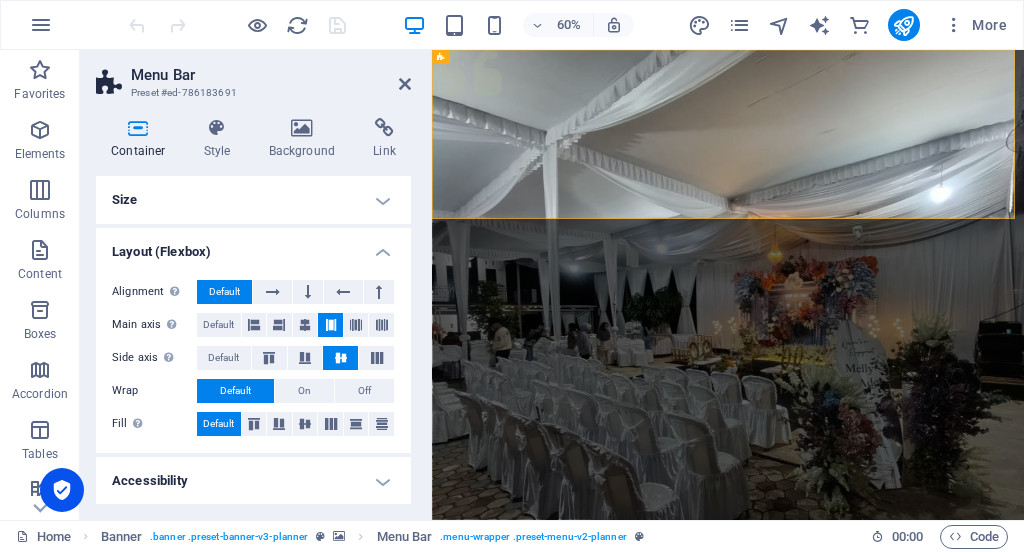 click on "Layout (Flexbox)" at bounding box center (253, 246) 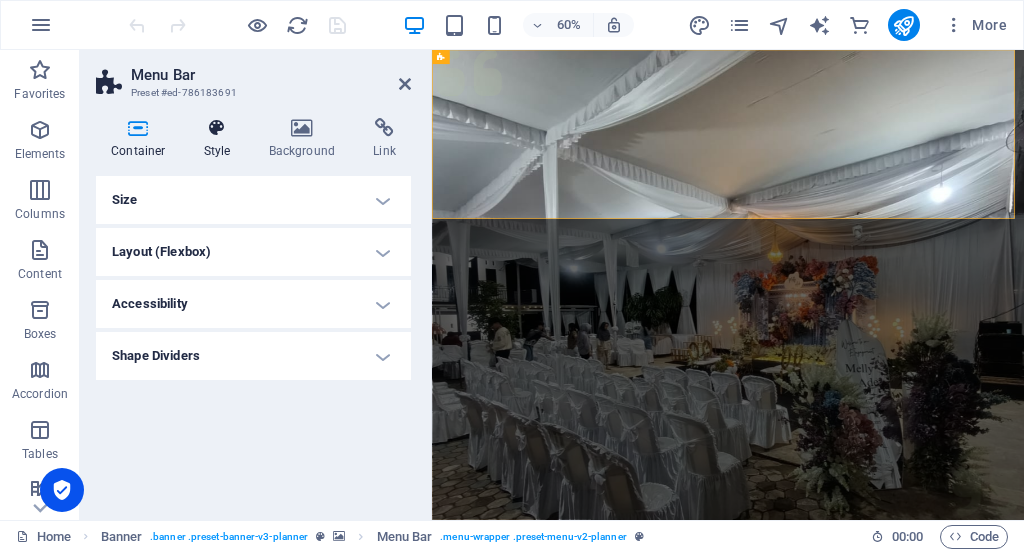 click at bounding box center (217, 128) 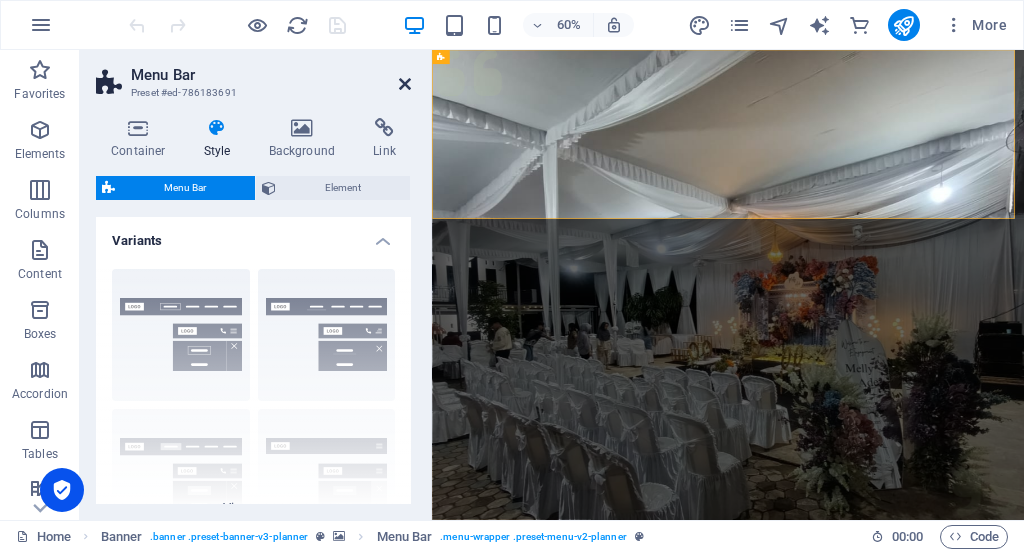 click at bounding box center (405, 84) 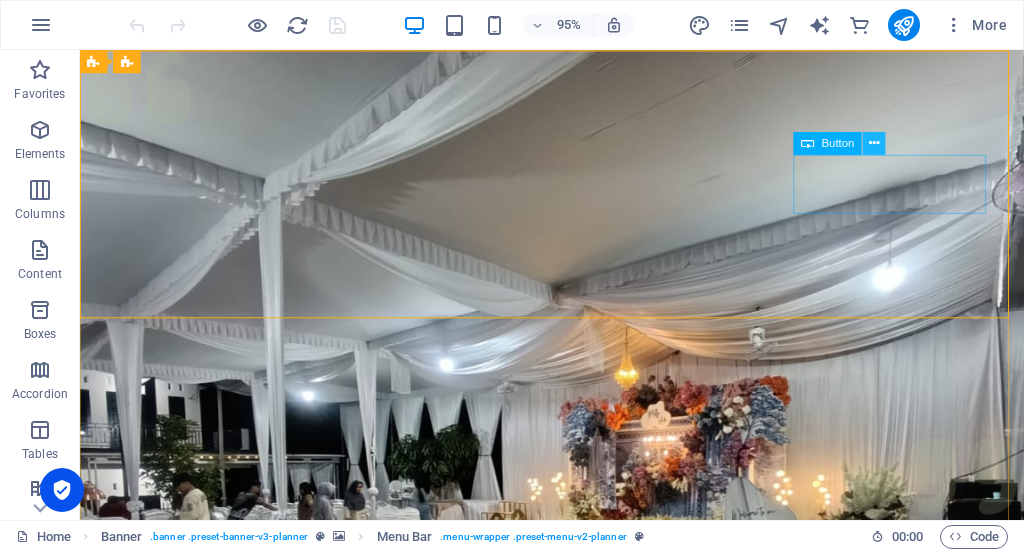 click at bounding box center (874, 143) 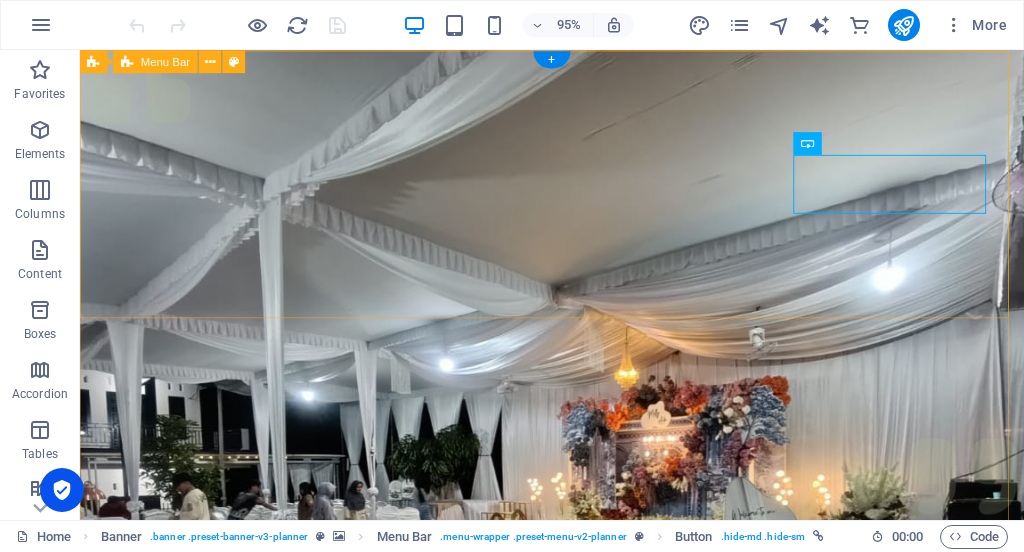 click on "Menu Services About Team Gallery Contact Get in touch" at bounding box center (577, 1134) 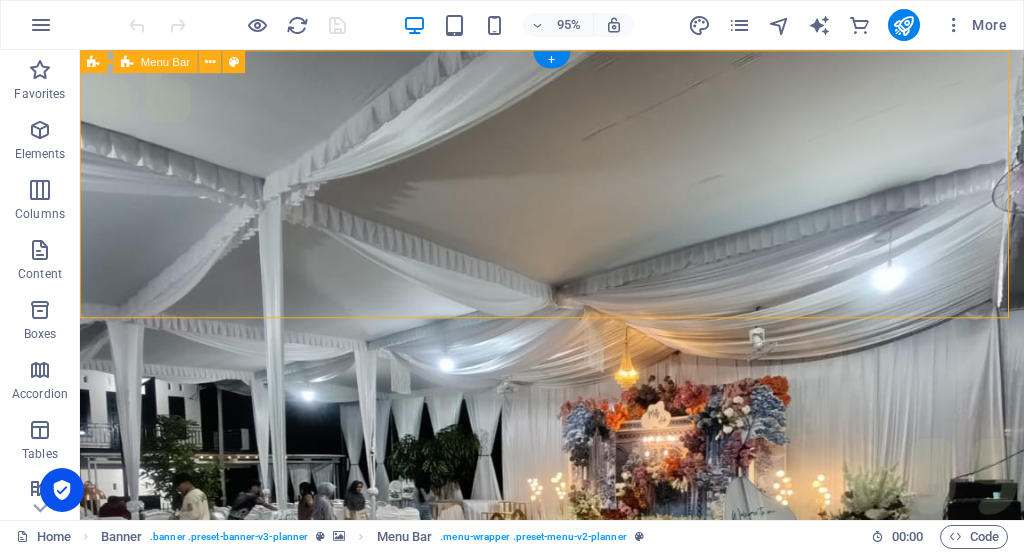 click on "Menu Services About Team Gallery Contact Get in touch" at bounding box center (577, 1134) 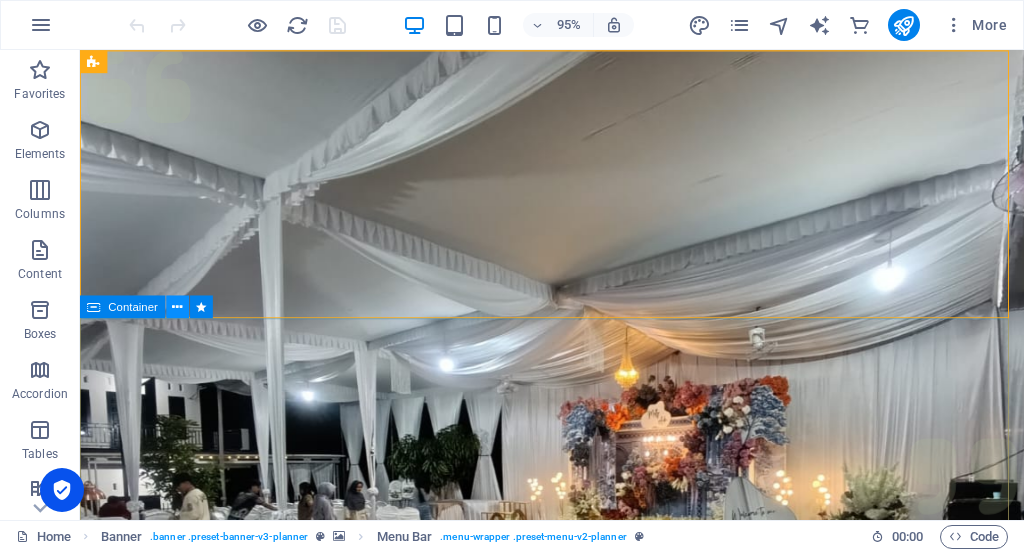 click at bounding box center (178, 307) 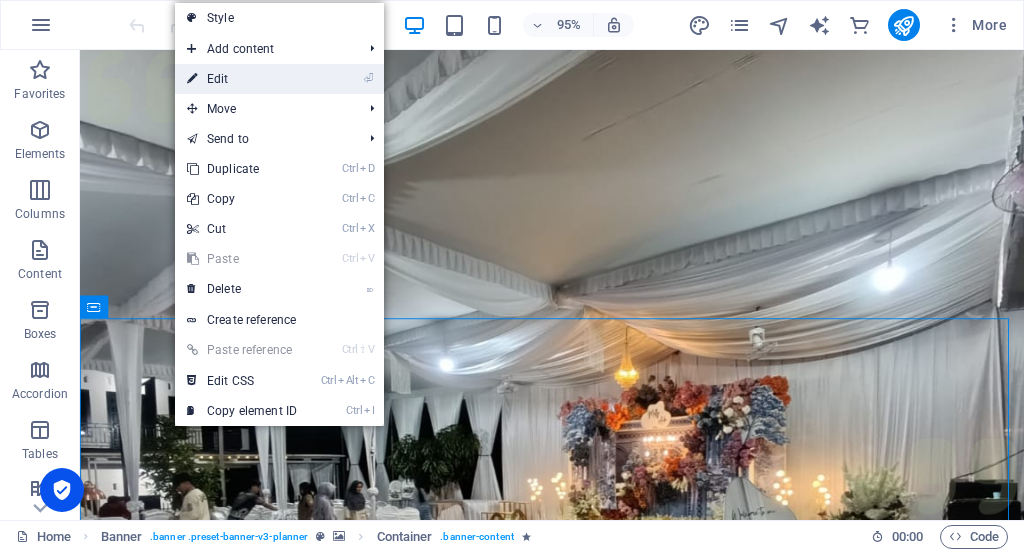 click on "⏎  Edit" at bounding box center (242, 79) 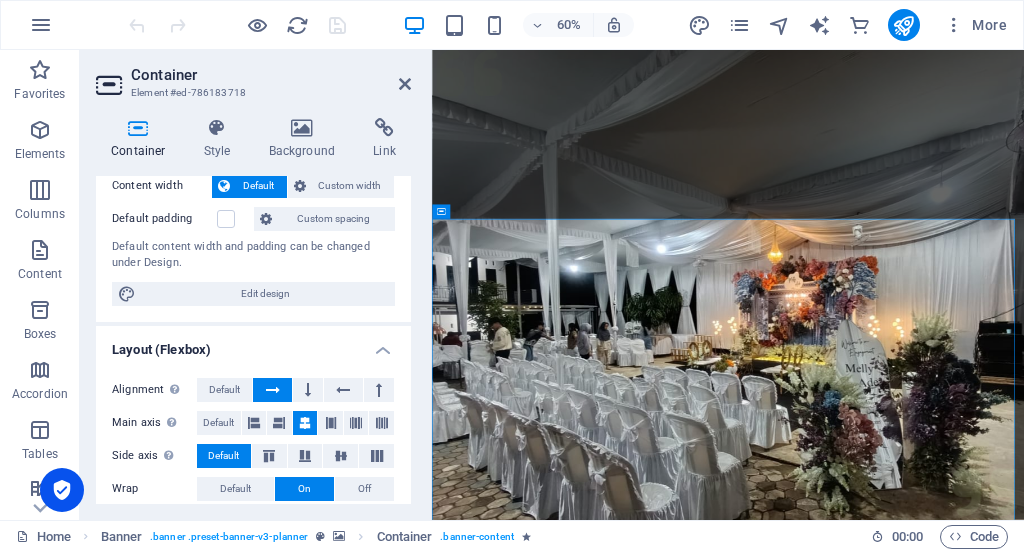scroll, scrollTop: 0, scrollLeft: 0, axis: both 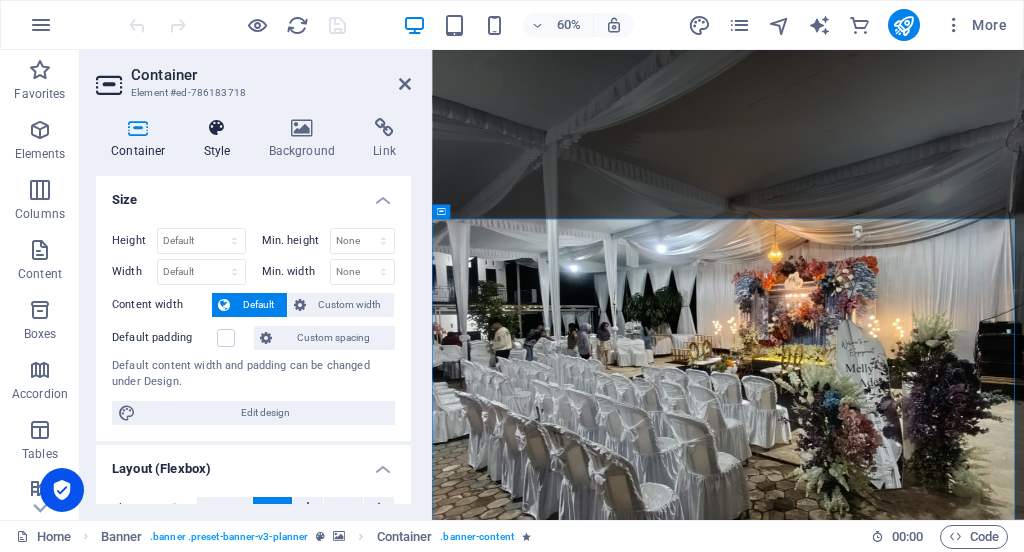 click at bounding box center [217, 128] 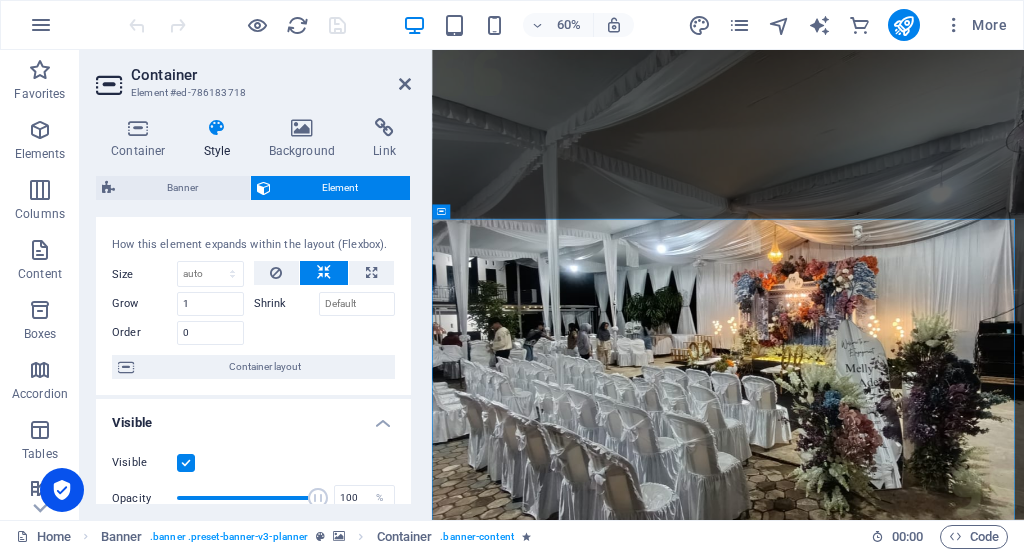 scroll, scrollTop: 0, scrollLeft: 0, axis: both 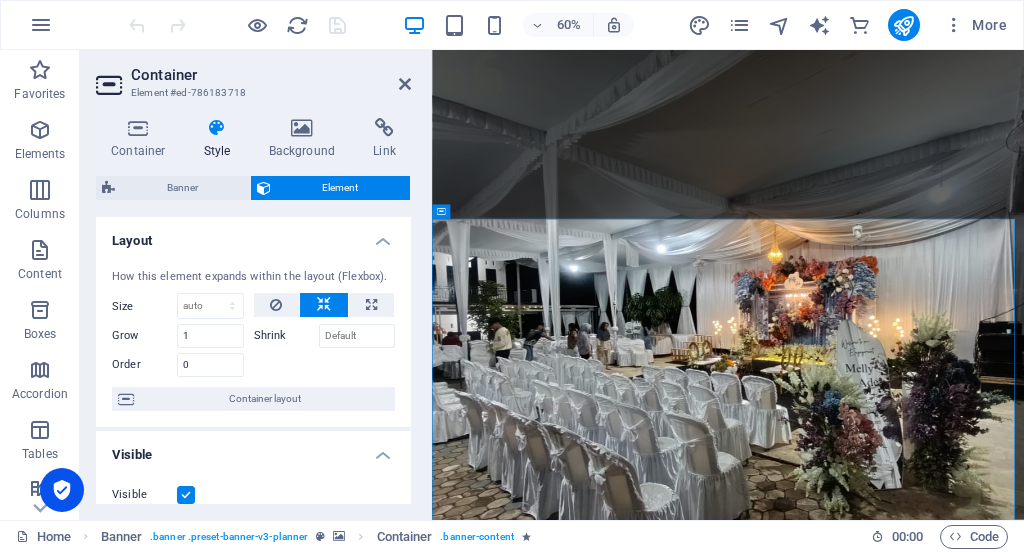 click on "Container Style Background Link Size Height Default px rem % vh vw Min. height None px rem % vh vw Width Default px rem % em vh vw Min. width None px rem % vh vw Content width Default Custom width Width Default px rem % em vh vw Min. width None px rem % vh vw Default padding Custom spacing Default content width and padding can be changed under Design. Edit design Layout (Flexbox) Alignment Determines the flex direction. Default Main axis Determine how elements should behave along the main axis inside this container (justify content). Default Side axis Control the vertical direction of the element inside of the container (align items). Default Wrap Default On Off Fill Controls the distances and direction of elements on the y-axis across several lines (align content). Default Accessibility ARIA helps assistive technologies (like screen readers) to understand the role, state, and behavior of web elements Role The ARIA role defines the purpose of an element.  None Alert Article Banner Comment Fan" at bounding box center [253, 311] 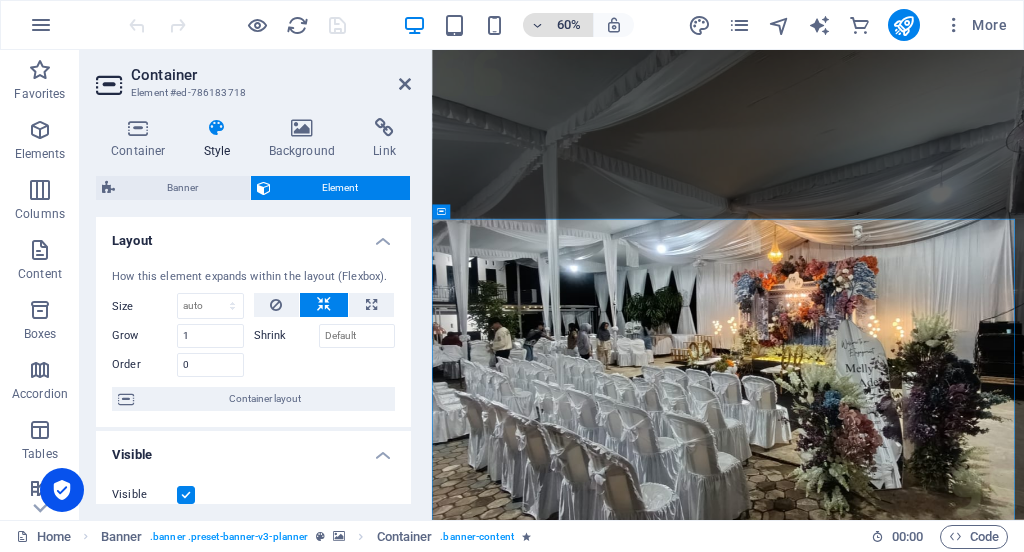 click at bounding box center [538, 25] 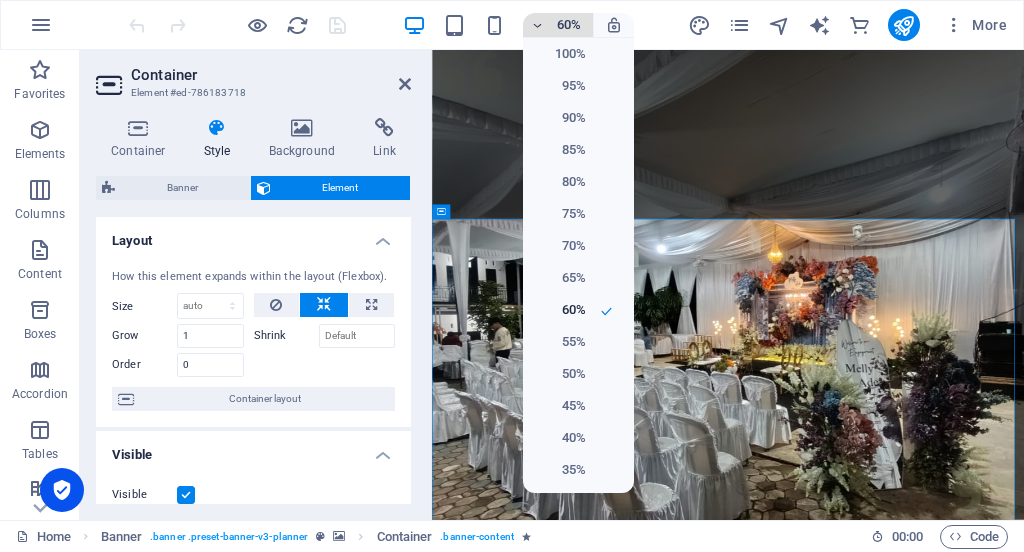 click at bounding box center (512, 276) 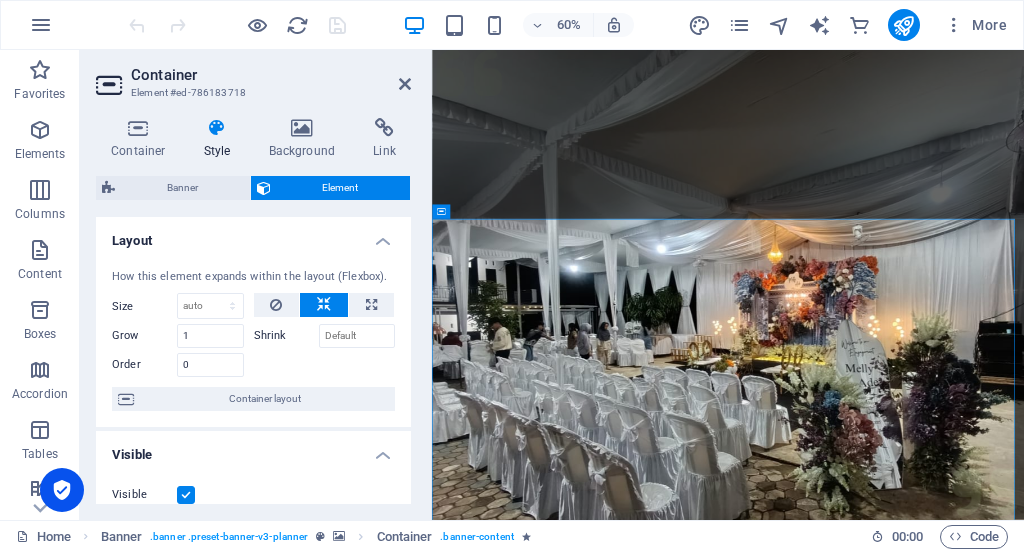 click on "Container Element #ed-786183718" at bounding box center (253, 76) 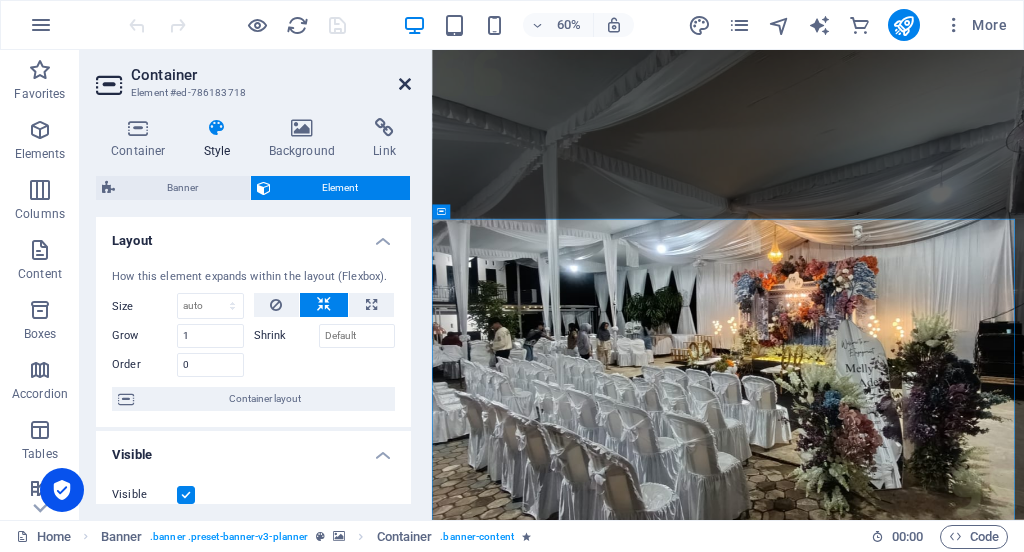 click at bounding box center [405, 84] 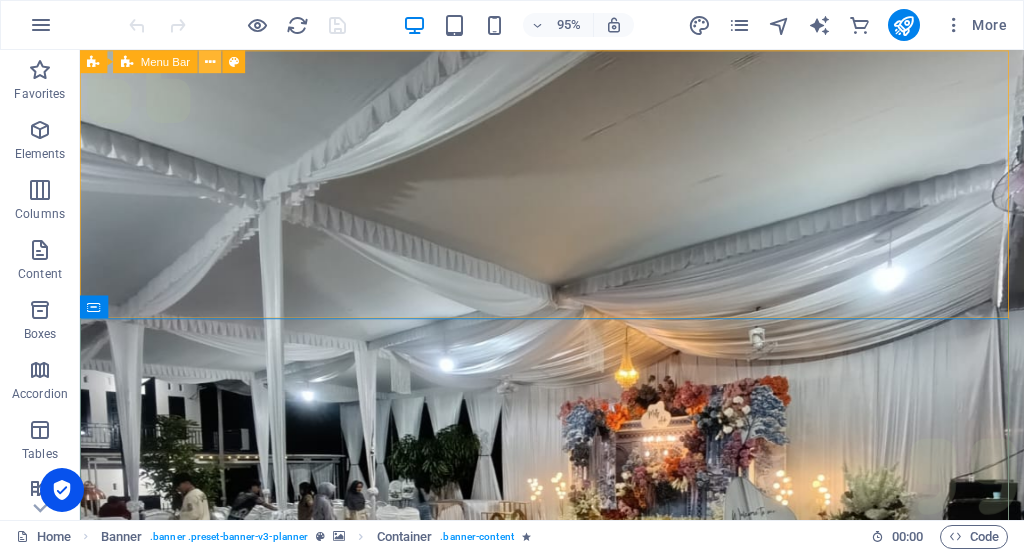 click at bounding box center (210, 61) 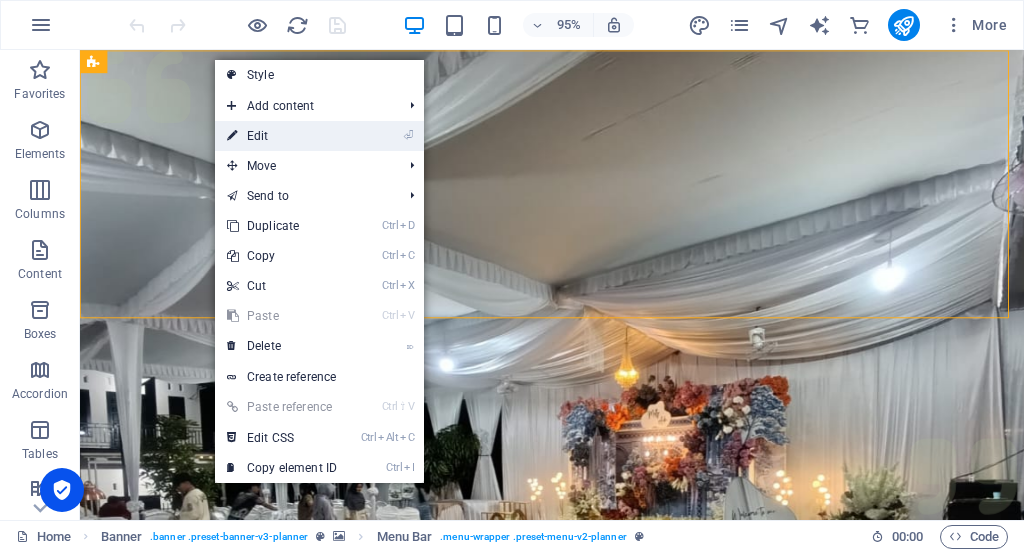 click on "⏎  Edit" at bounding box center [282, 136] 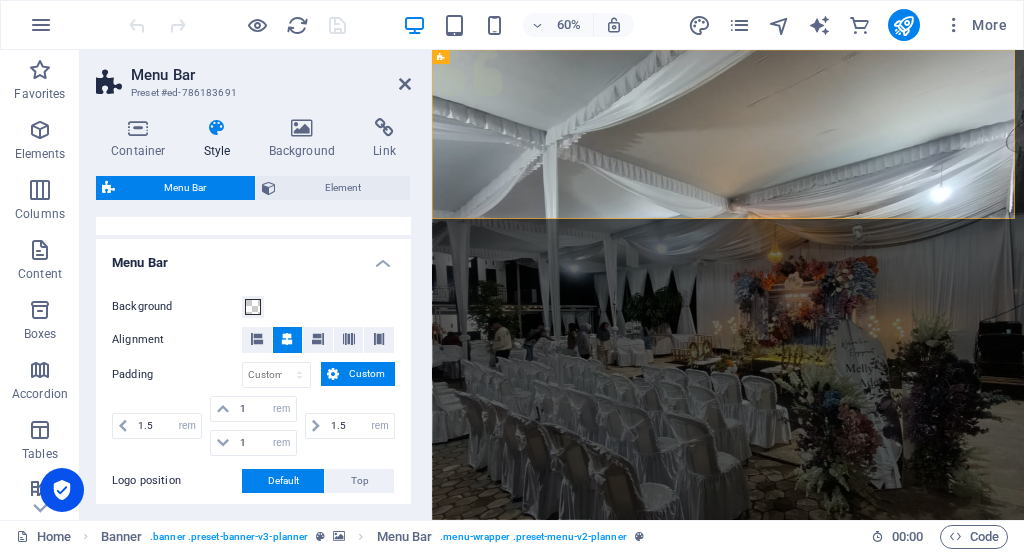 scroll, scrollTop: 321, scrollLeft: 0, axis: vertical 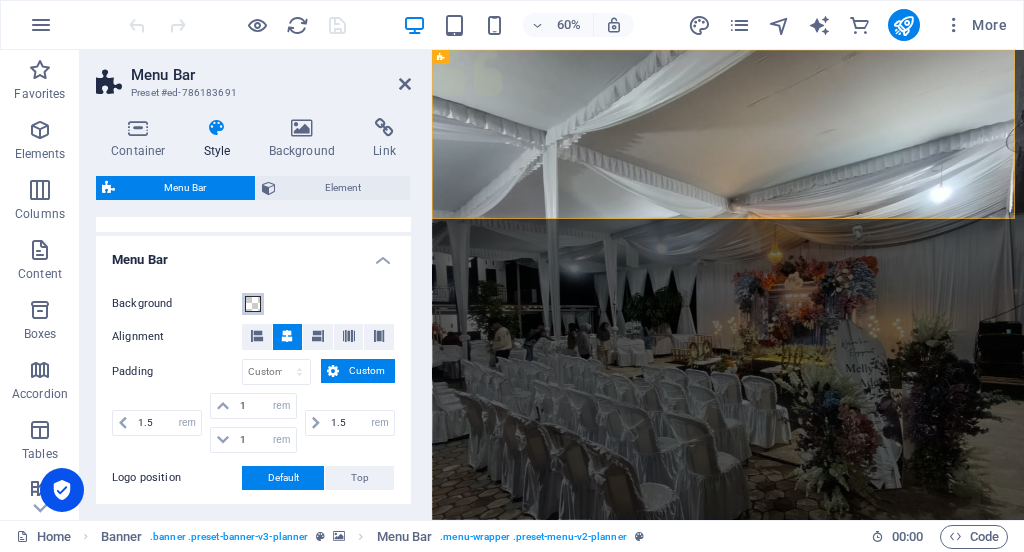 click on "Background" at bounding box center (253, 304) 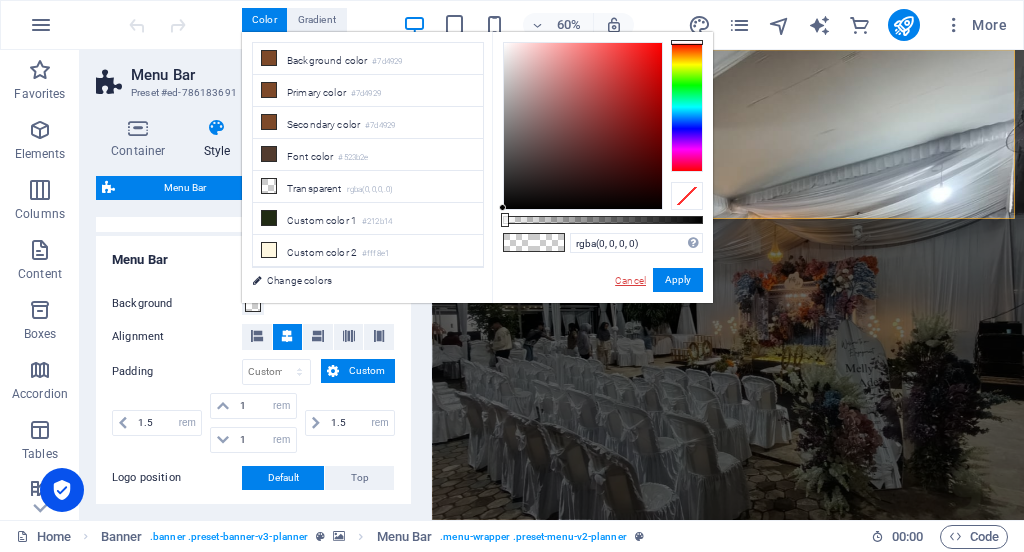 click on "Cancel" at bounding box center (630, 280) 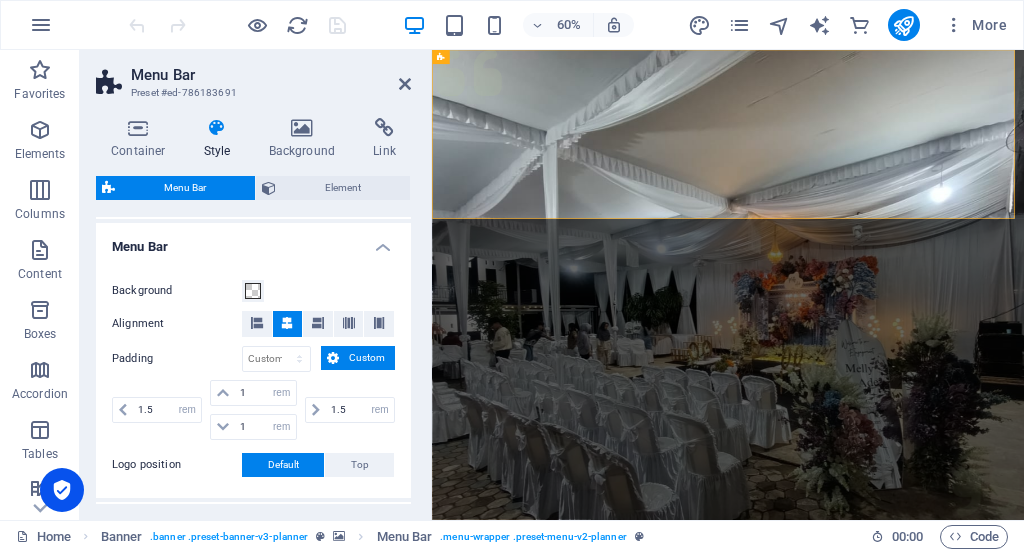 scroll, scrollTop: 323, scrollLeft: 0, axis: vertical 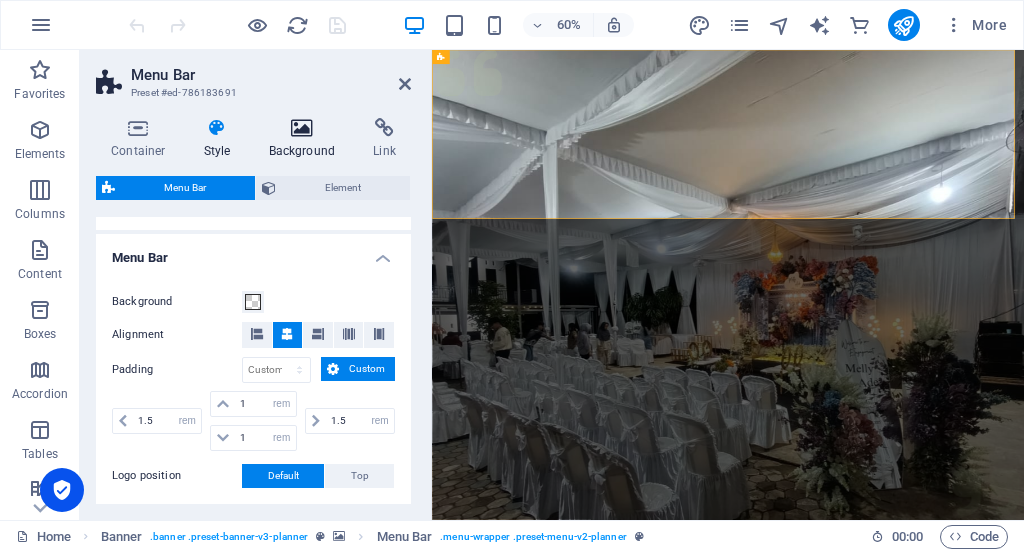 click on "Background" at bounding box center [306, 139] 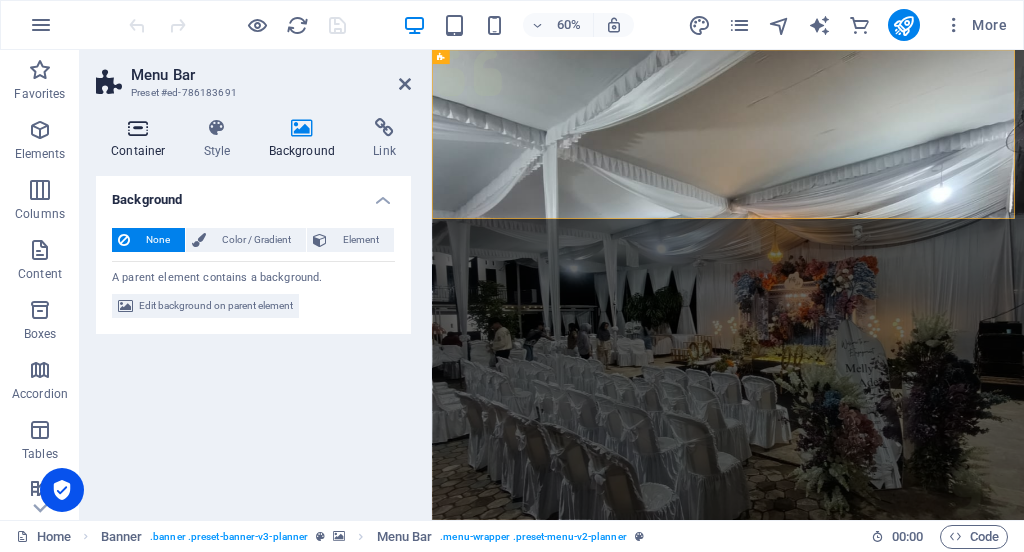 click at bounding box center [138, 128] 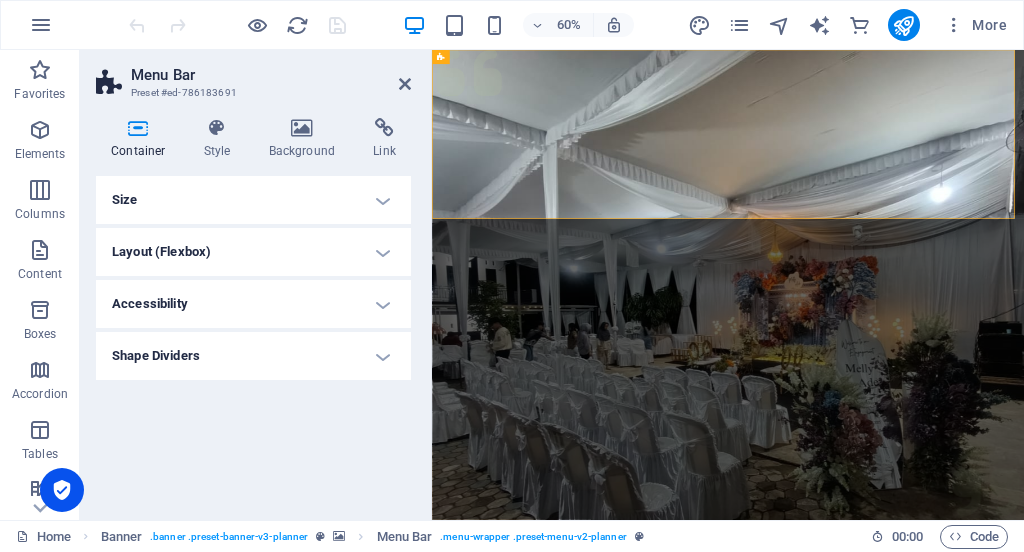 click on "Size" at bounding box center (253, 200) 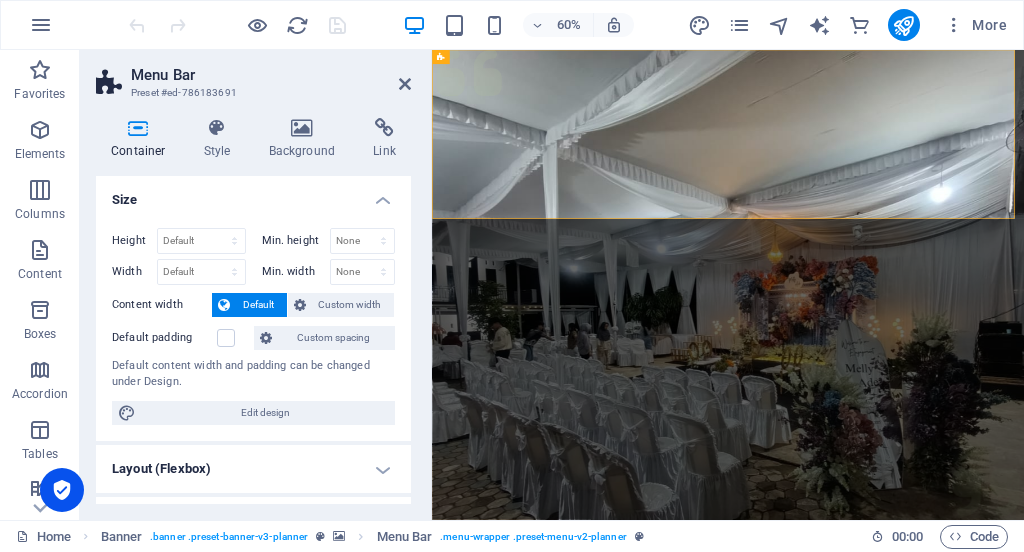click on "Size" at bounding box center [253, 194] 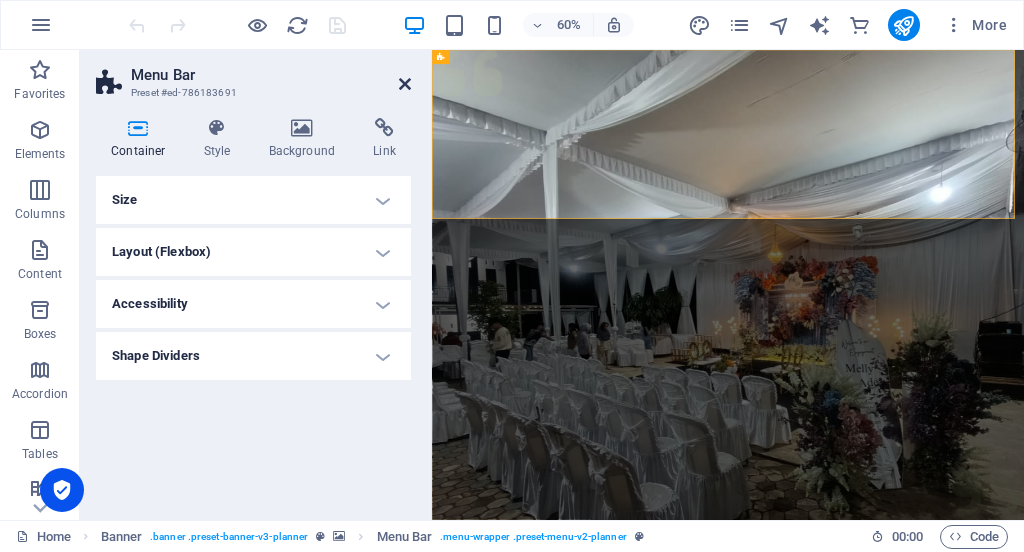 click at bounding box center (405, 84) 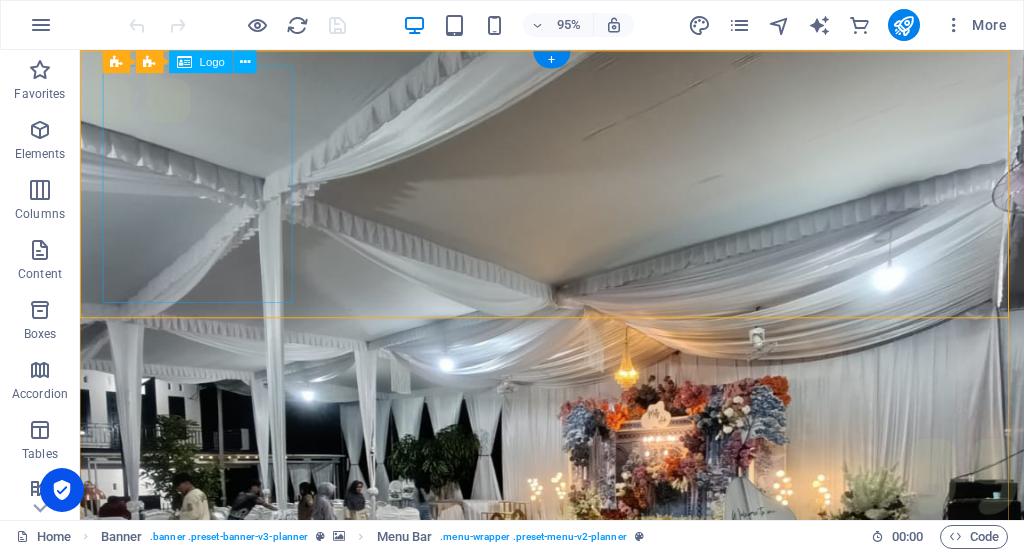 click at bounding box center (577, 1091) 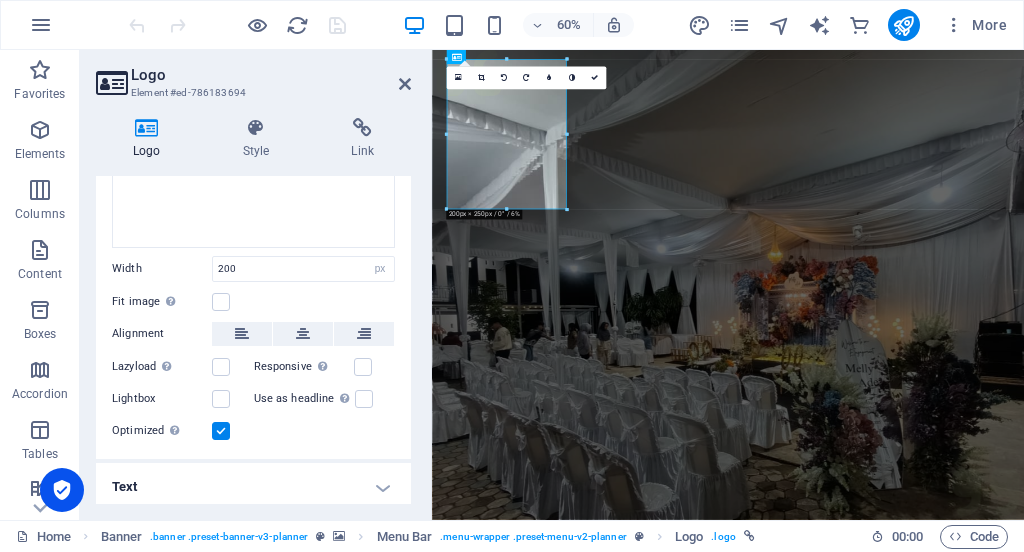 scroll, scrollTop: 365, scrollLeft: 0, axis: vertical 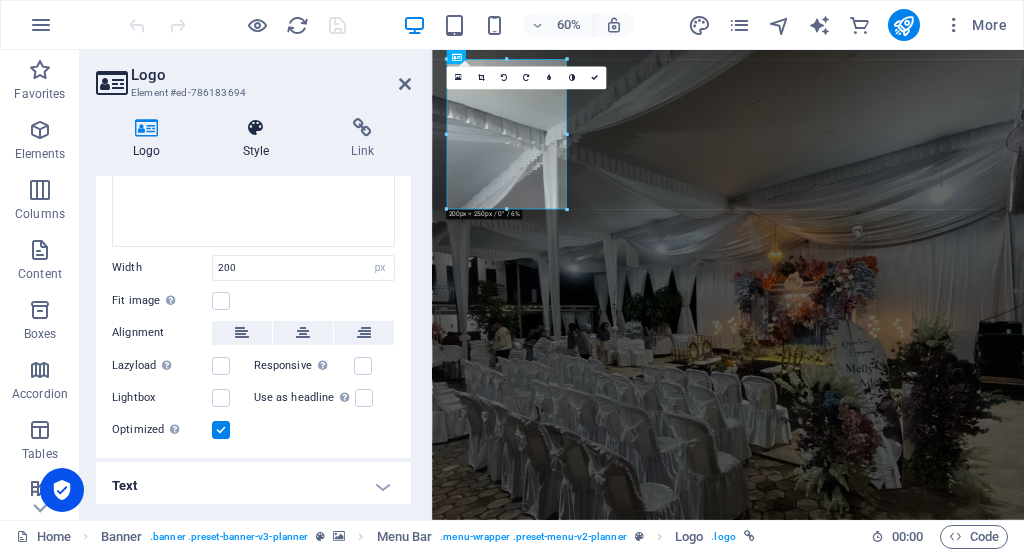 click on "Style" at bounding box center [260, 139] 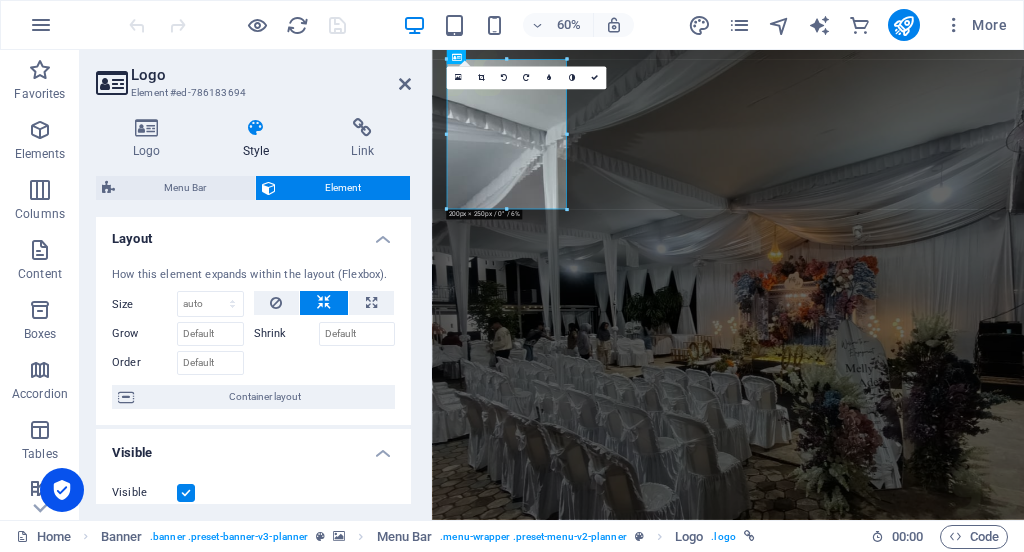 scroll, scrollTop: 0, scrollLeft: 0, axis: both 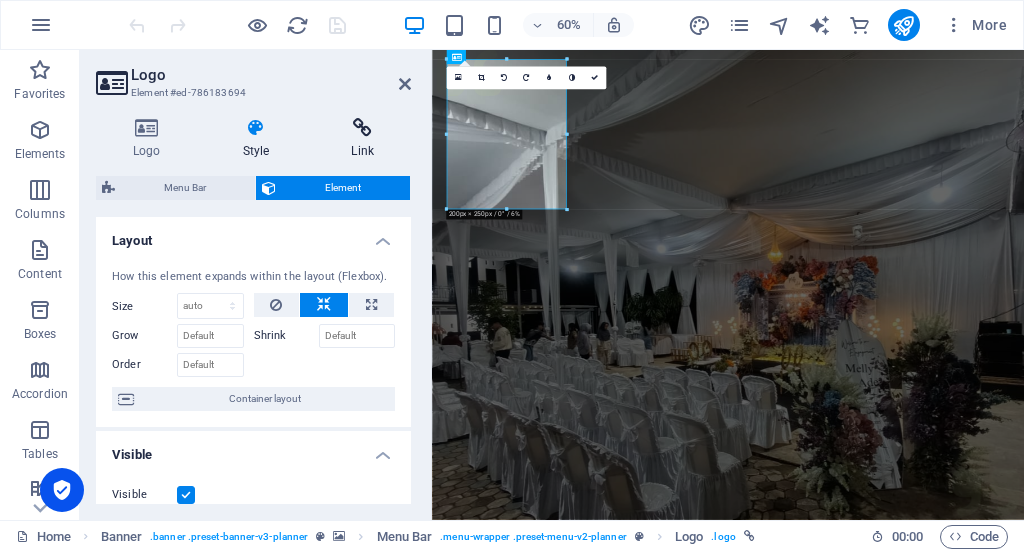 click at bounding box center [362, 128] 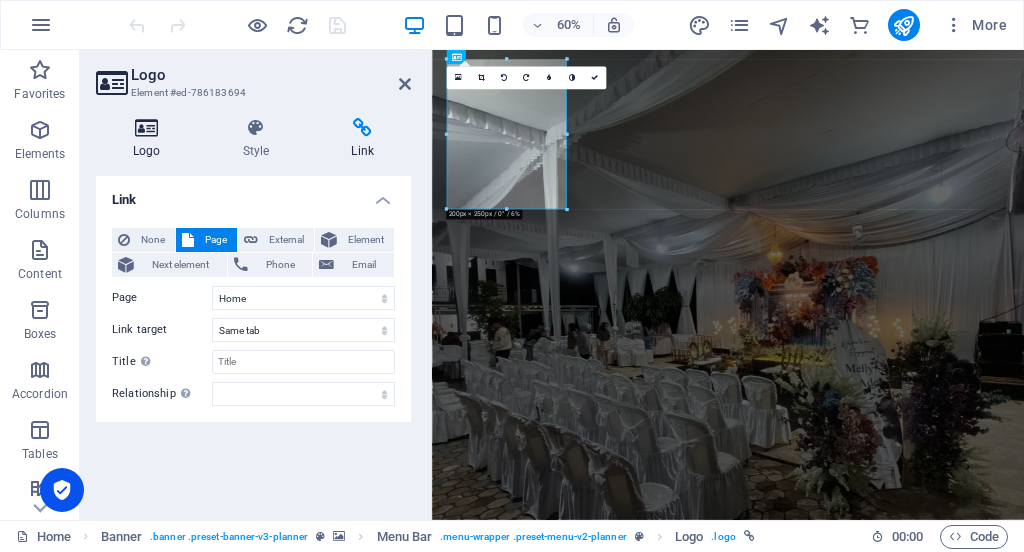click on "Logo" at bounding box center (151, 139) 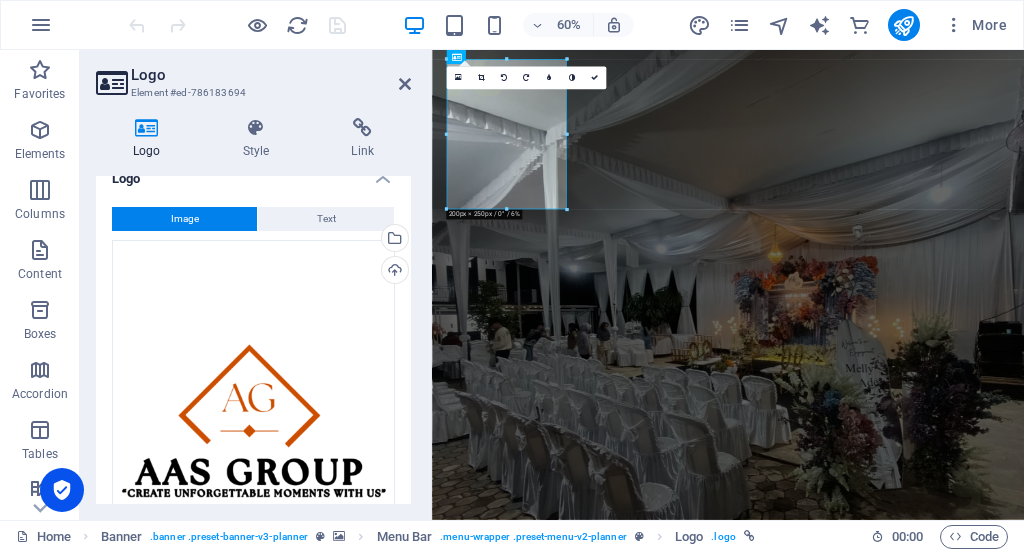 scroll, scrollTop: 0, scrollLeft: 0, axis: both 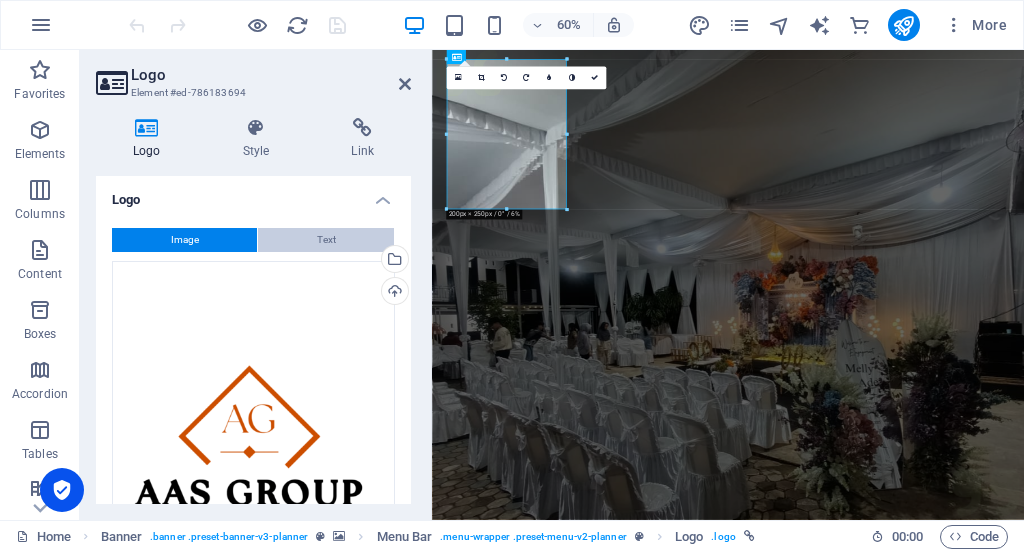 click on "Text" at bounding box center [326, 240] 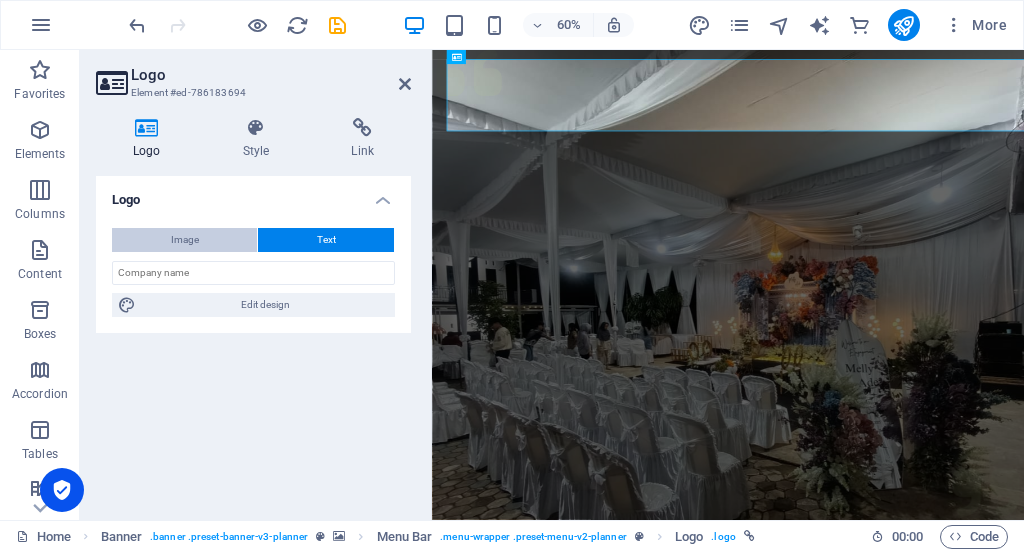 click on "Image" at bounding box center [185, 240] 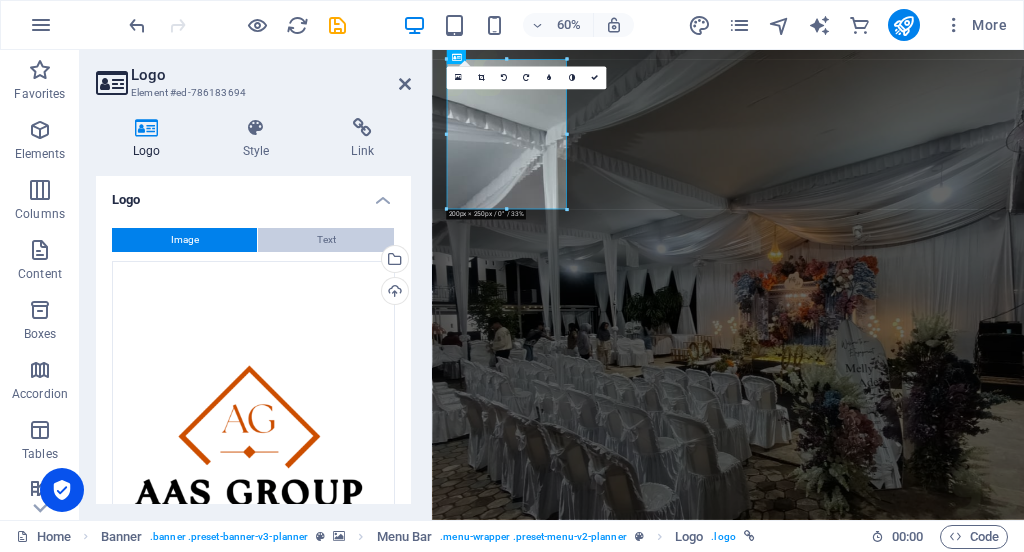 click on "Text" at bounding box center (326, 240) 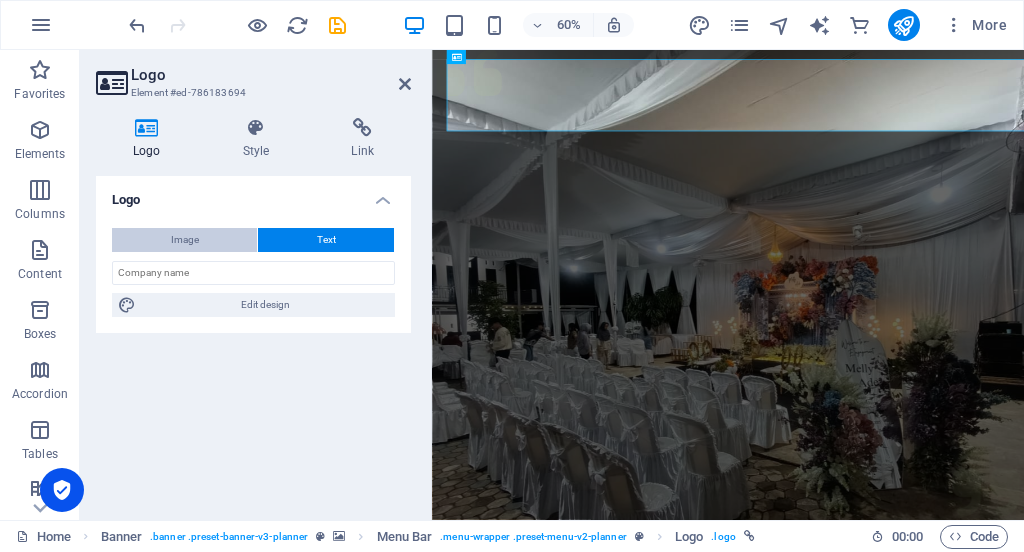 click on "Image" at bounding box center (184, 240) 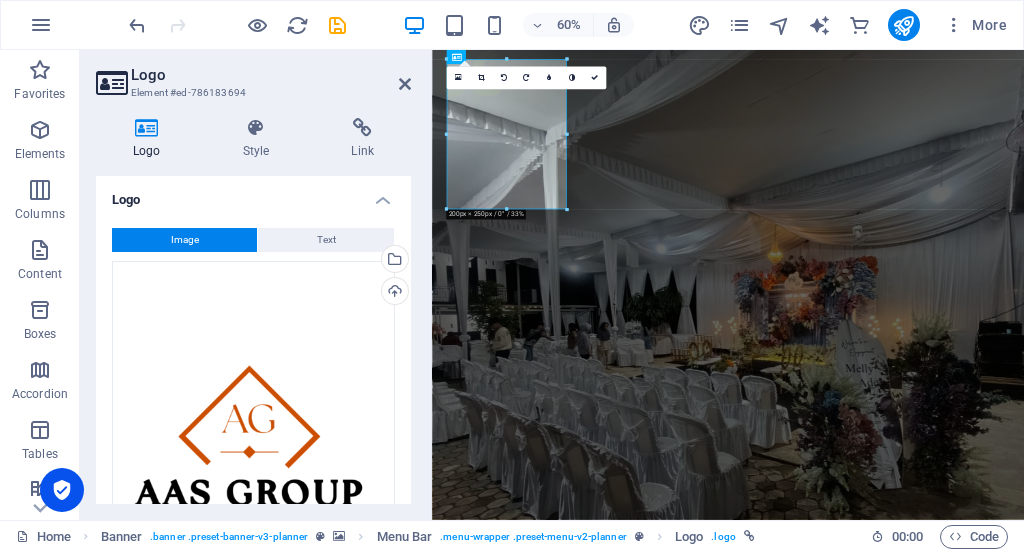click on "Logo" at bounding box center [253, 194] 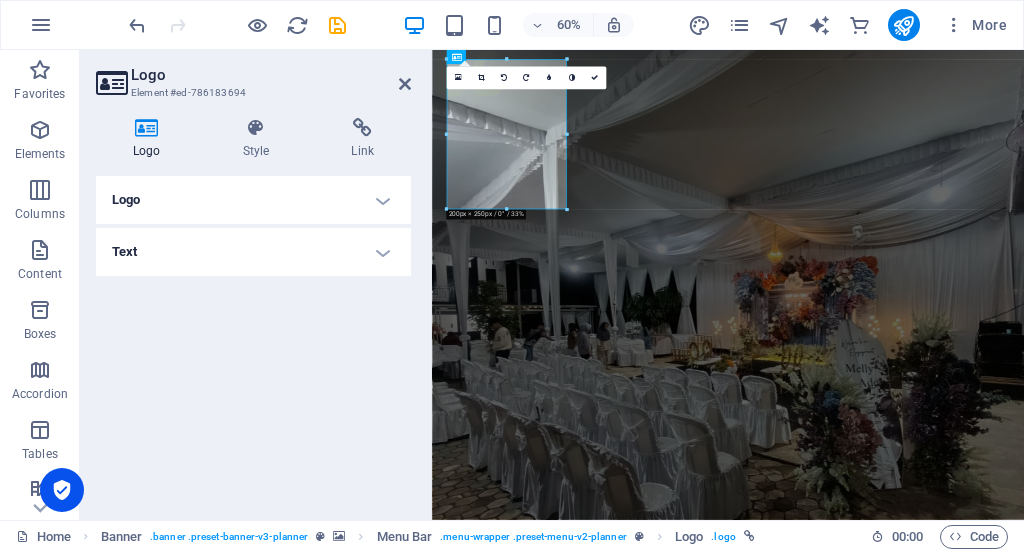 click at bounding box center (659, 536) 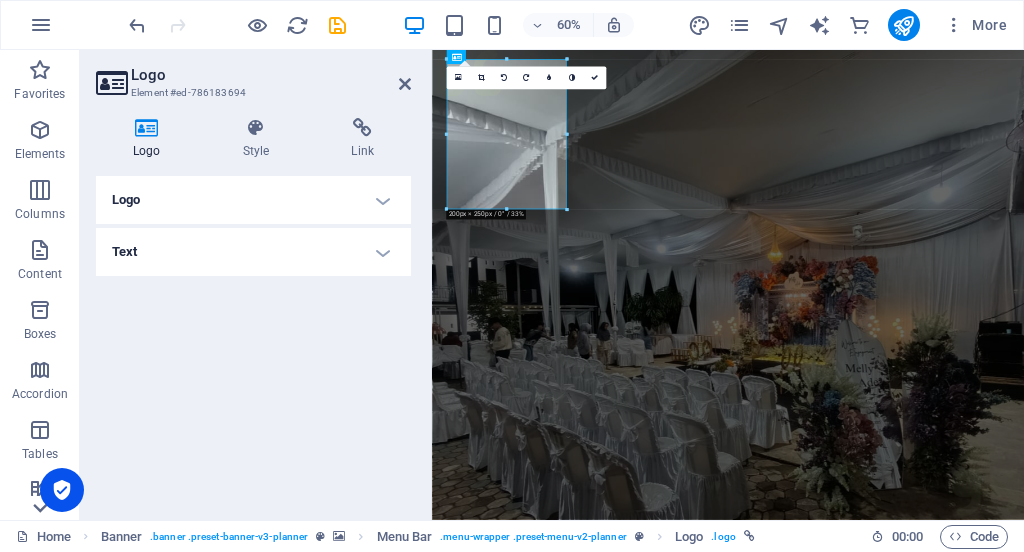 click 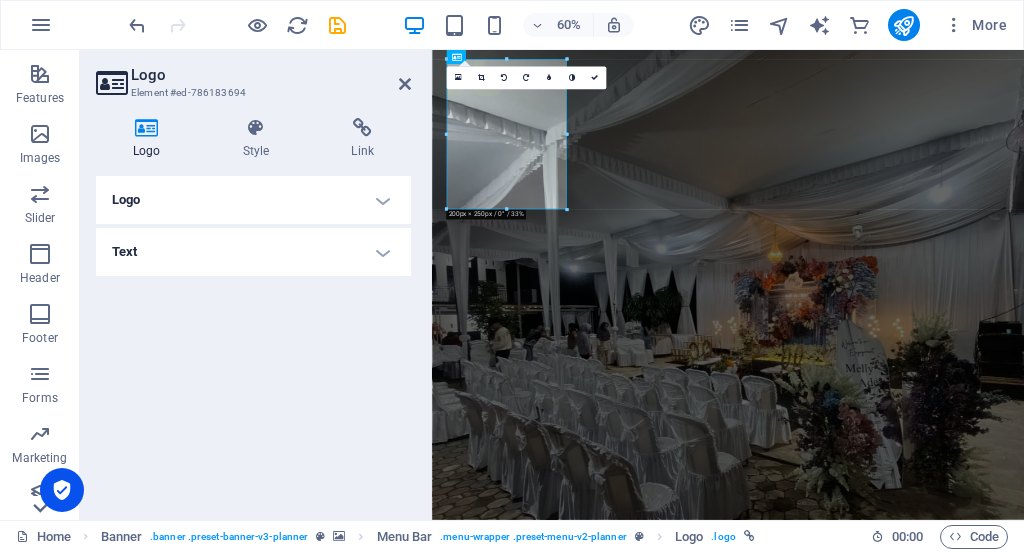 scroll, scrollTop: 470, scrollLeft: 0, axis: vertical 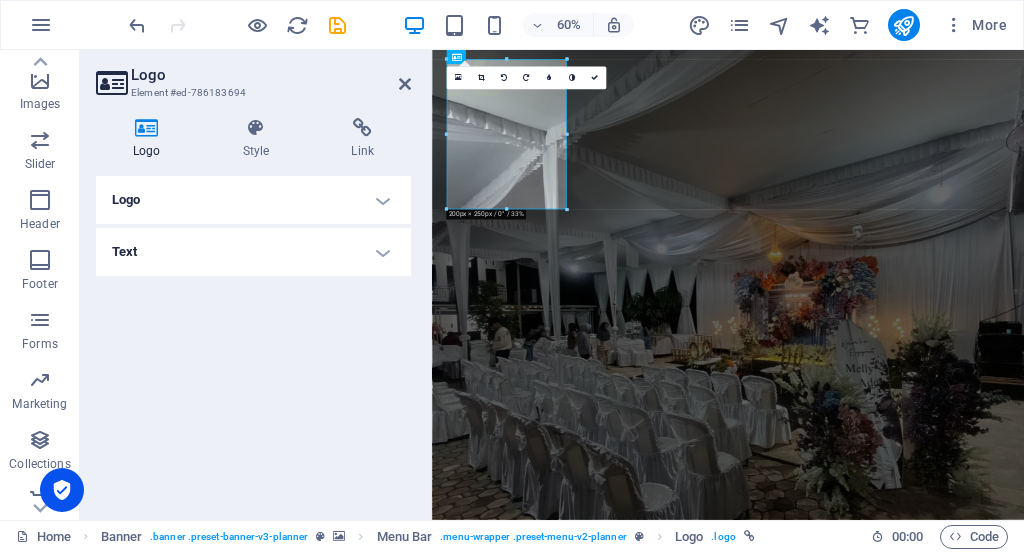 click on "Logo Image Text Drag files here, click to choose files or select files from Files or our free stock photos & videos Select files from the file manager, stock photos, or upload file(s) Upload Width 200 Default auto px rem % em vh vw Fit image Automatically fit image to a fixed width and height Height Default auto px Alignment Lazyload Loading images after the page loads improves page speed. Responsive Automatically load retina image and smartphone optimized sizes. Lightbox Use as headline The image will be wrapped in an H1 headline tag. Useful for giving alternative text the weight of an H1 headline, e.g. for the logo. Leave unchecked if uncertain. Optimized Images are compressed to improve page speed. Position Direction Custom X offset 50 px rem % vh vw Y offset 50 px rem % vh vw Edit design Text Float No float Image left Image right Determine how text should behave around the image. Text Alternative text [DOMAIN_NAME] Image caption Paragraph Format Normal Heading 1 Heading 2 Heading 3 Code 8 9" at bounding box center [253, 340] 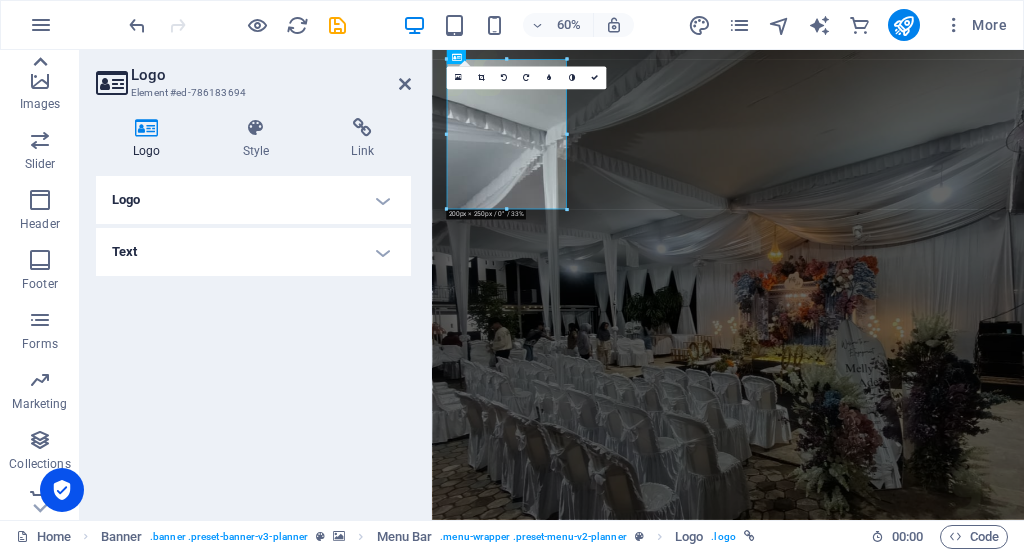 click 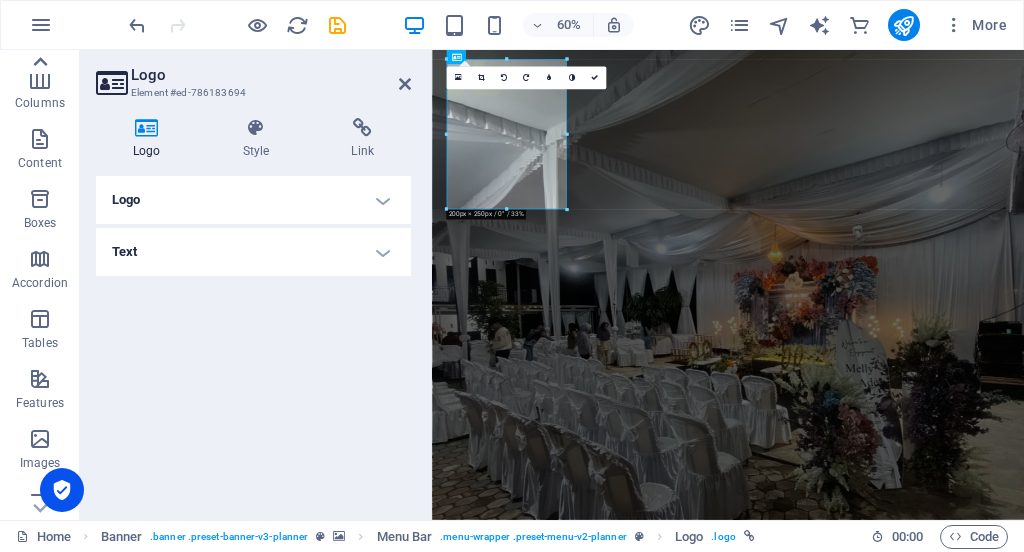 scroll, scrollTop: 0, scrollLeft: 0, axis: both 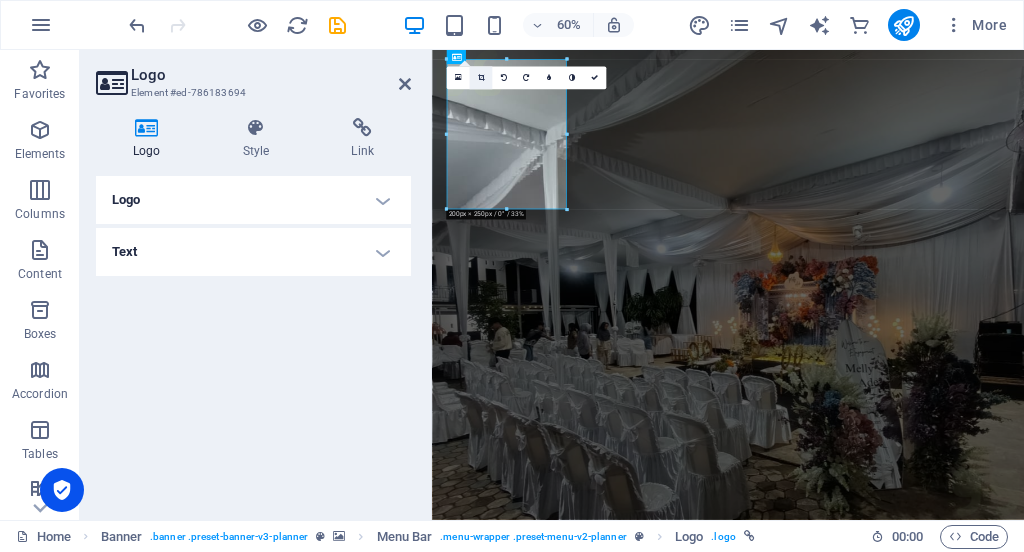 click at bounding box center (480, 78) 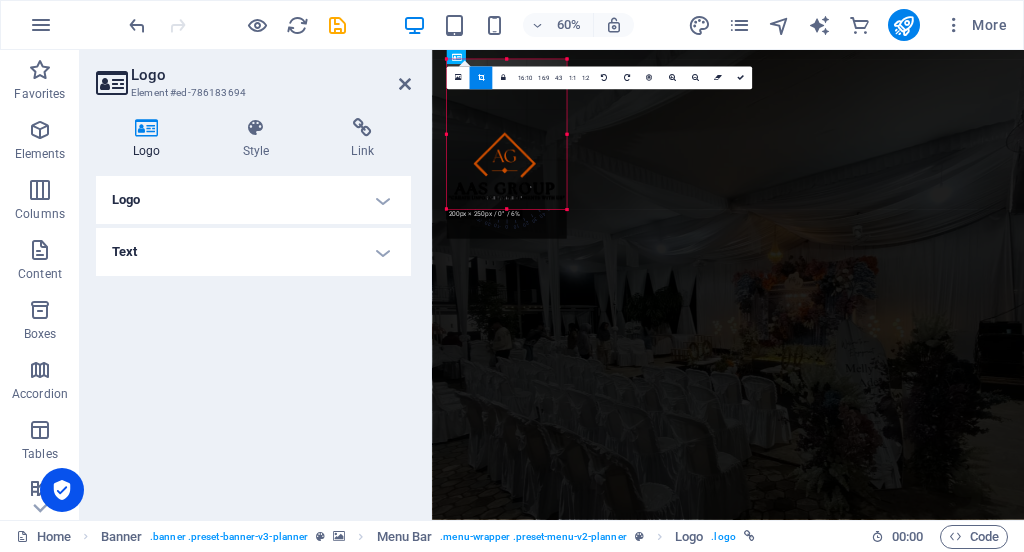 drag, startPoint x: 505, startPoint y: 62, endPoint x: 504, endPoint y: 111, distance: 49.010204 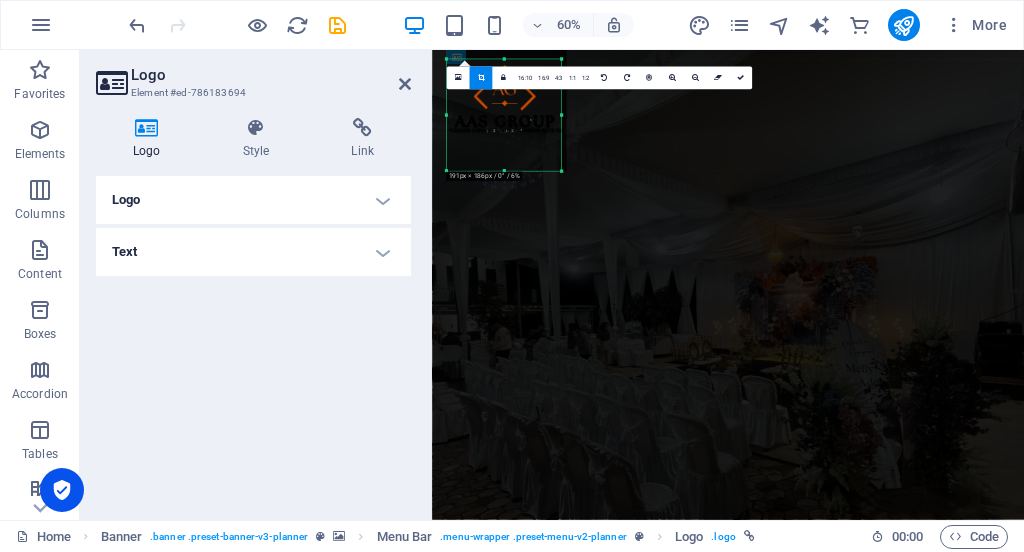 drag, startPoint x: 567, startPoint y: 61, endPoint x: 558, endPoint y: 124, distance: 63.63961 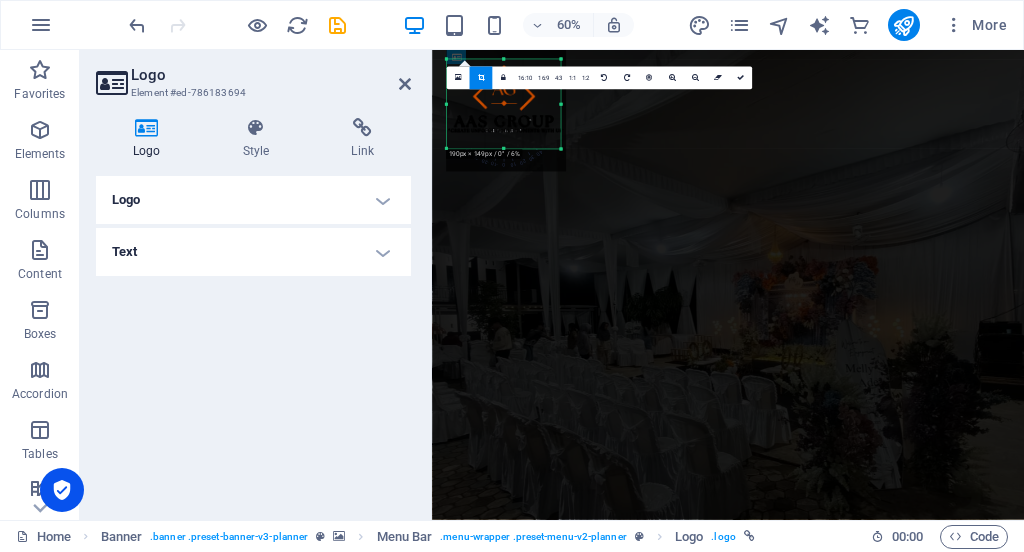 drag, startPoint x: 445, startPoint y: 173, endPoint x: 446, endPoint y: 135, distance: 38.013157 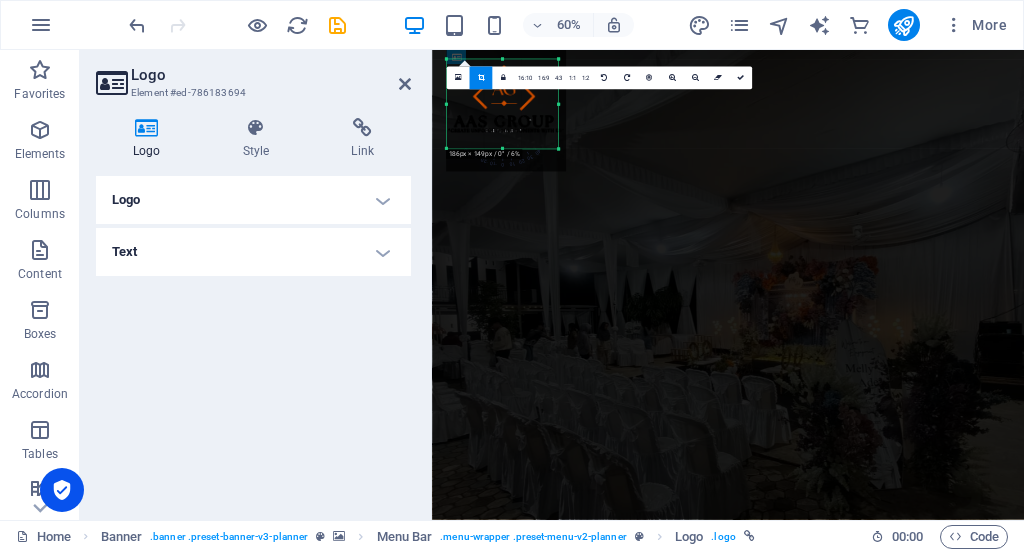 click at bounding box center (558, 104) 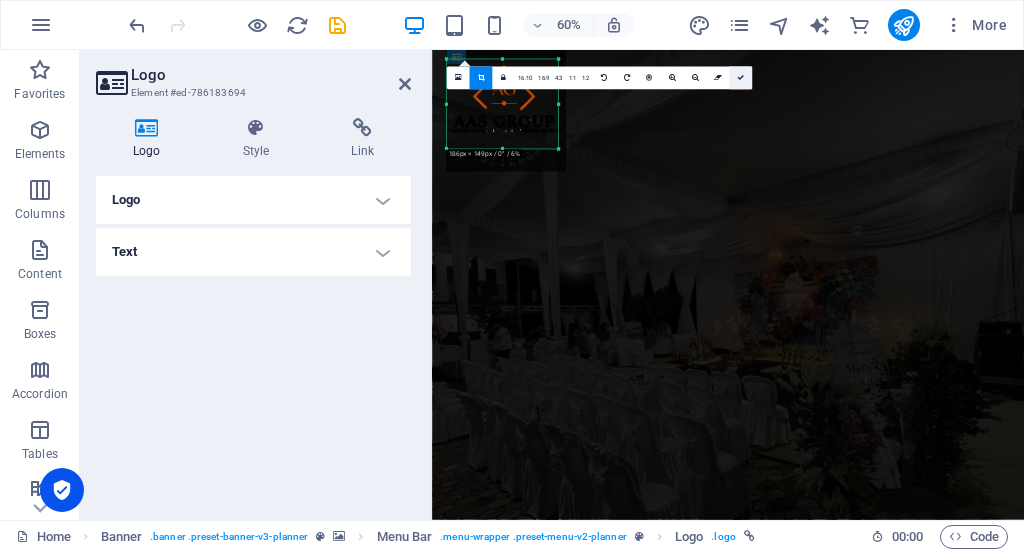 click at bounding box center [740, 78] 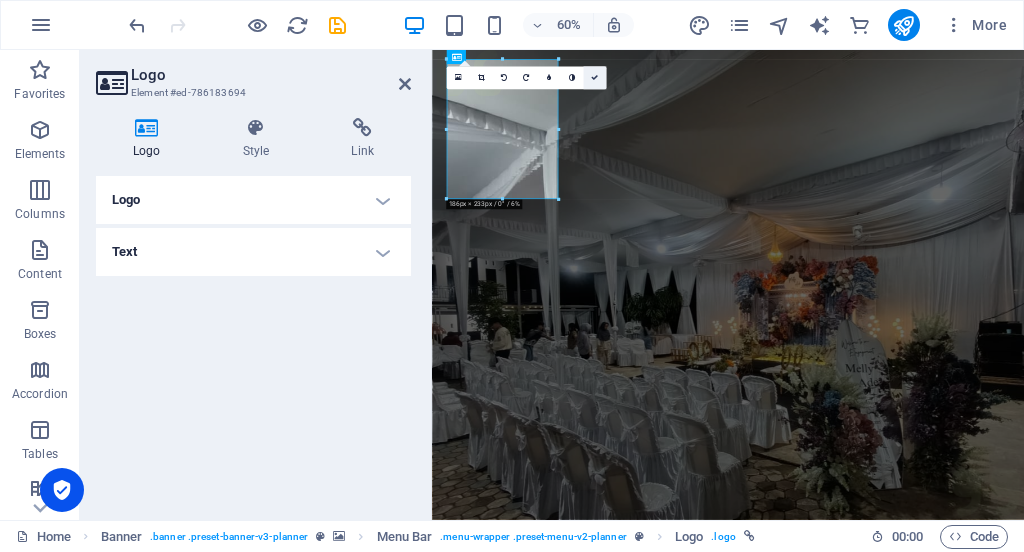 click at bounding box center (594, 78) 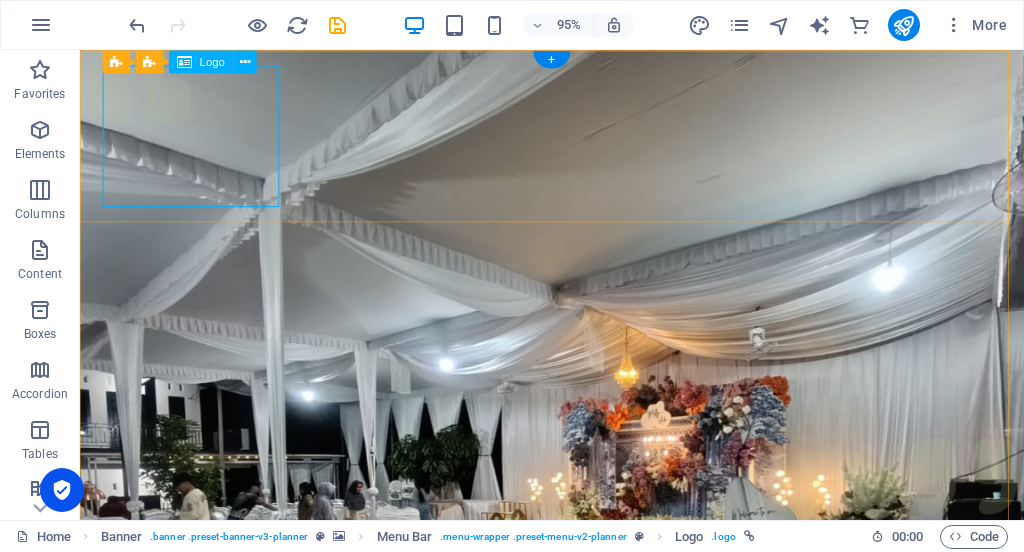 click at bounding box center (577, 1040) 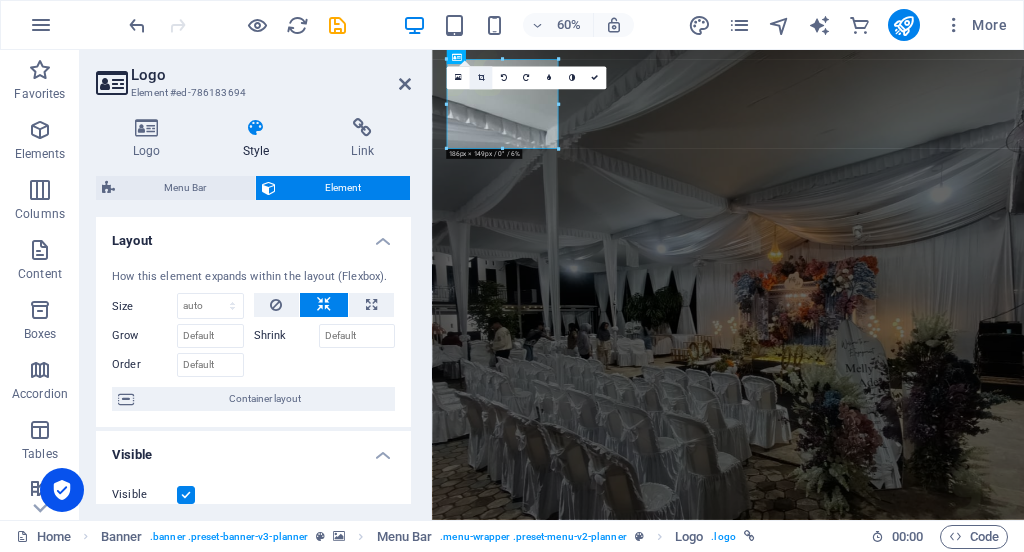 click at bounding box center [480, 78] 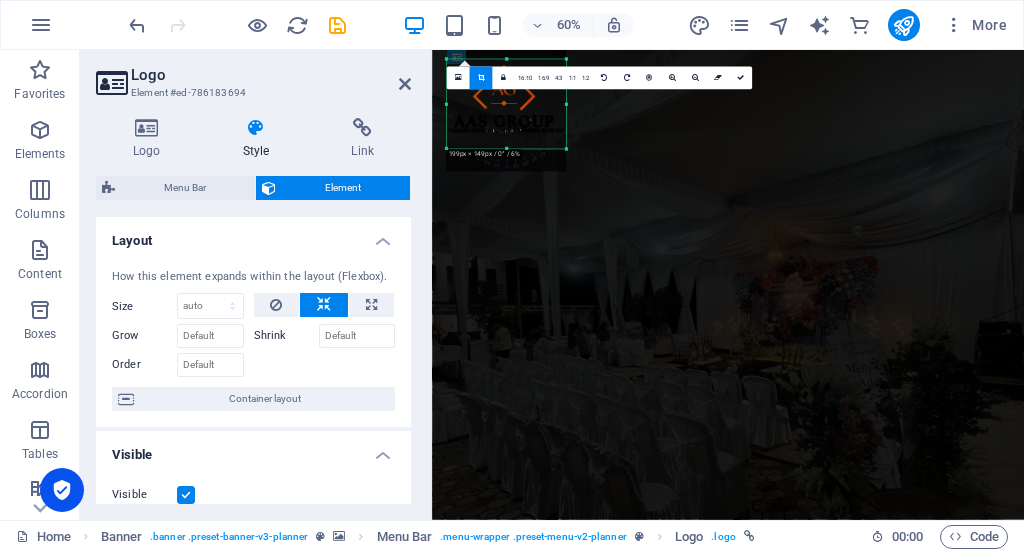 drag, startPoint x: 557, startPoint y: 105, endPoint x: 576, endPoint y: 105, distance: 19 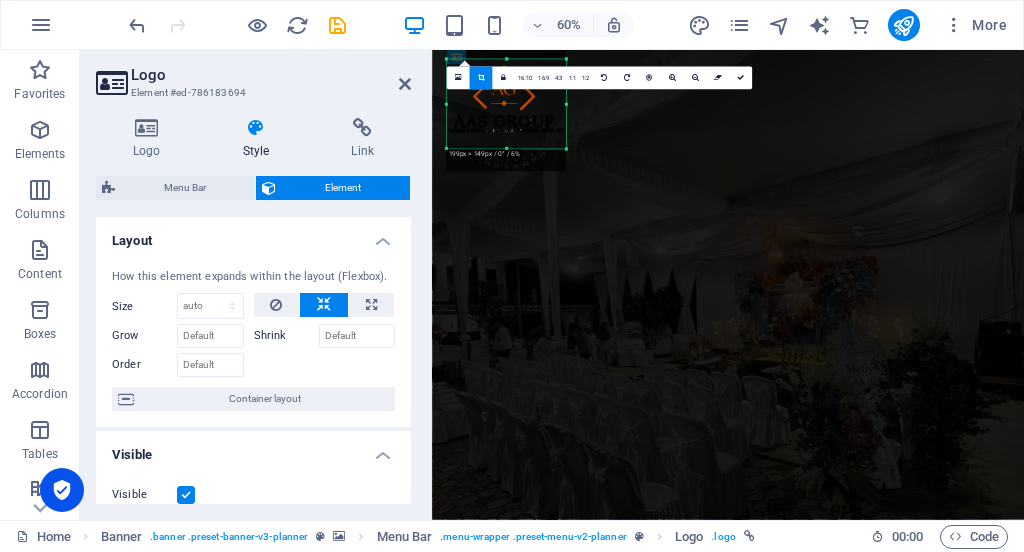 click on "180 170 160 150 140 130 120 110 100 90 80 70 60 50 40 30 20 10 0 -10 -20 -30 -40 -50 -60 -70 -80 -90 -100 -110 -120 -130 -140 -150 -160 -170 199px × 149px / 0° / 6% 16:10 16:9 4:3 1:1 1:2 0" at bounding box center [505, 104] 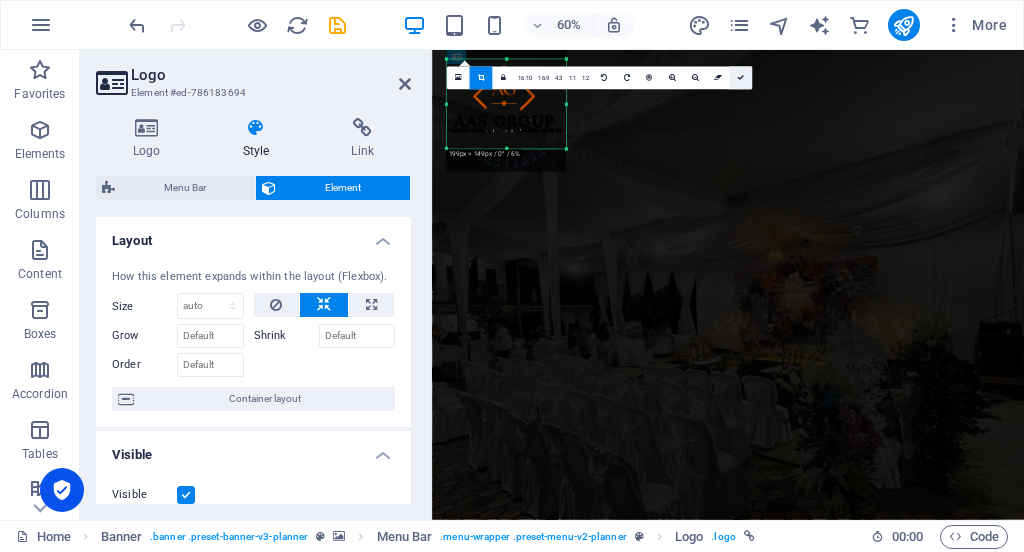 click at bounding box center [740, 78] 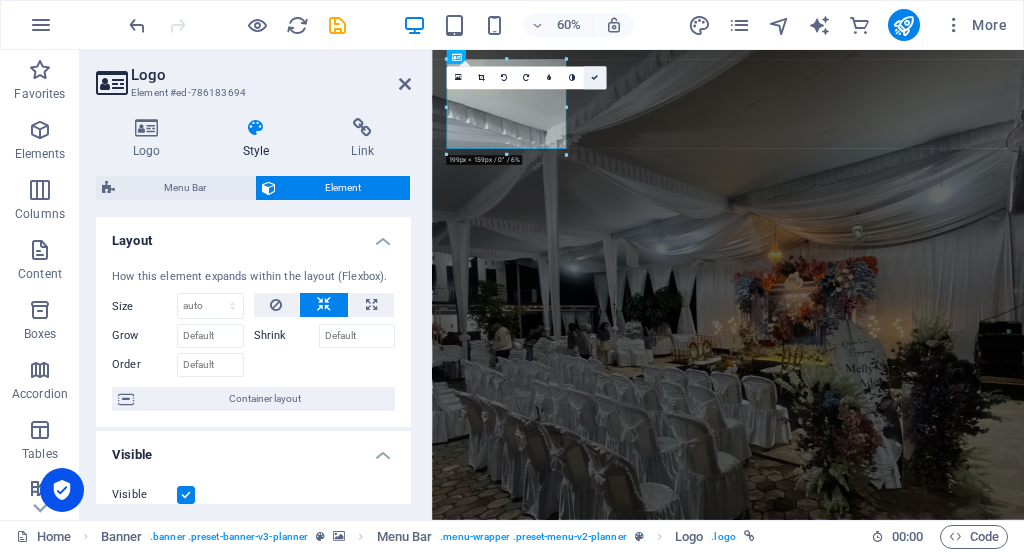 click at bounding box center [594, 78] 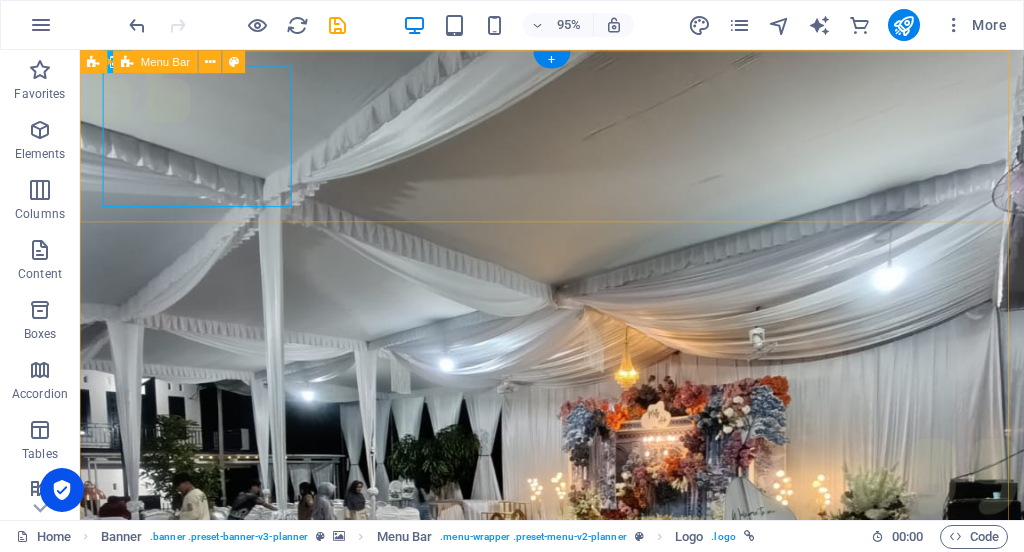 click on "Menu Services About Team Gallery Contact Get in touch" at bounding box center [577, 1084] 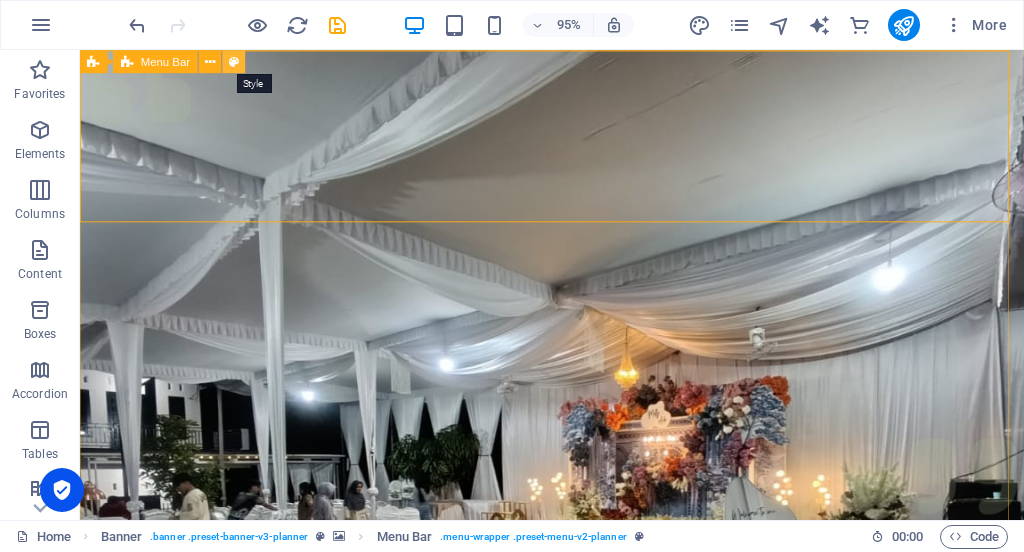 click at bounding box center (234, 61) 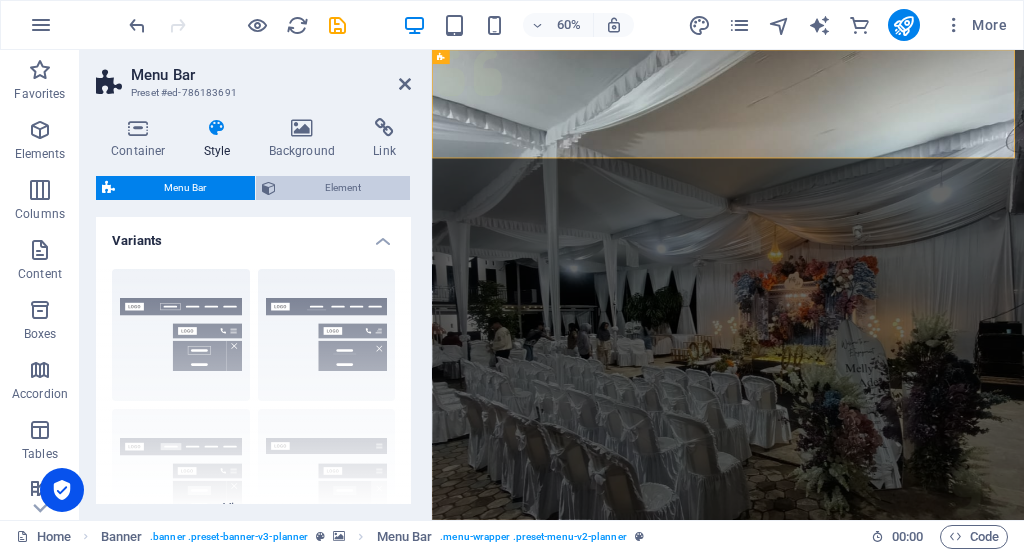 click on "Element" at bounding box center (343, 188) 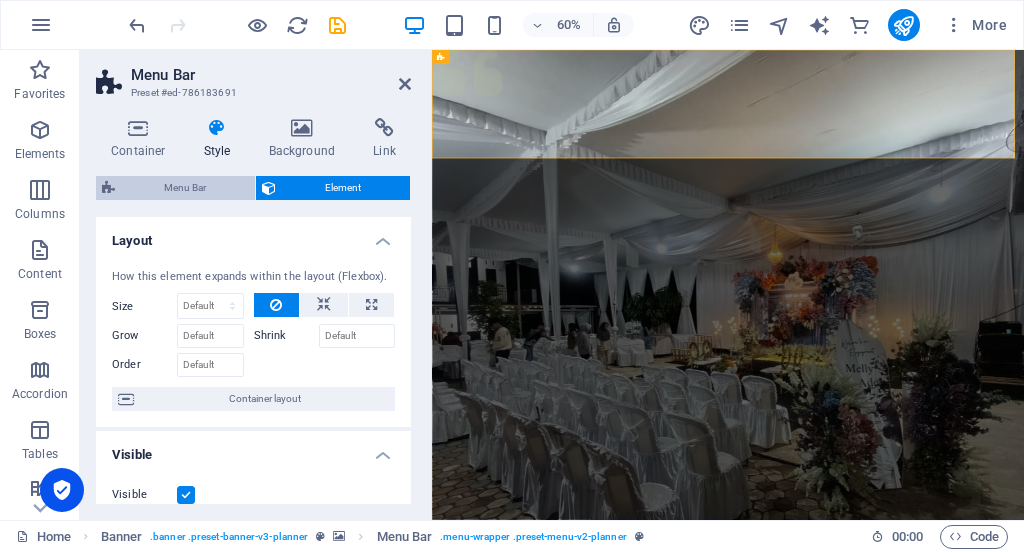 click on "Menu Bar" at bounding box center [185, 188] 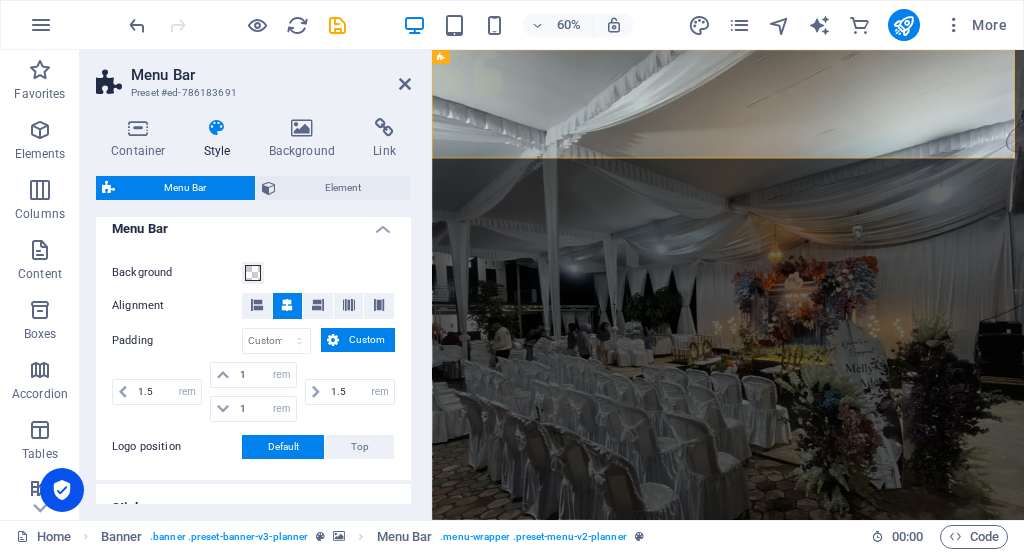 scroll, scrollTop: 344, scrollLeft: 0, axis: vertical 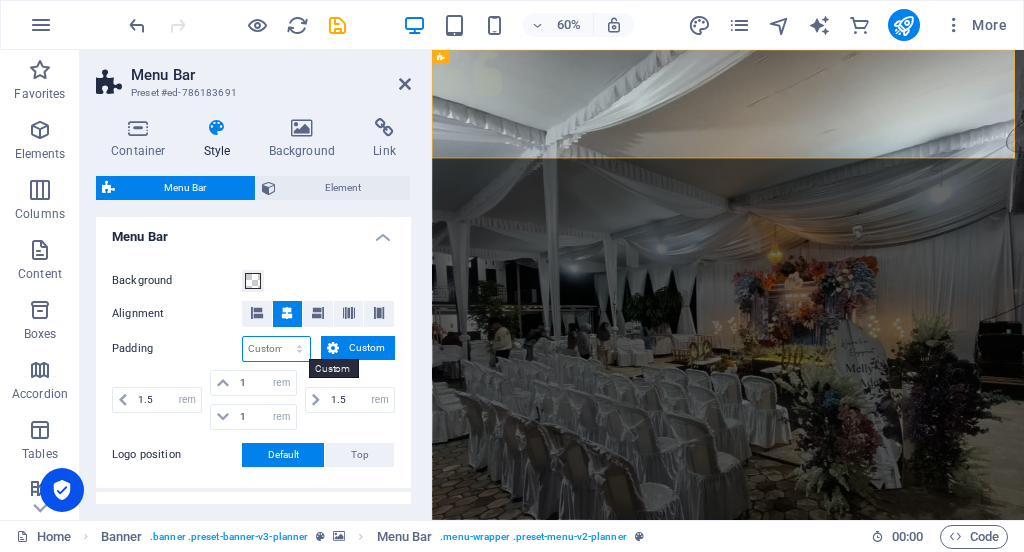 click on "px rem % vh vw Custom" at bounding box center [276, 349] 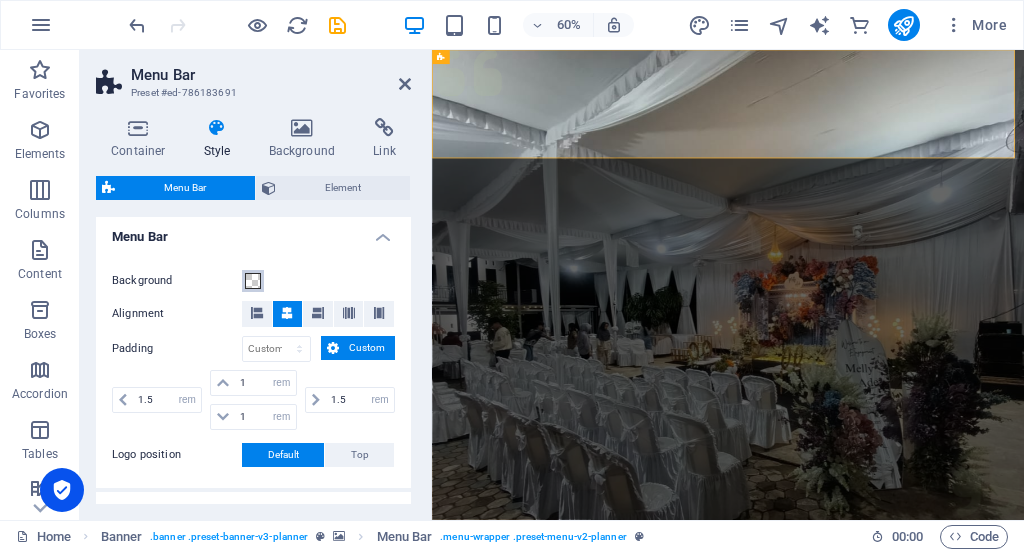 click at bounding box center (253, 281) 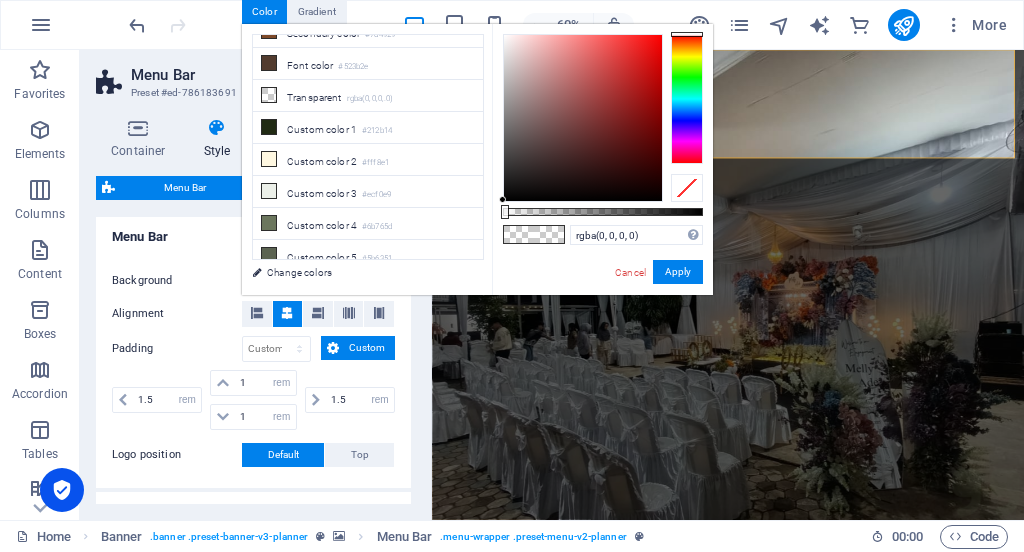 scroll, scrollTop: 0, scrollLeft: 0, axis: both 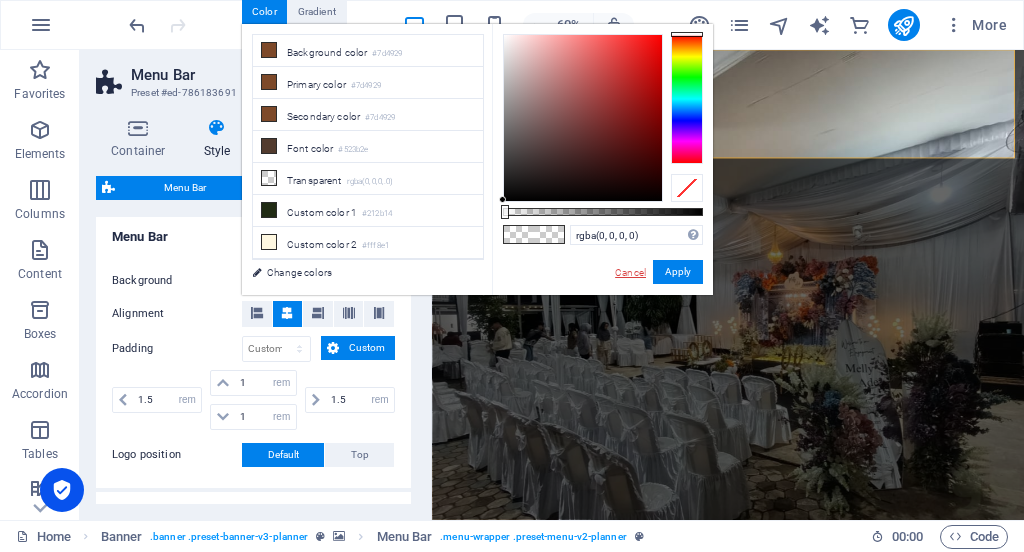 click on "Cancel" at bounding box center (630, 272) 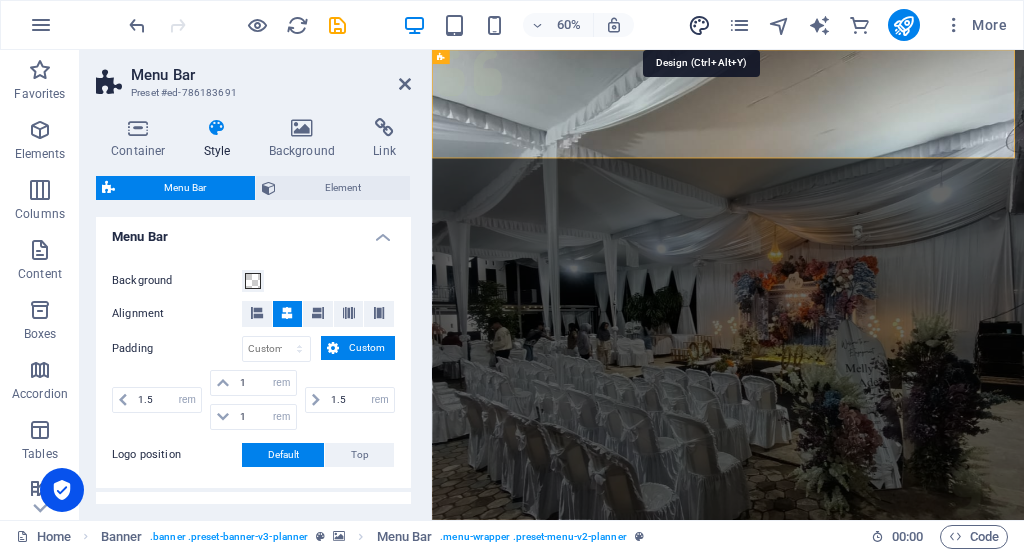 click at bounding box center (699, 25) 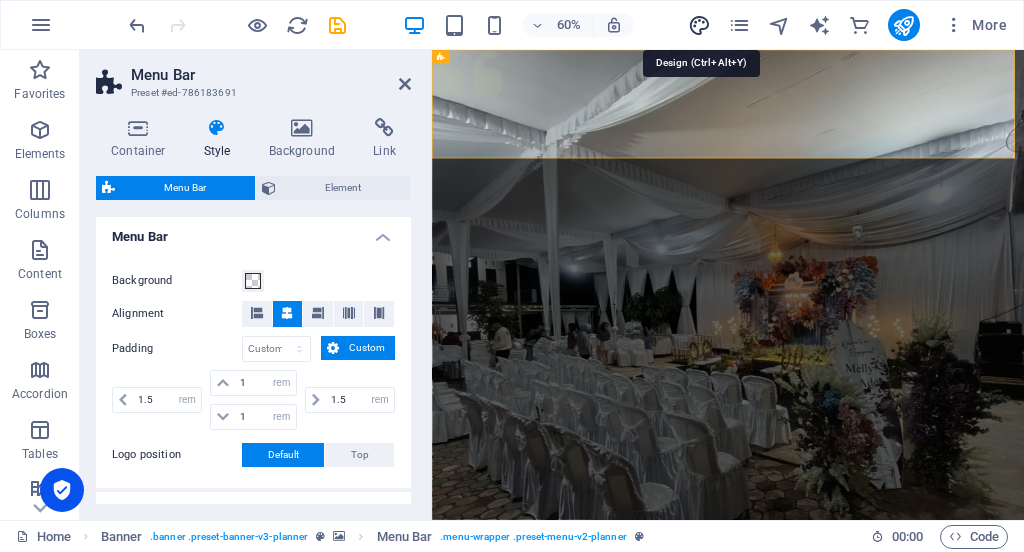 select on "px" 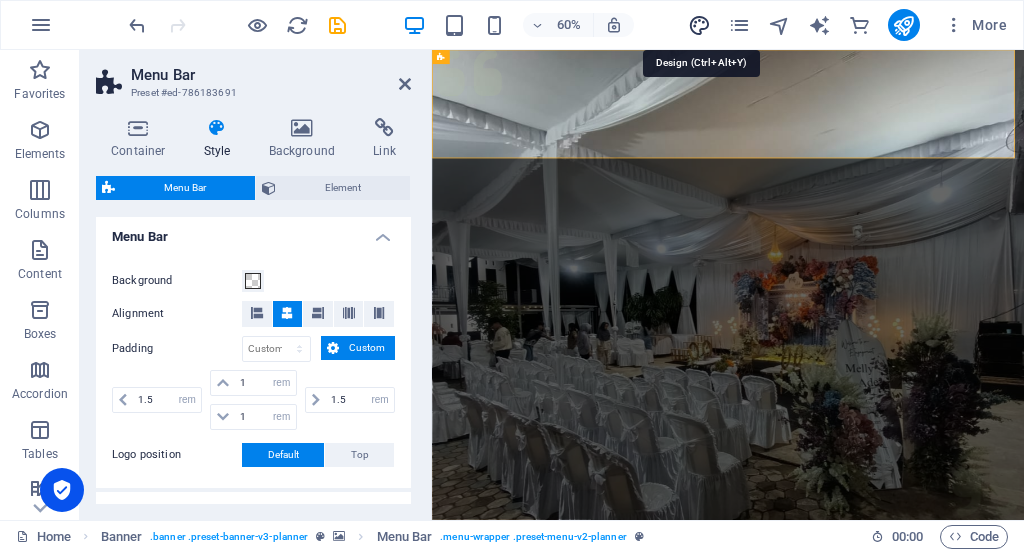 select on "300" 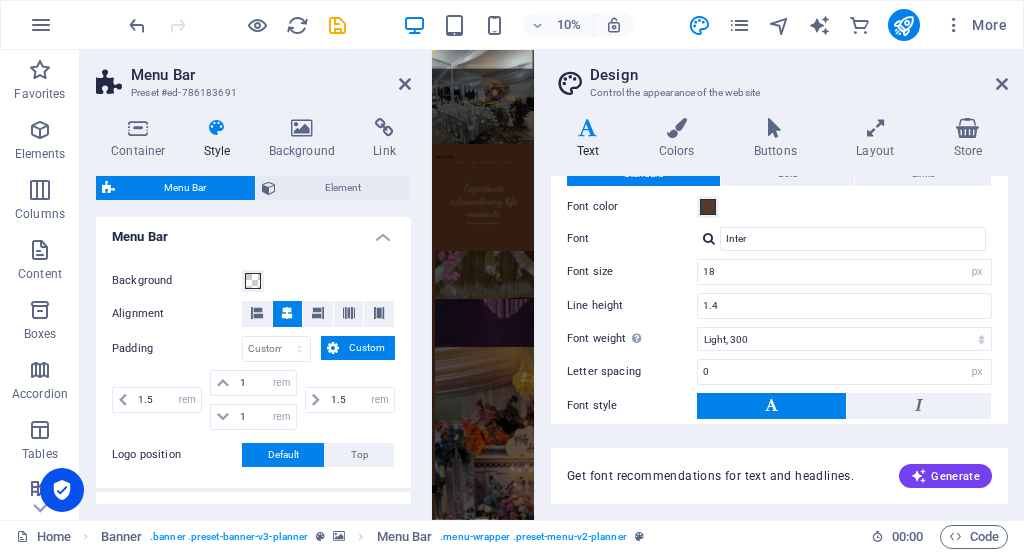 scroll, scrollTop: 0, scrollLeft: 0, axis: both 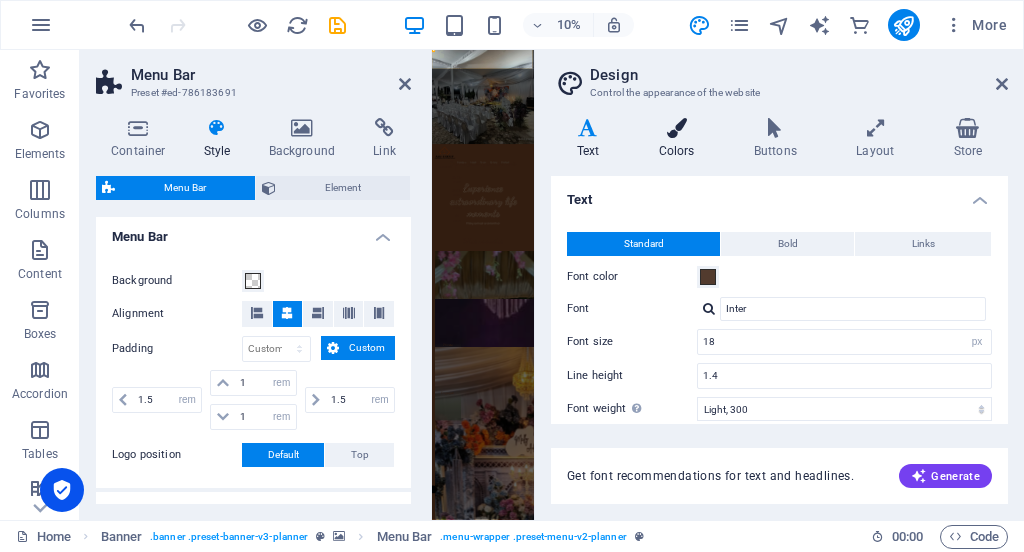 click at bounding box center (676, 128) 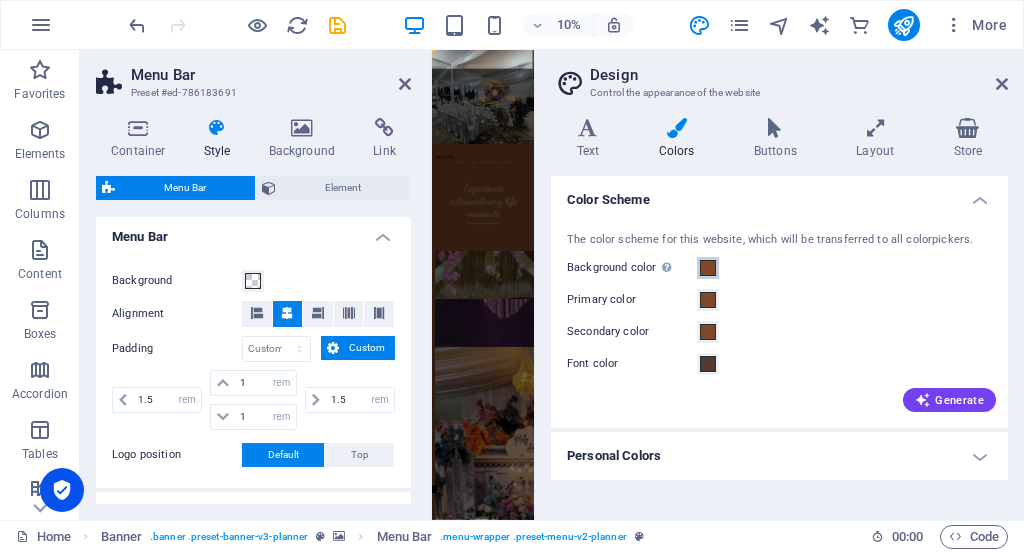 click at bounding box center (708, 268) 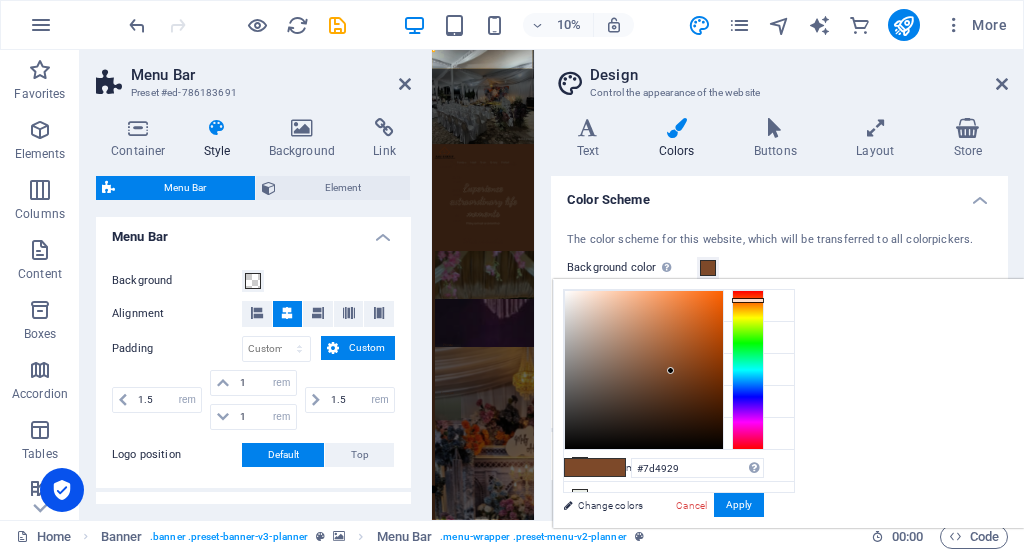 click at bounding box center [708, 268] 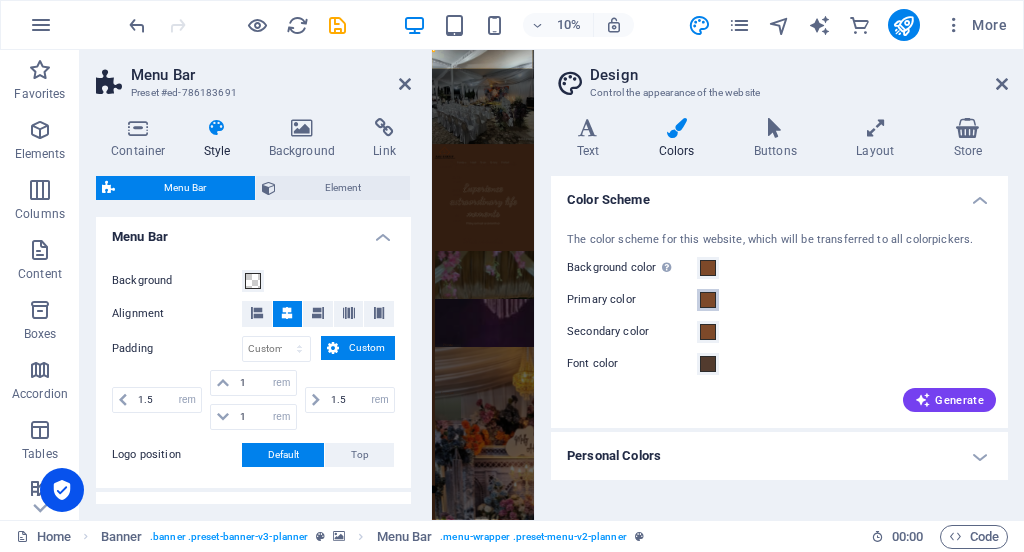 click at bounding box center (708, 300) 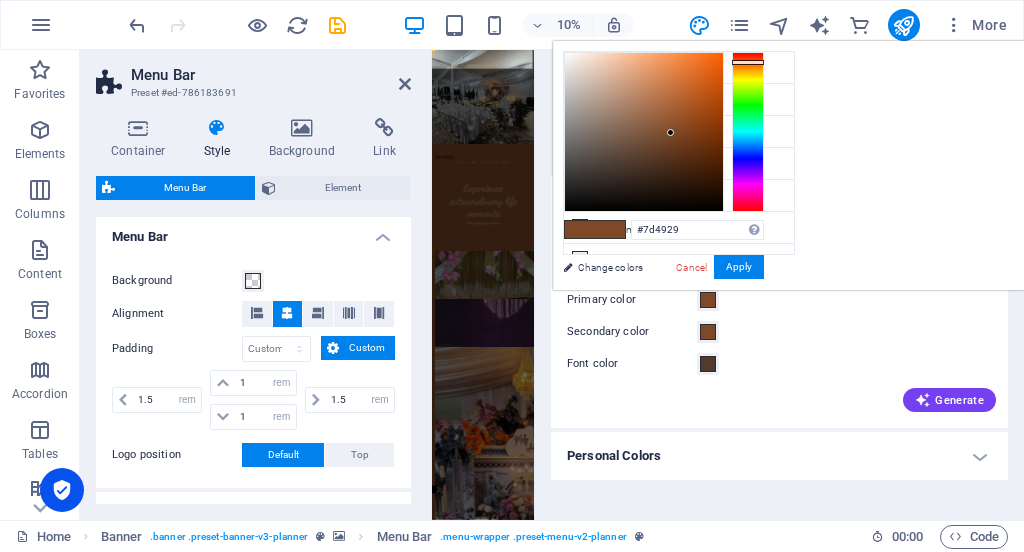 click on "Background color
#7d4929
Primary color
#7d4929
Secondary color
#7d4929
Font color
#523b2e" at bounding box center (679, 153) 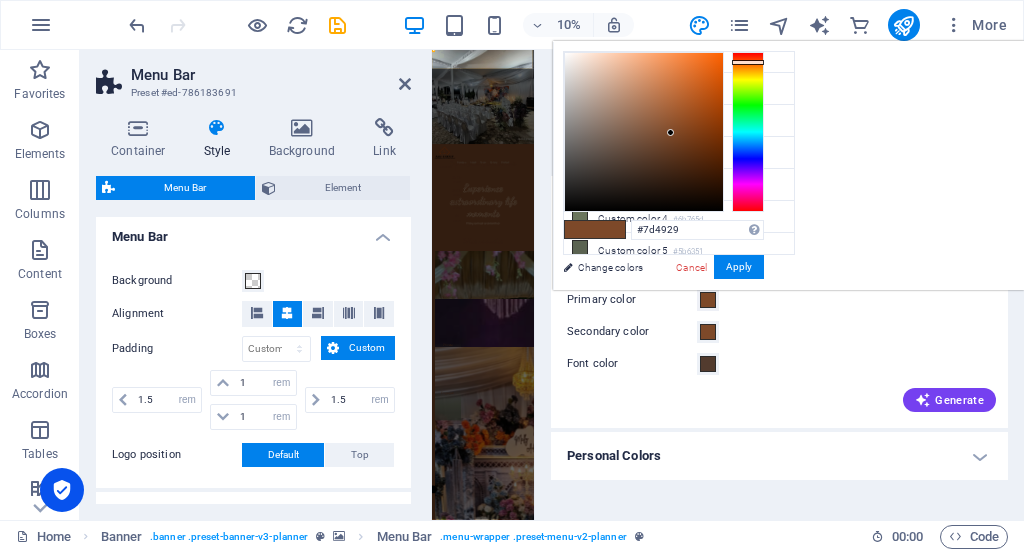 scroll, scrollTop: 0, scrollLeft: 0, axis: both 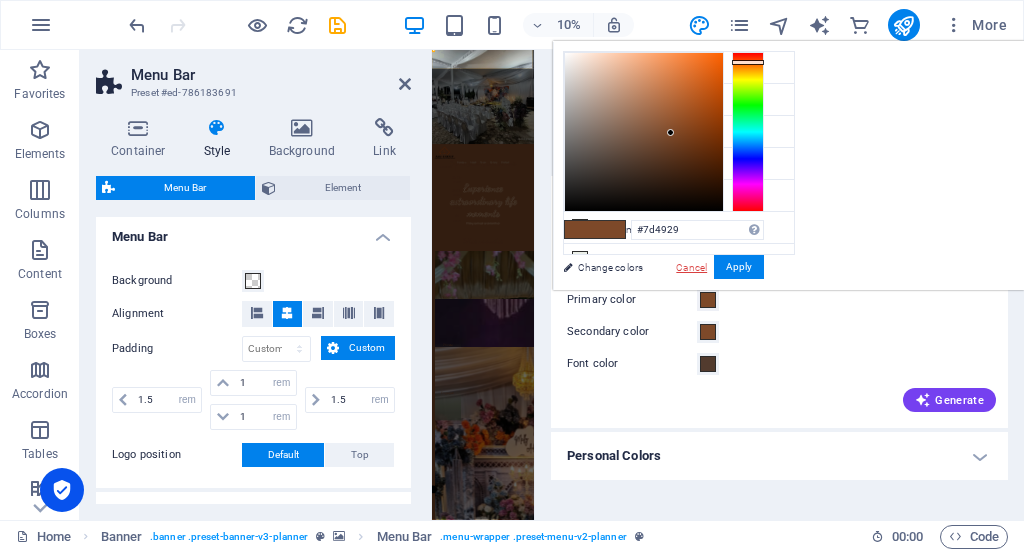 click on "Cancel" at bounding box center [691, 267] 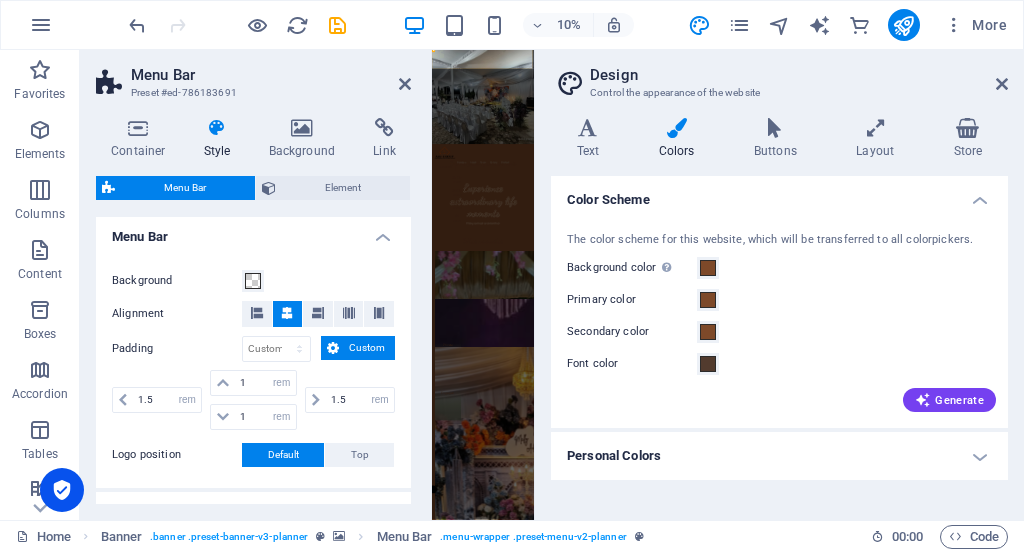 click on "Personal Colors" at bounding box center [779, 456] 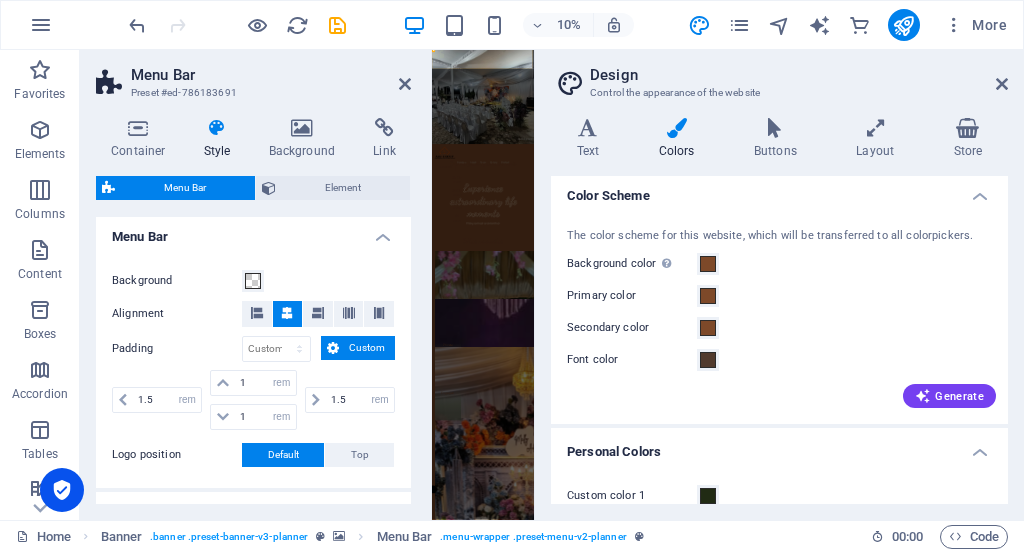 scroll, scrollTop: 0, scrollLeft: 0, axis: both 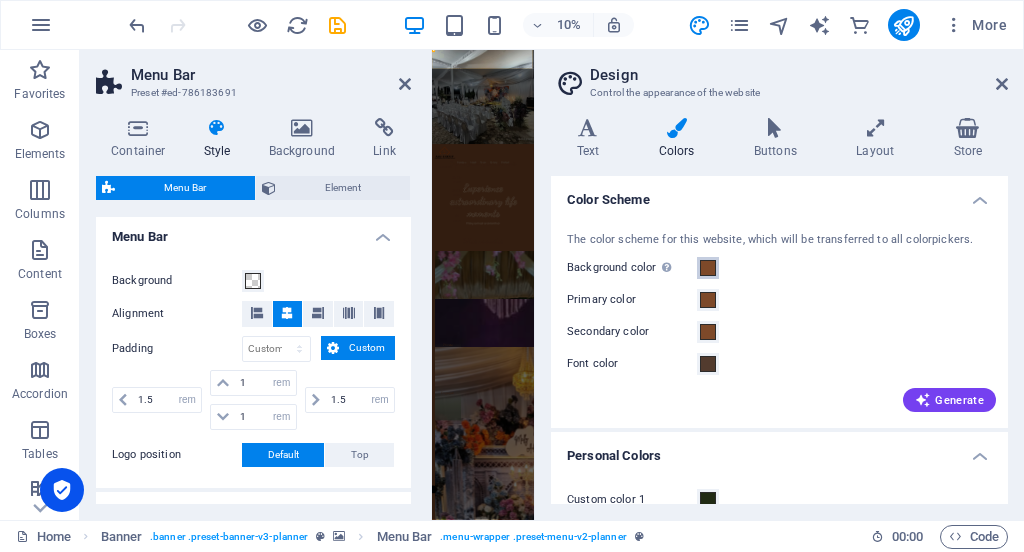 click at bounding box center (708, 268) 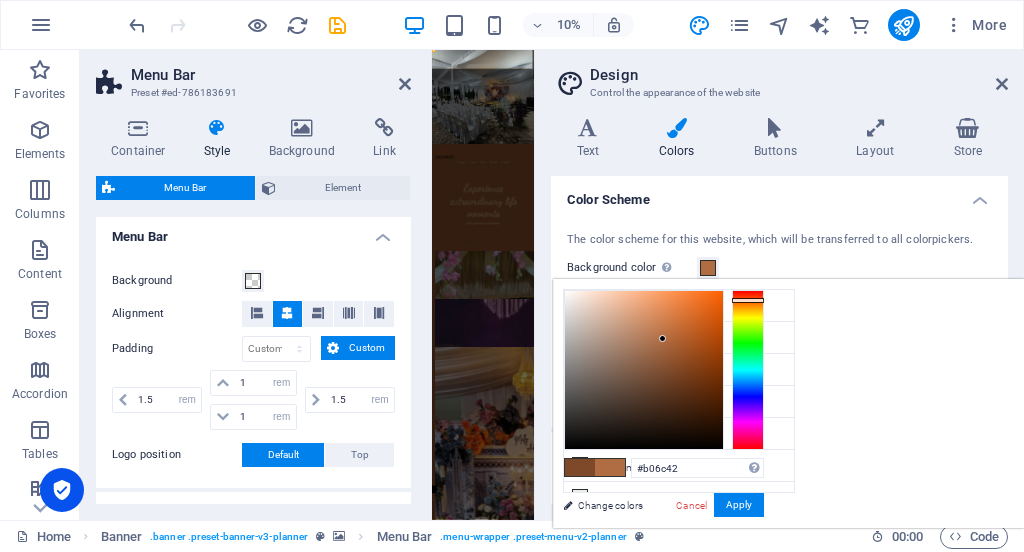 click at bounding box center [644, 370] 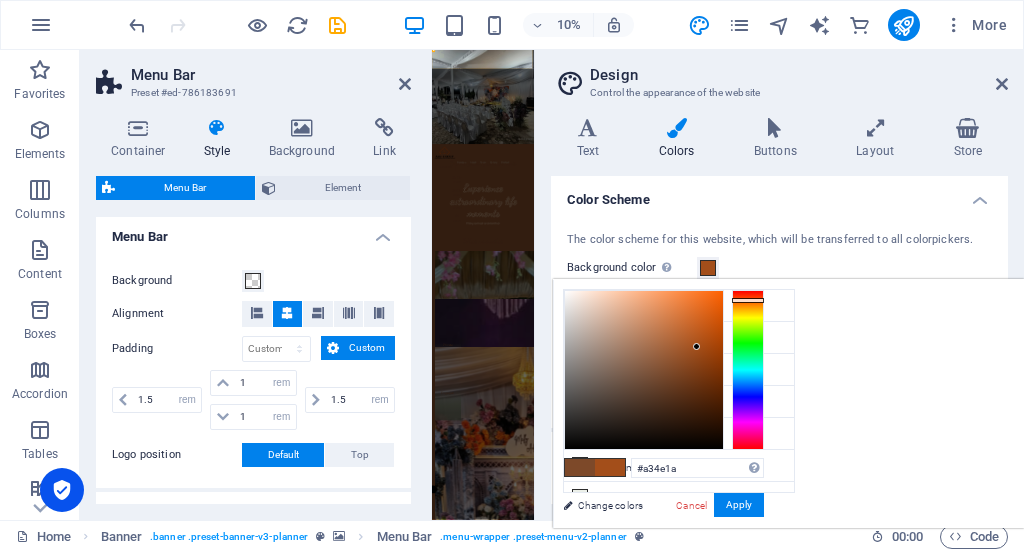 click at bounding box center [644, 370] 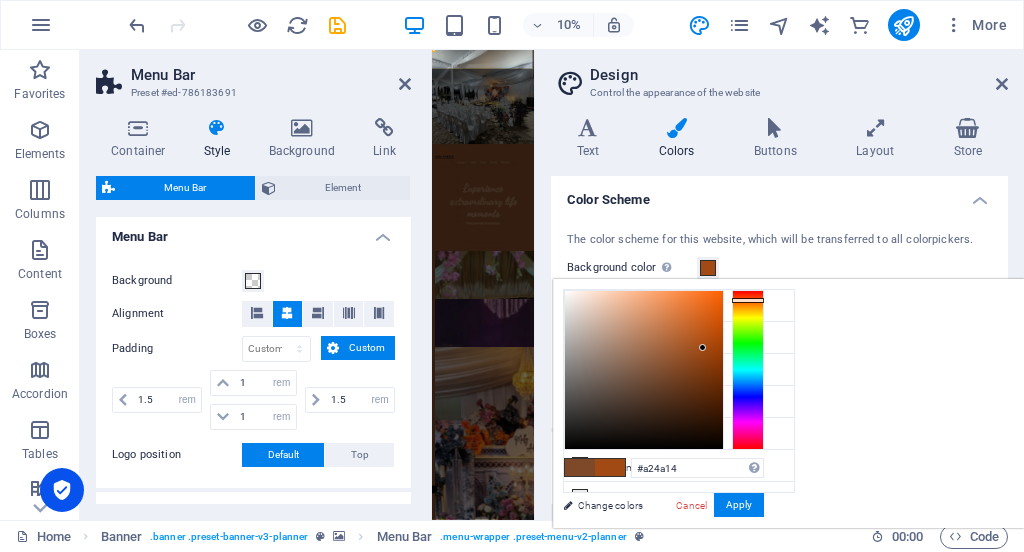 click at bounding box center [644, 370] 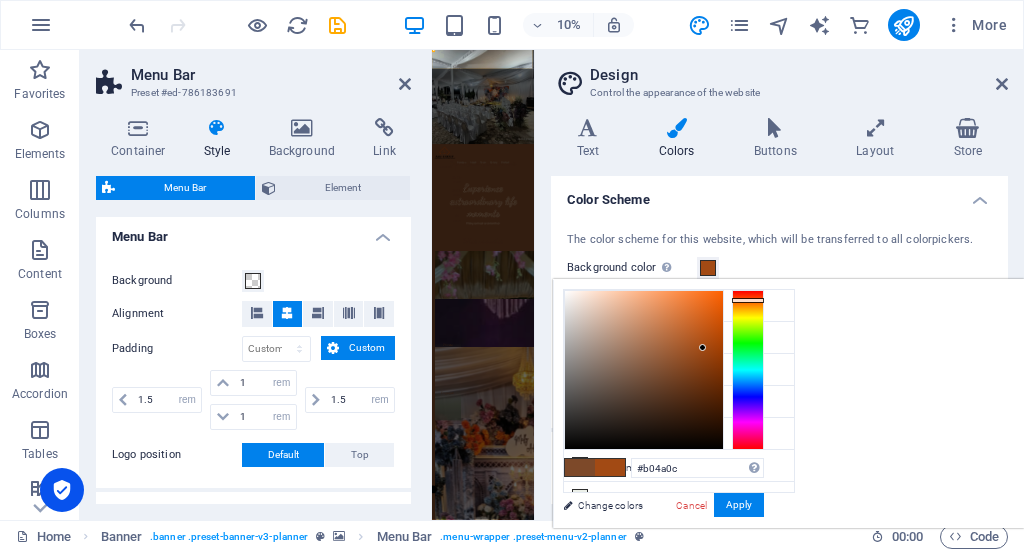 click at bounding box center (644, 370) 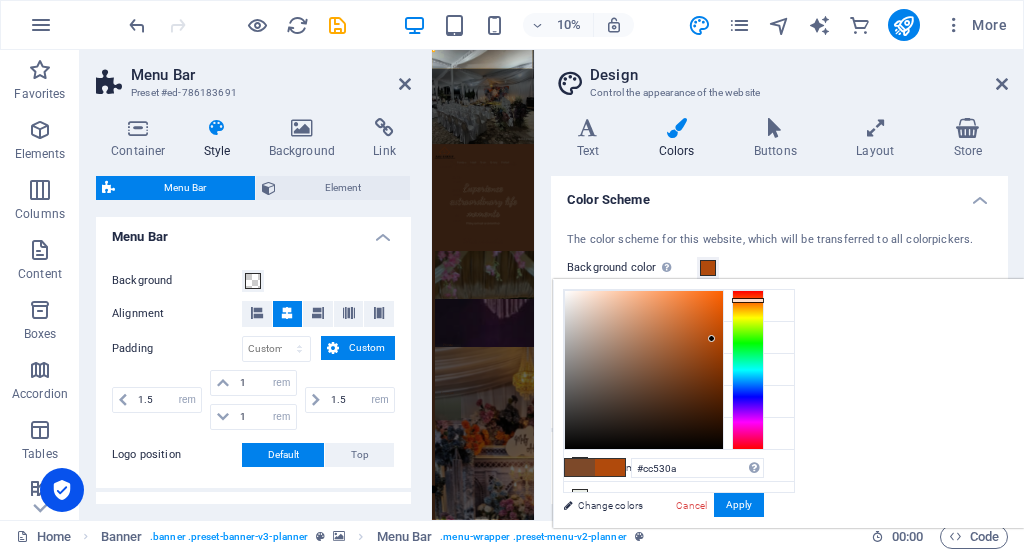click at bounding box center [644, 370] 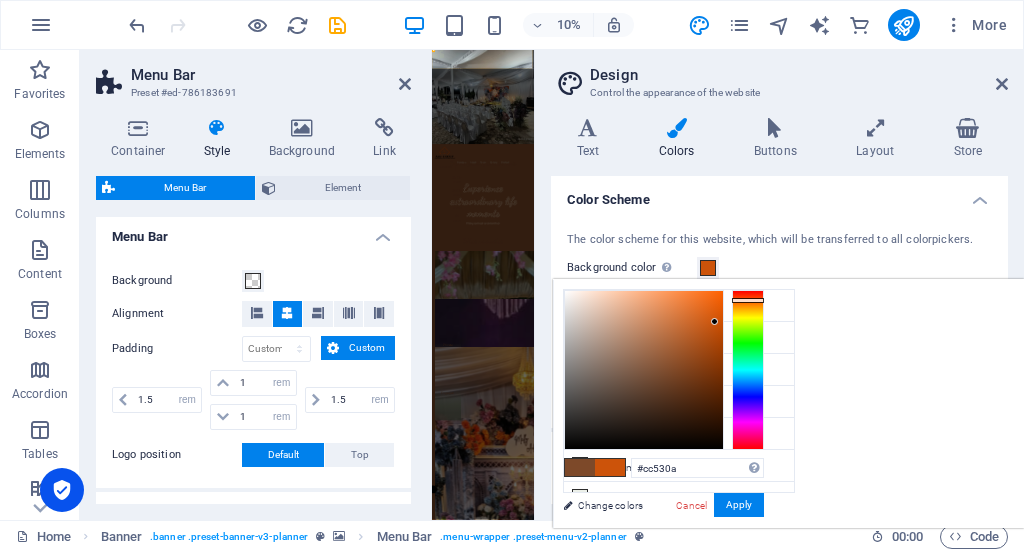click at bounding box center (644, 370) 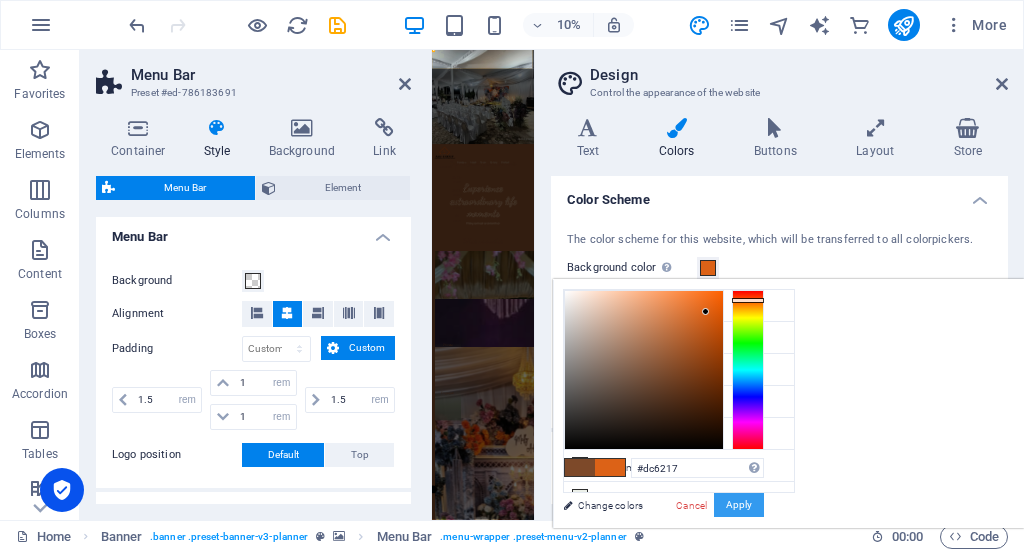 click on "Apply" at bounding box center (739, 505) 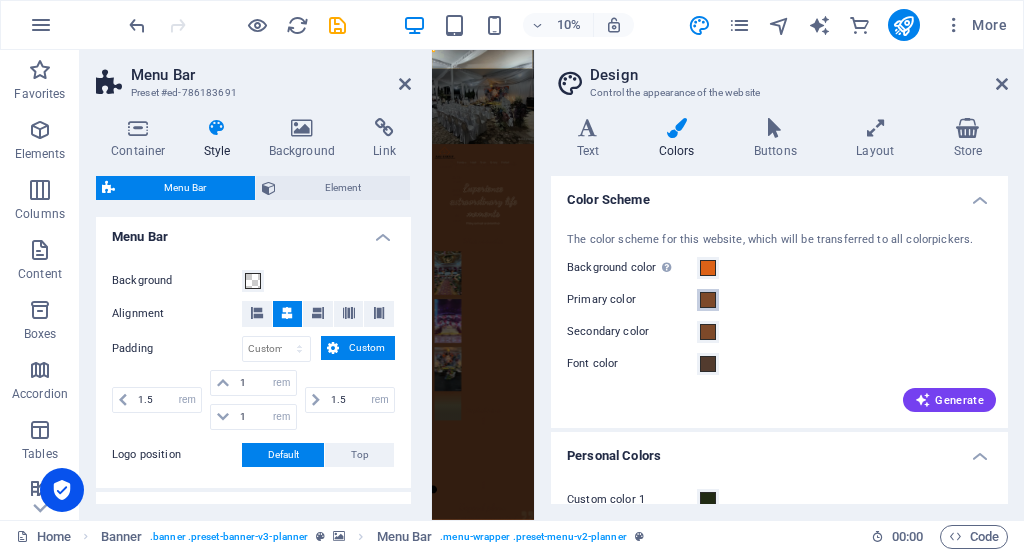 click at bounding box center (708, 300) 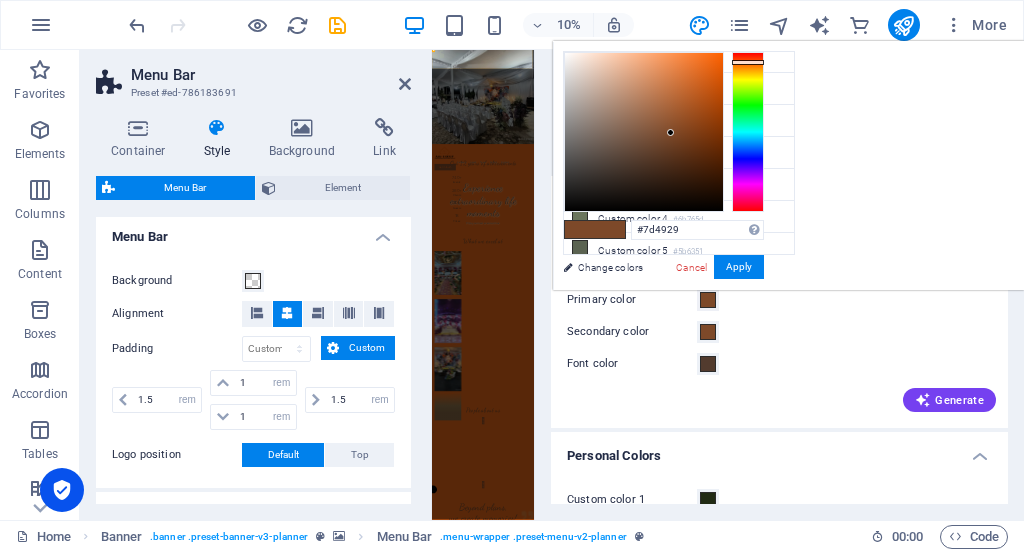 scroll, scrollTop: 0, scrollLeft: 0, axis: both 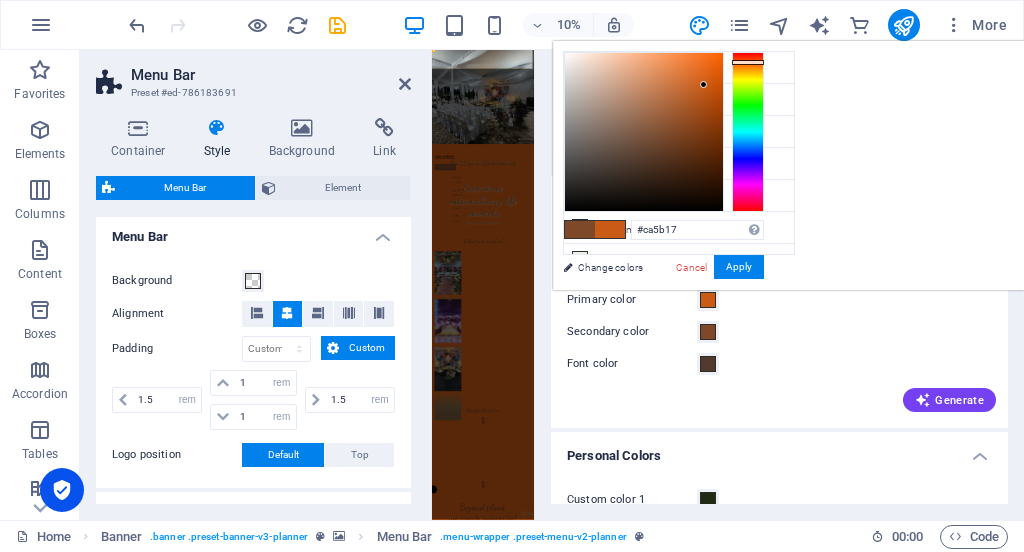 click at bounding box center (644, 132) 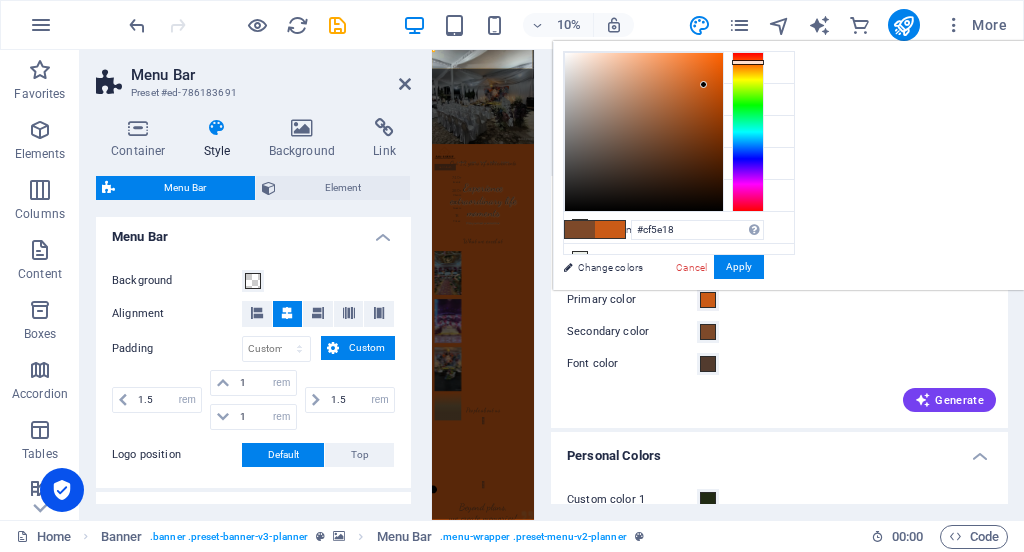 click at bounding box center [703, 84] 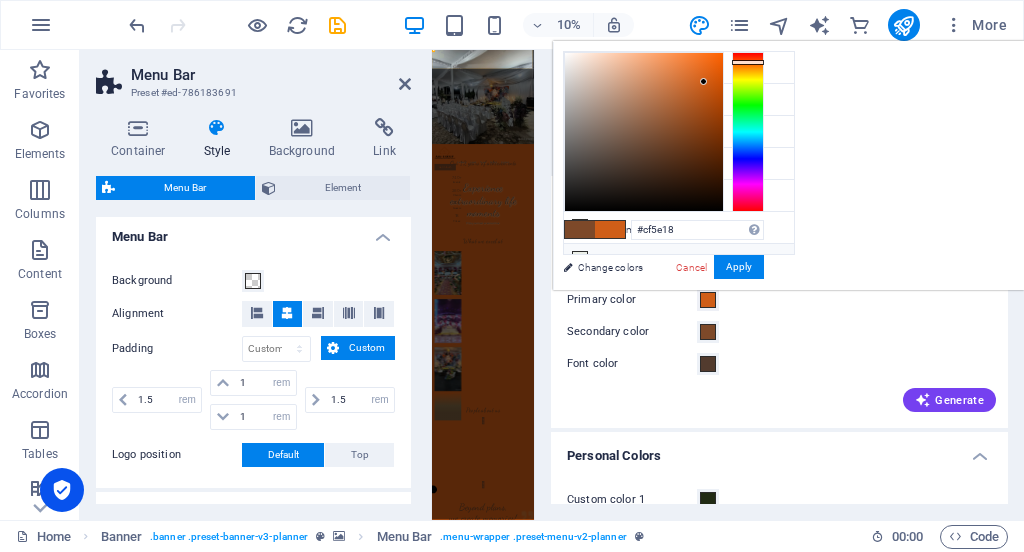 drag, startPoint x: 812, startPoint y: 44, endPoint x: 674, endPoint y: 249, distance: 247.12143 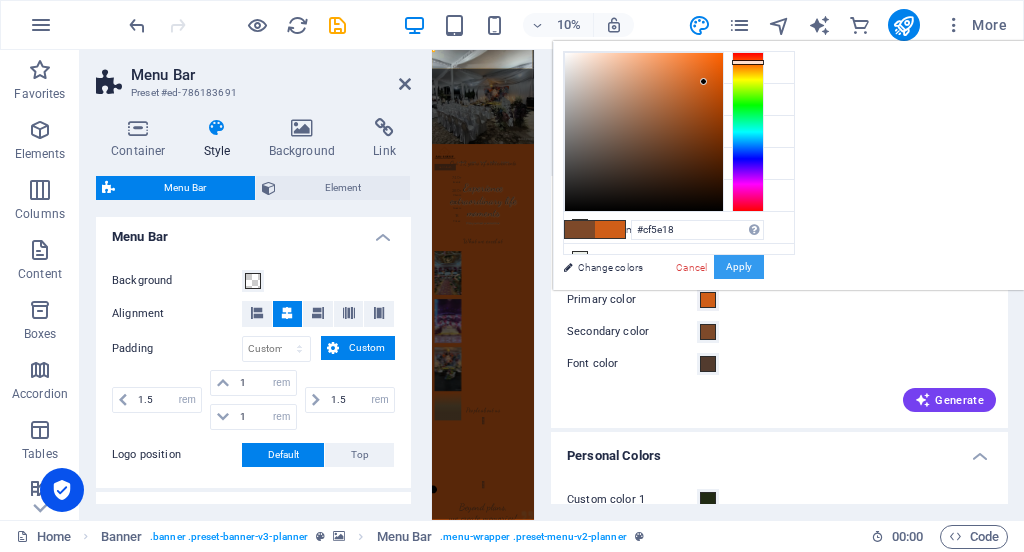 click on "Apply" at bounding box center (739, 267) 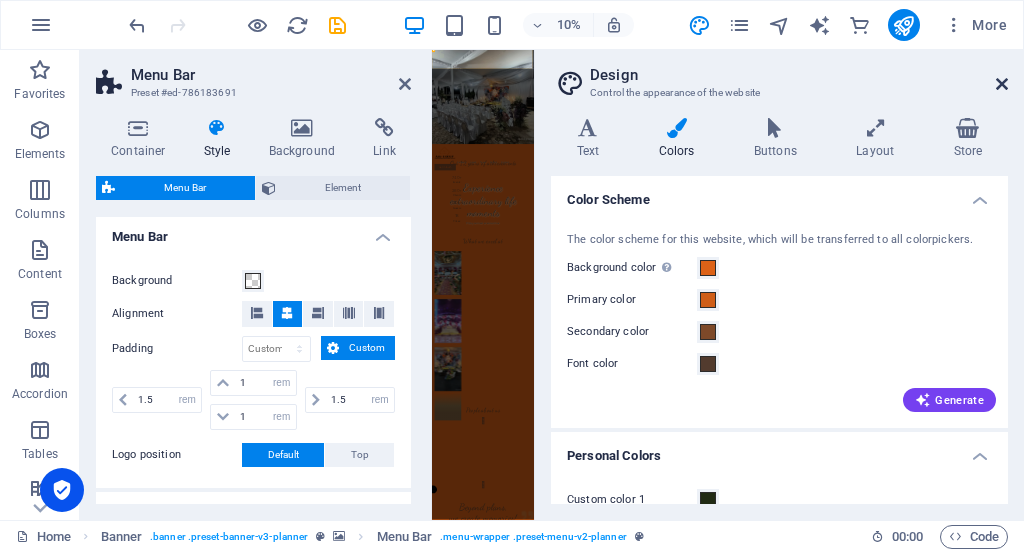 click at bounding box center (1002, 84) 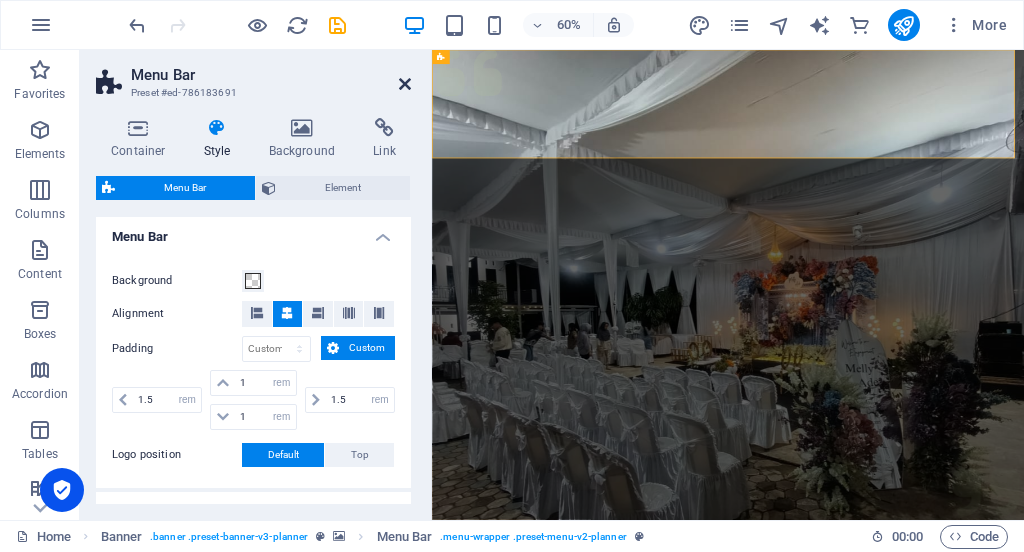 click at bounding box center (405, 84) 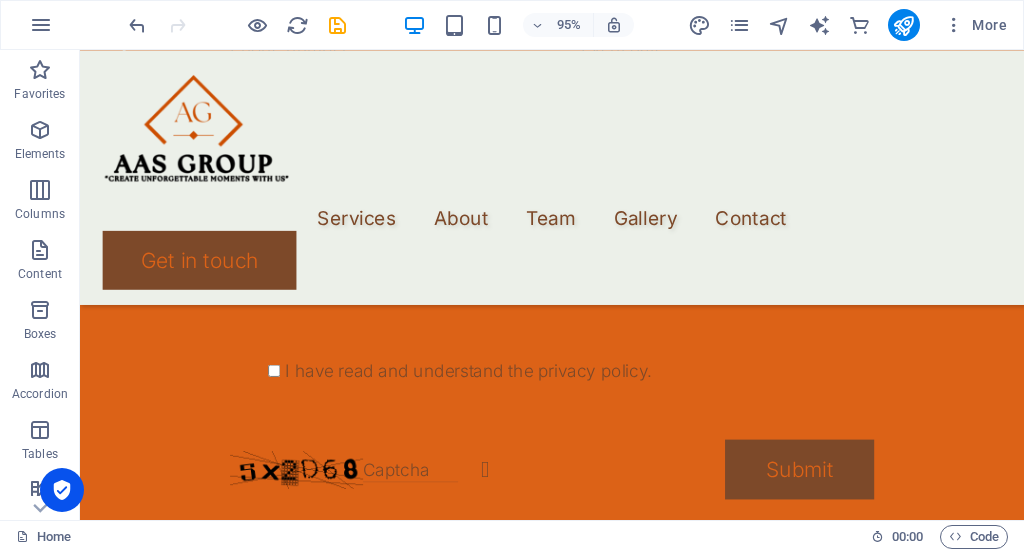 scroll, scrollTop: 5058, scrollLeft: 0, axis: vertical 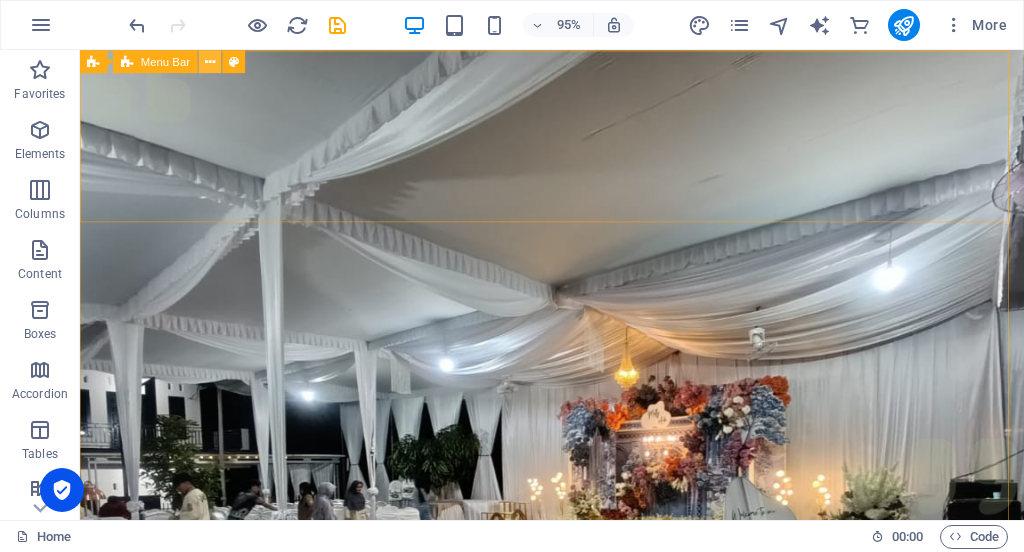 click at bounding box center [210, 61] 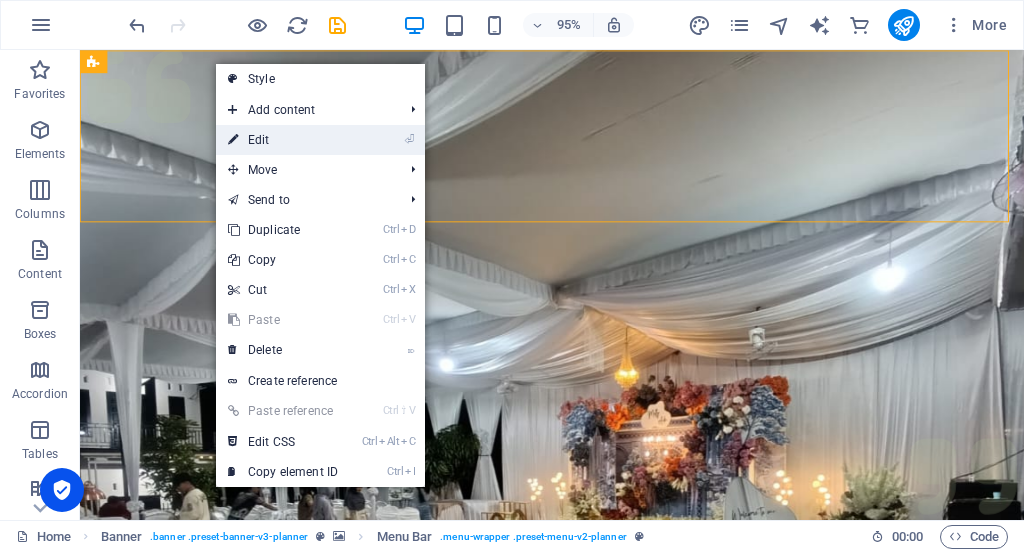 click on "⏎  Edit" at bounding box center (283, 140) 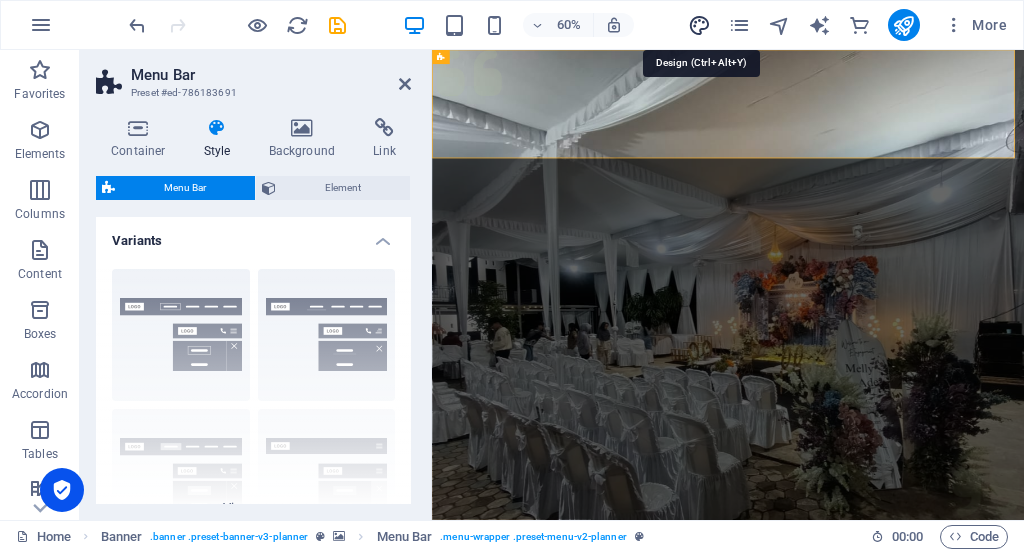 click at bounding box center [699, 25] 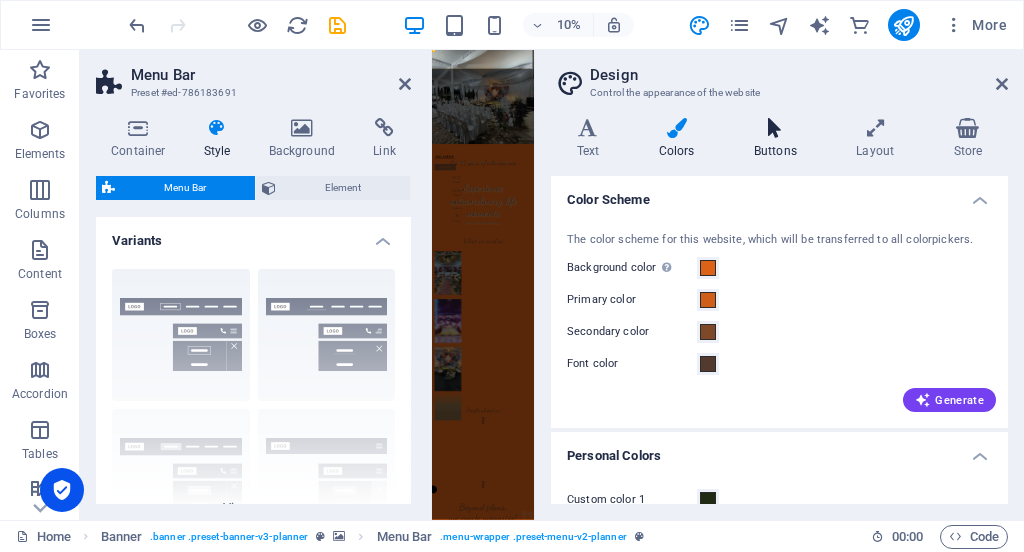 click at bounding box center [775, 128] 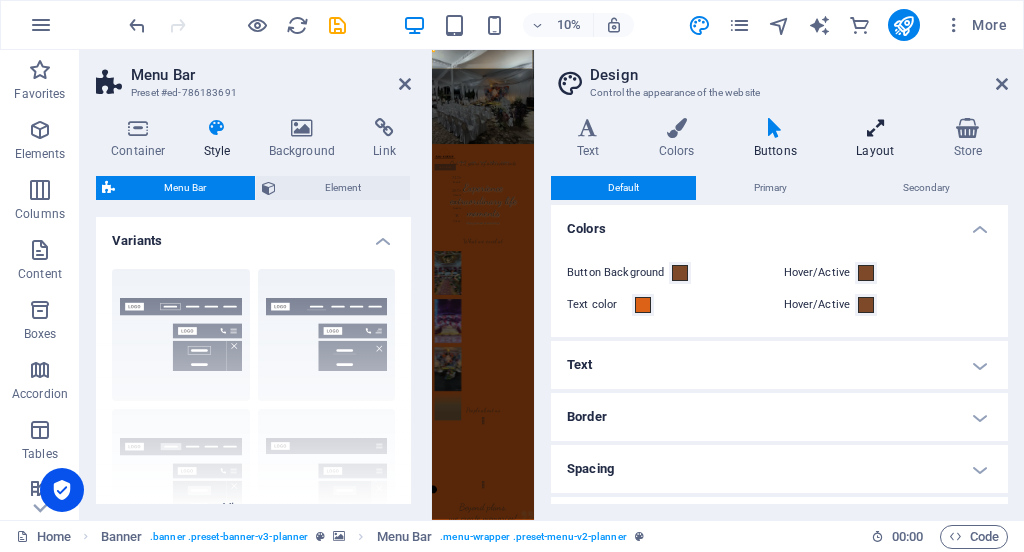 click at bounding box center [875, 128] 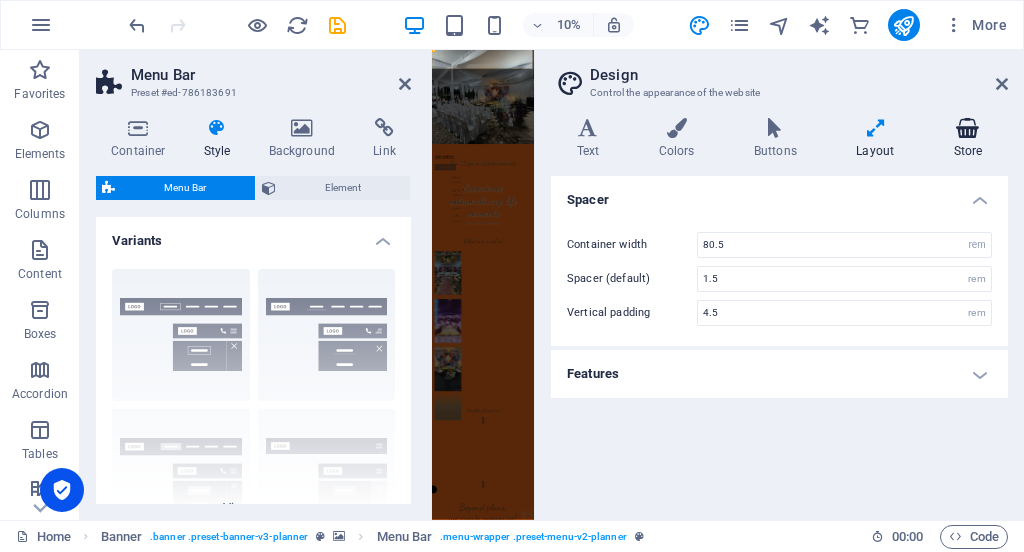 click at bounding box center [968, 128] 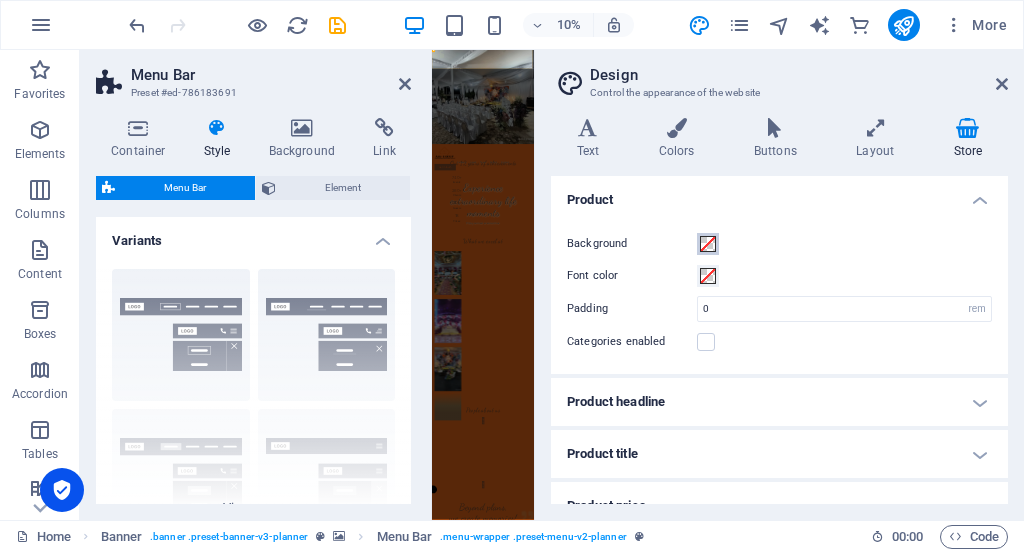 click at bounding box center (708, 244) 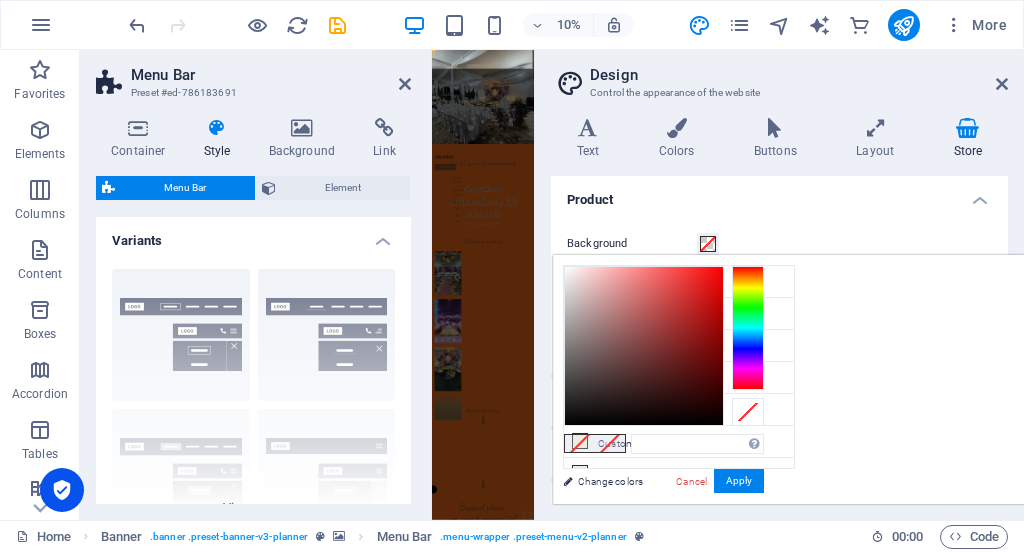 click on "Product" at bounding box center (779, 194) 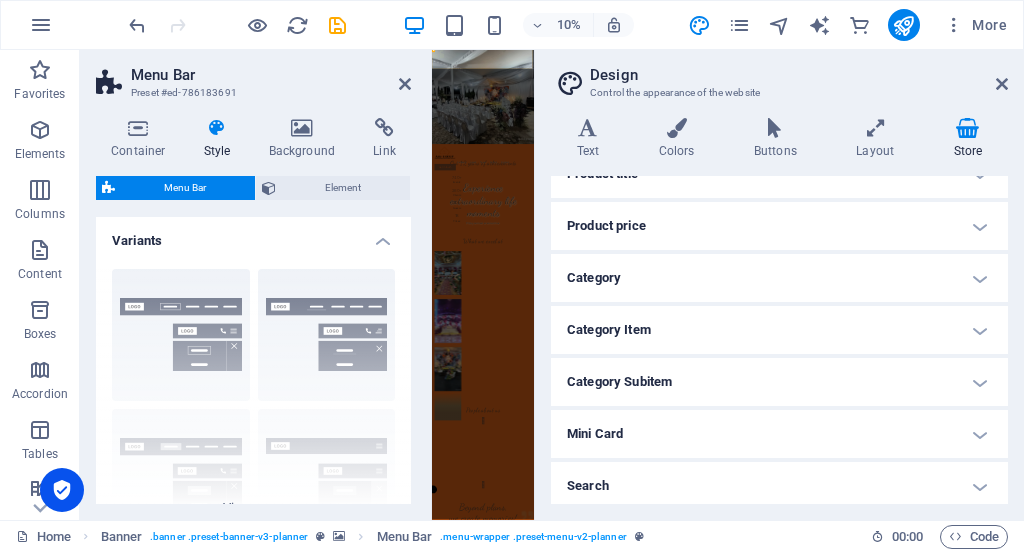 scroll, scrollTop: 135, scrollLeft: 0, axis: vertical 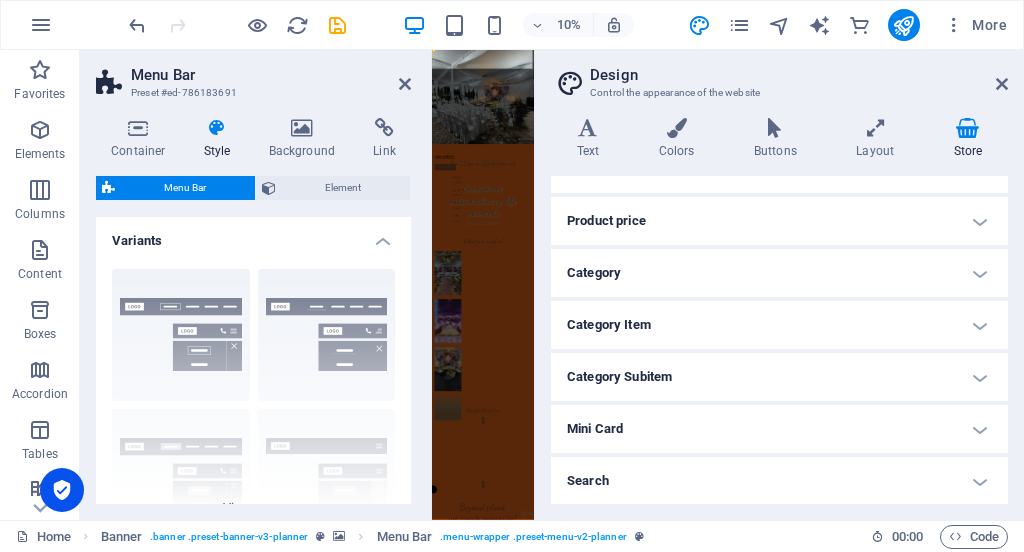 click on "Search" at bounding box center [779, 481] 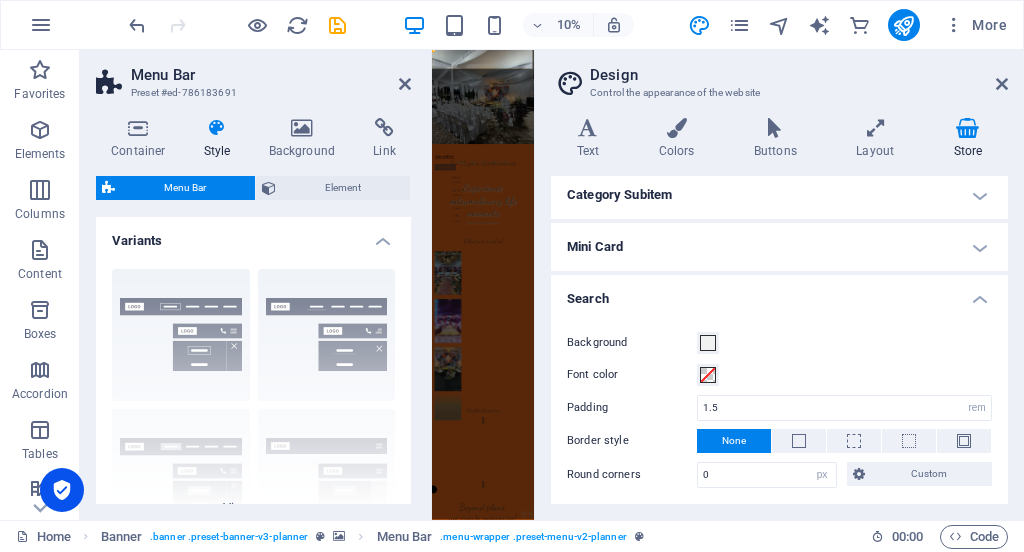 scroll, scrollTop: 319, scrollLeft: 0, axis: vertical 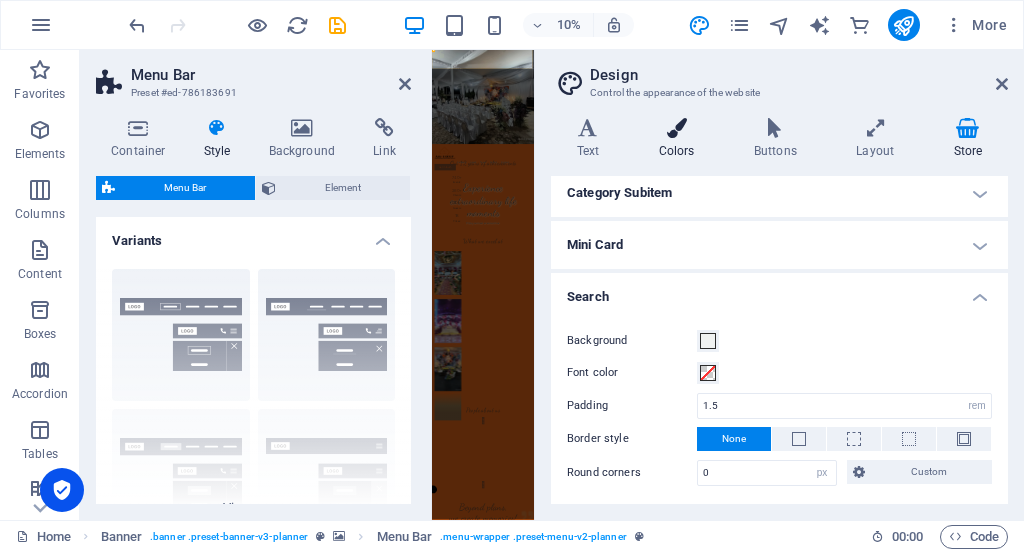click at bounding box center [676, 128] 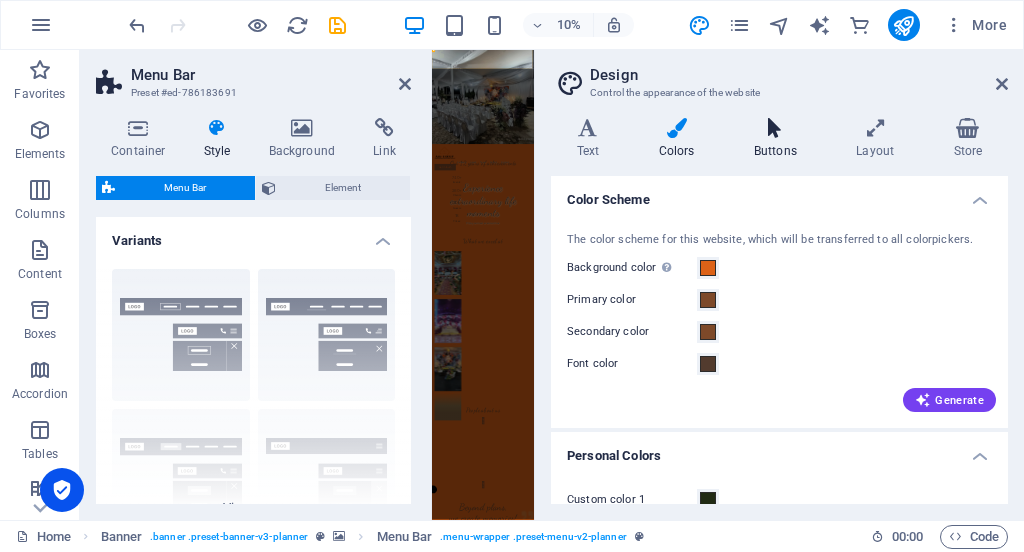 click at bounding box center [775, 128] 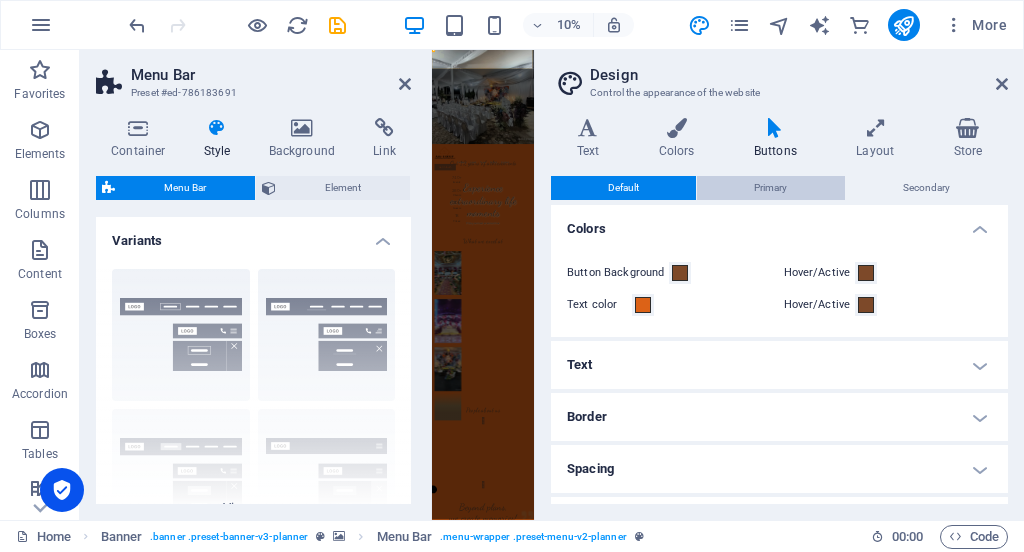 click on "Primary" at bounding box center (770, 188) 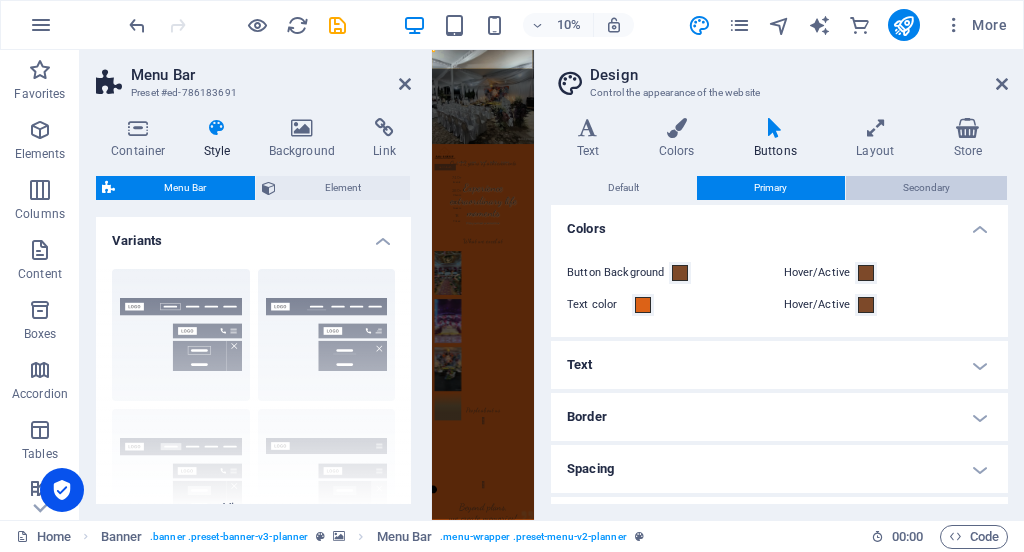 click on "Secondary" at bounding box center (926, 188) 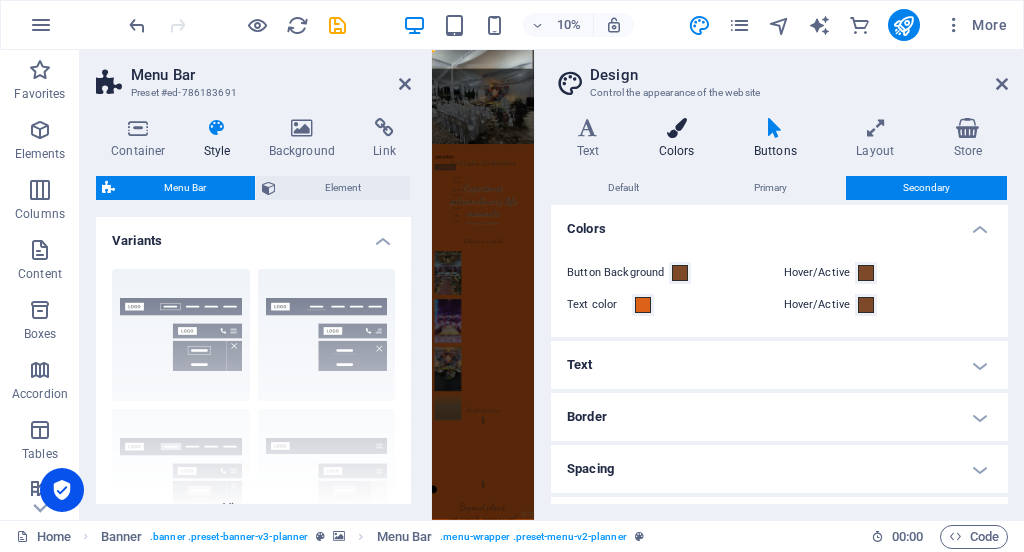 click on "Colors" at bounding box center [680, 139] 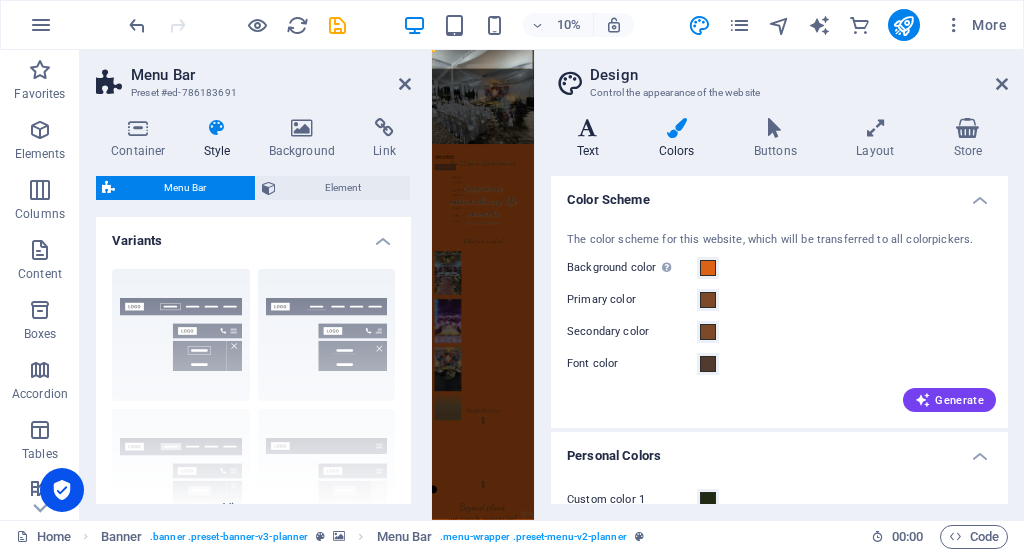 click at bounding box center [588, 128] 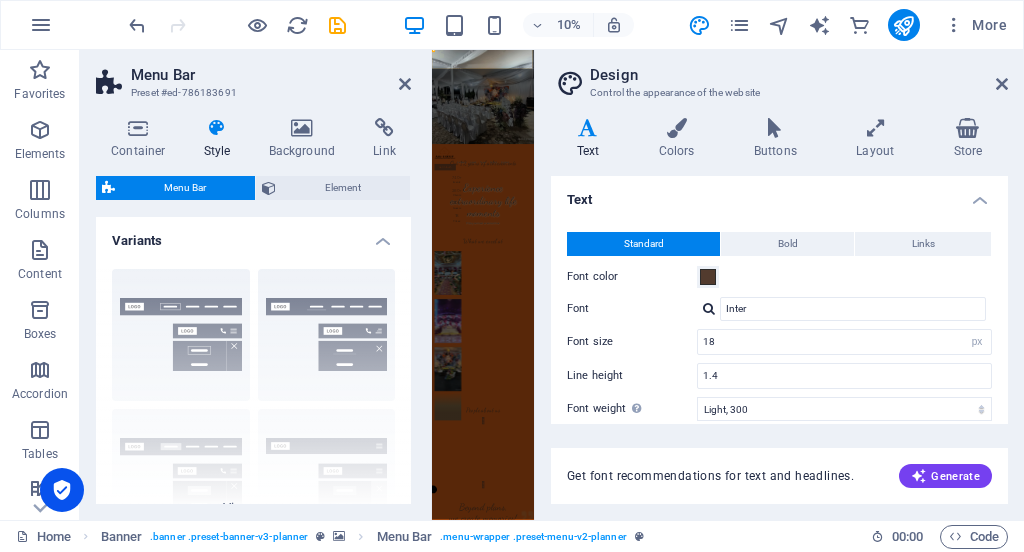 click on "Text" at bounding box center (779, 194) 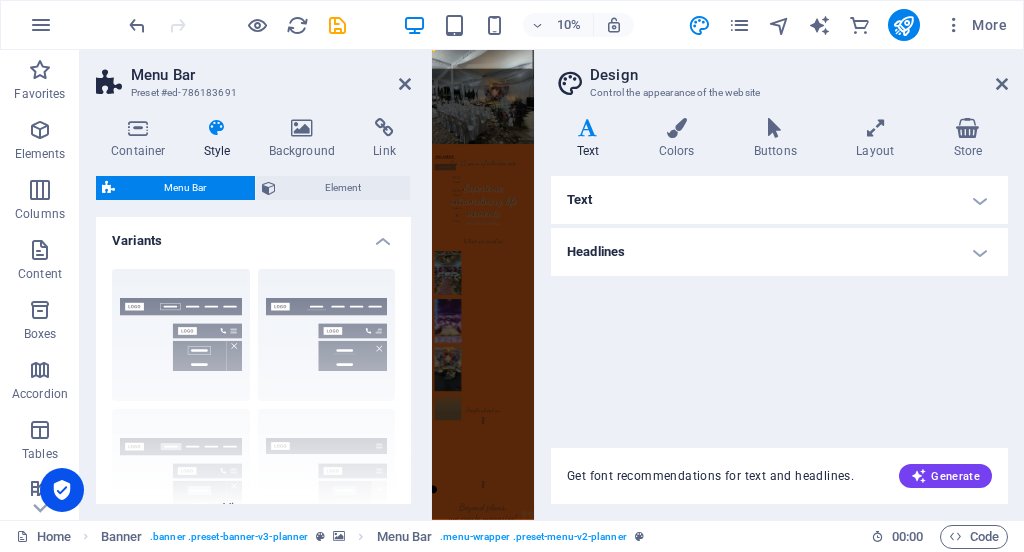 click on "Design Control the appearance of the website" at bounding box center (781, 76) 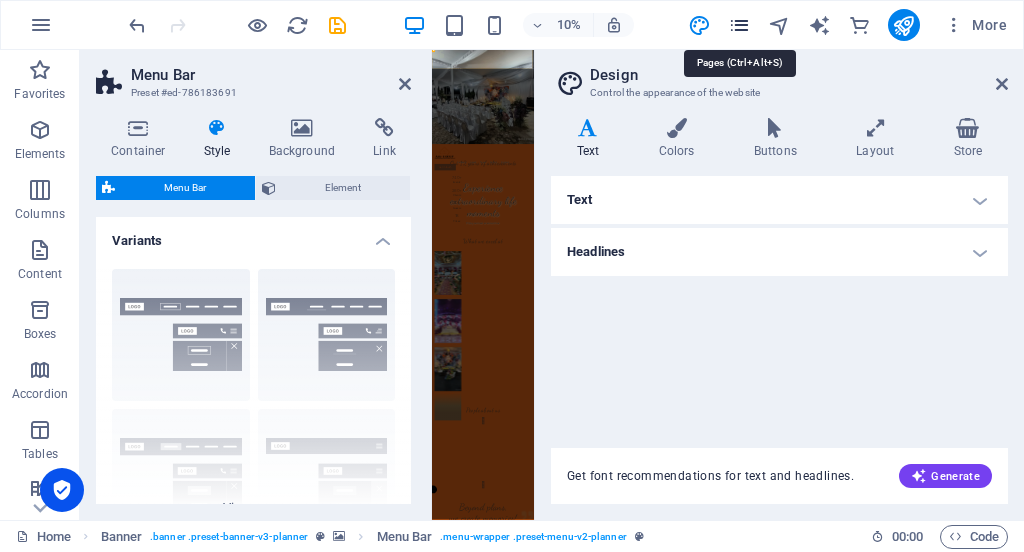 click at bounding box center [739, 25] 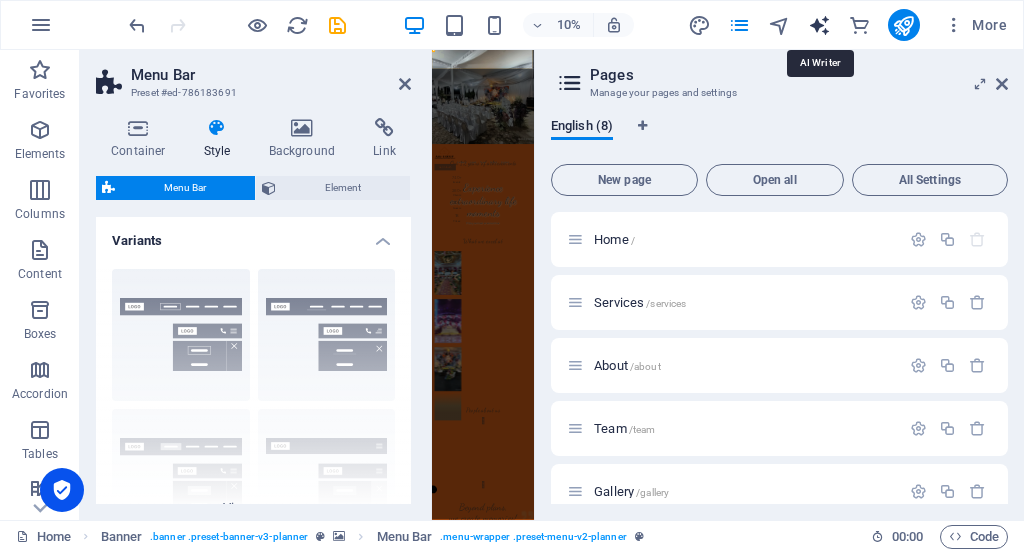 drag, startPoint x: 788, startPoint y: 26, endPoint x: 824, endPoint y: 20, distance: 36.496574 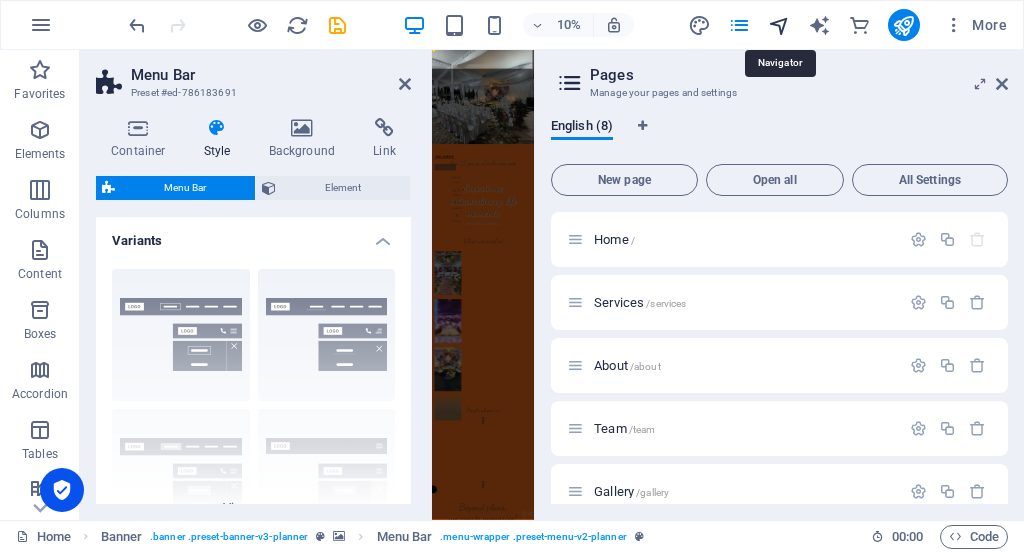 click at bounding box center (779, 25) 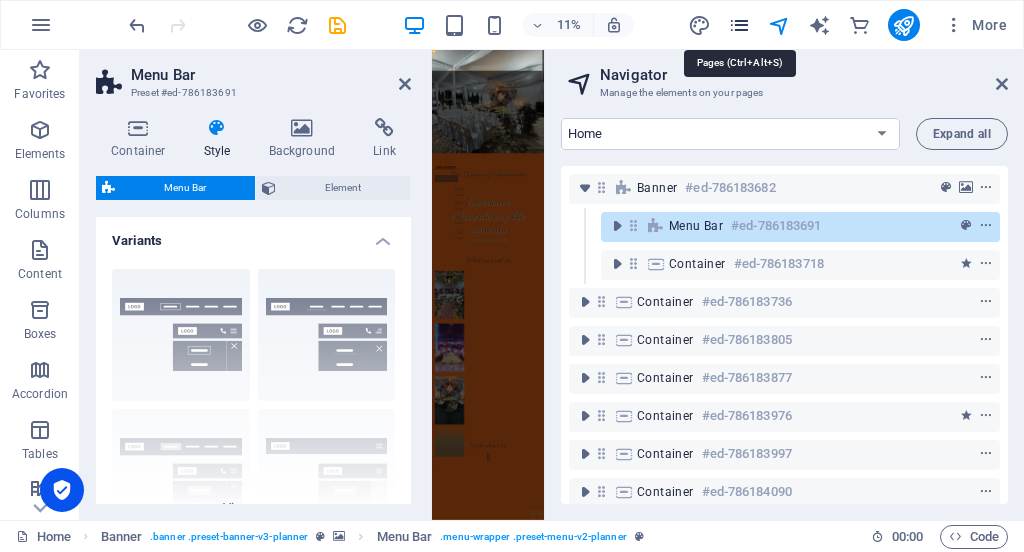 click at bounding box center [739, 25] 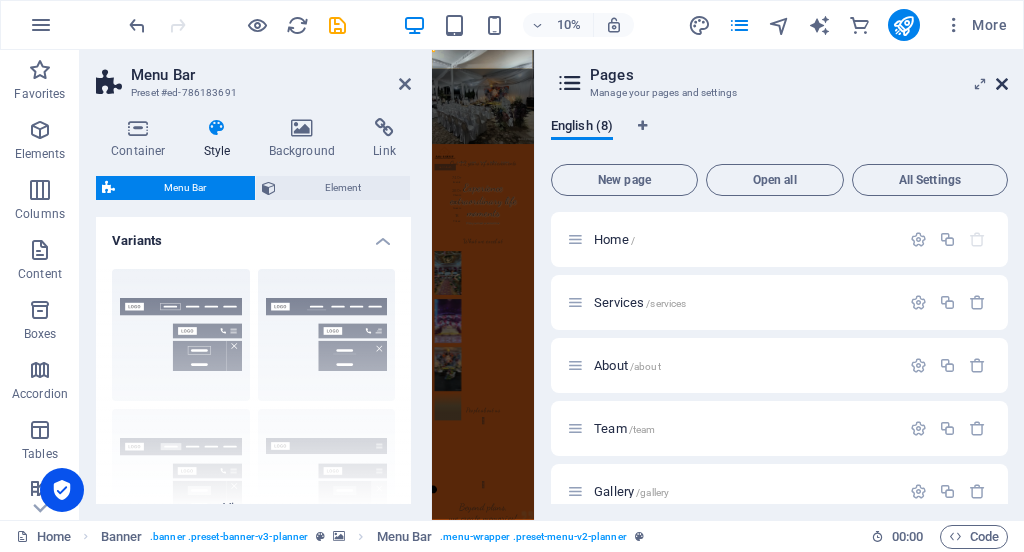 click at bounding box center (1002, 84) 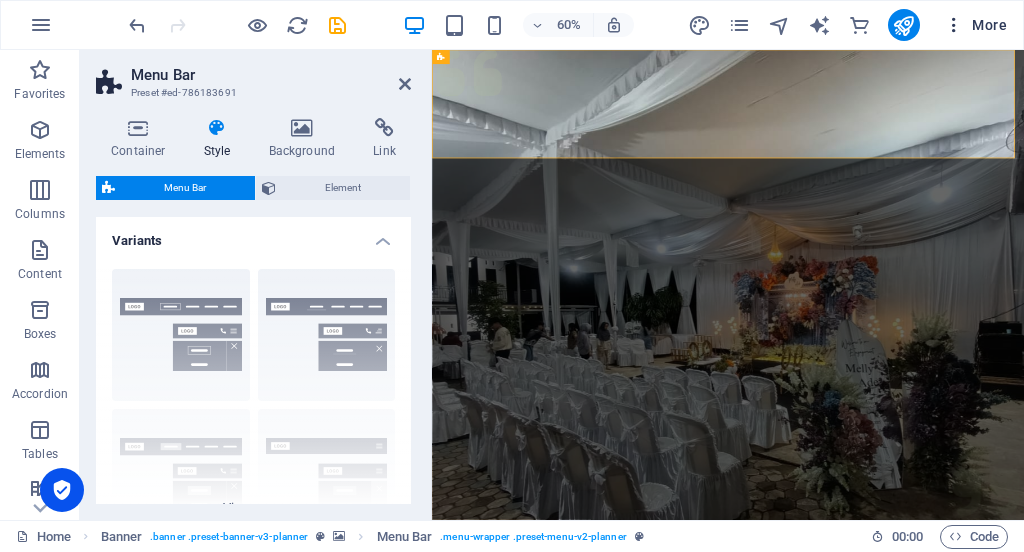 click at bounding box center (954, 25) 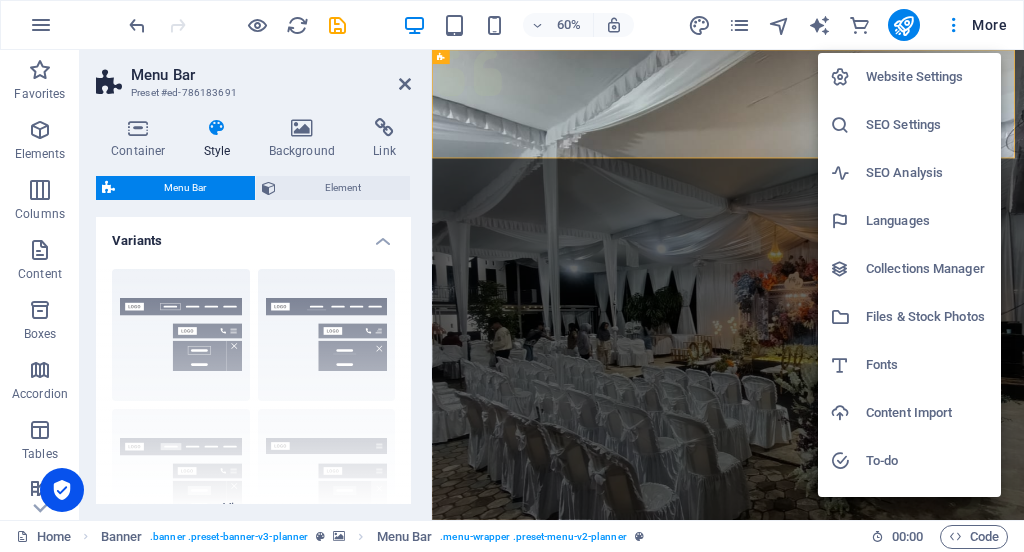 click on "Website Settings" at bounding box center [927, 77] 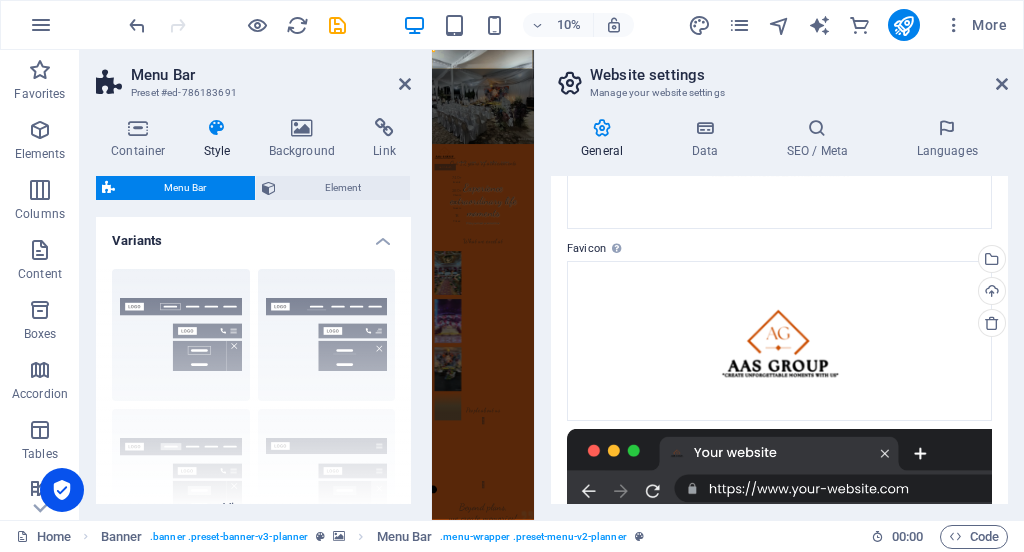 scroll, scrollTop: 225, scrollLeft: 0, axis: vertical 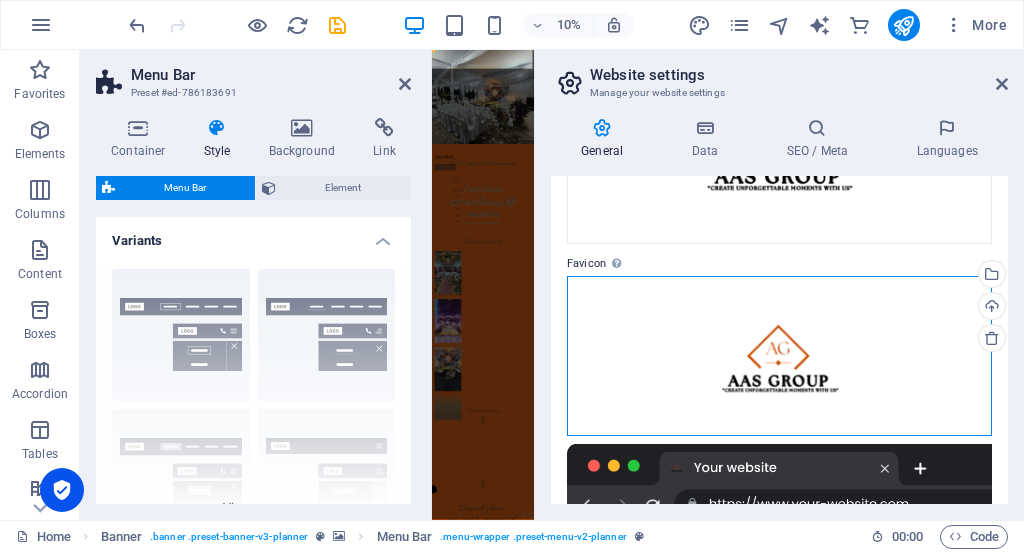 click on "Drag files here, click to choose files or select files from Files or our free stock photos & videos" at bounding box center [779, 356] 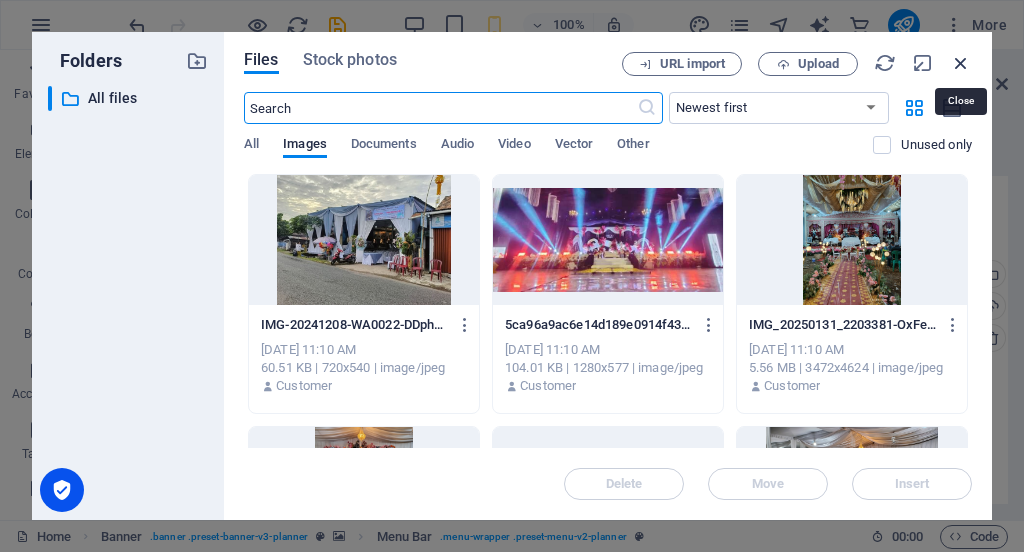 click at bounding box center [961, 63] 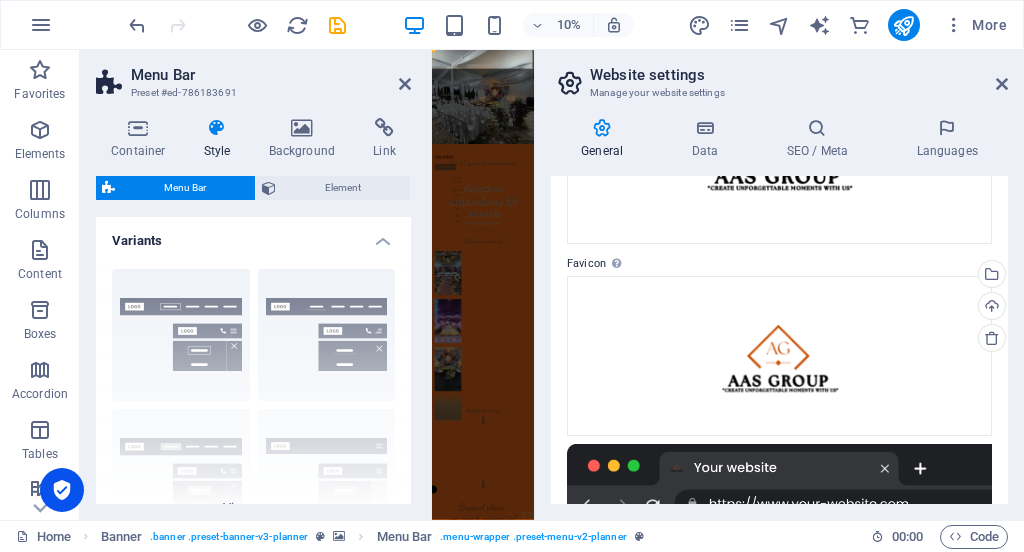 drag, startPoint x: 818, startPoint y: 473, endPoint x: 847, endPoint y: 441, distance: 43.185646 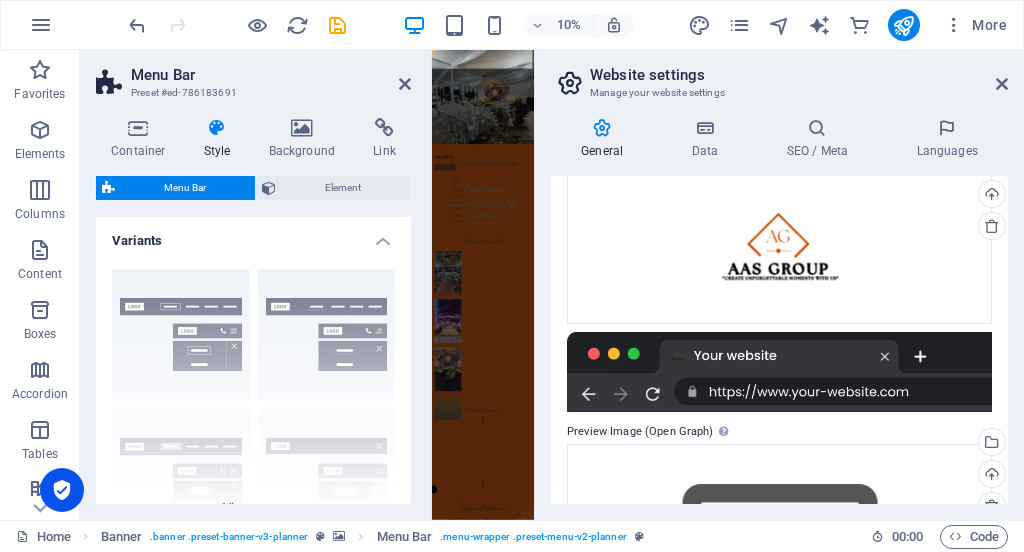 scroll, scrollTop: 342, scrollLeft: 0, axis: vertical 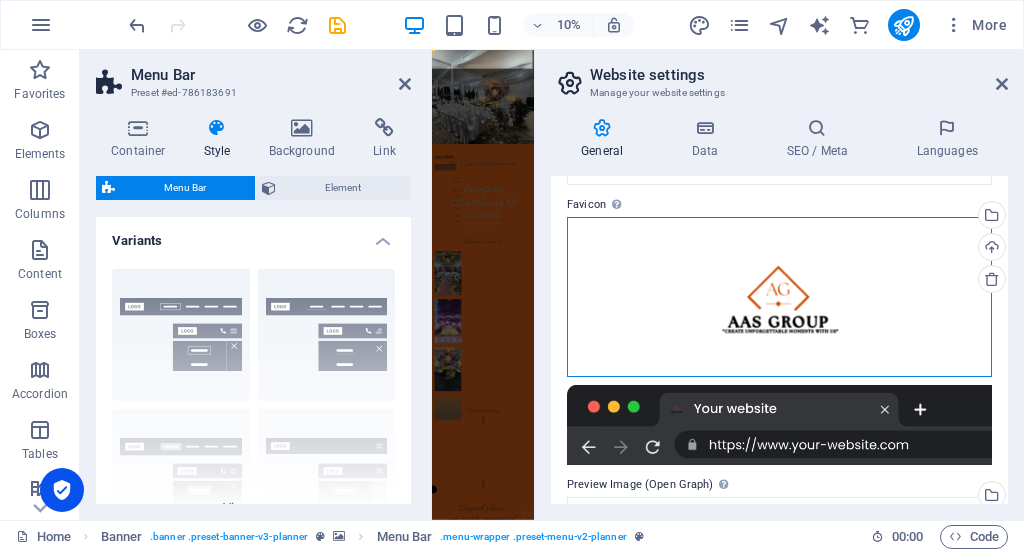 click on "Drag files here, click to choose files or select files from Files or our free stock photos & videos" at bounding box center (779, 297) 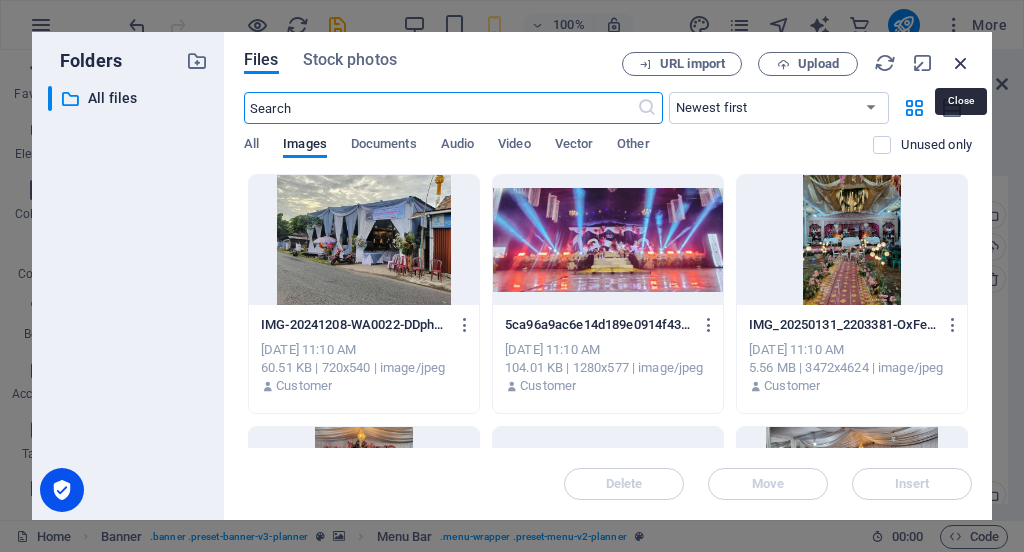 click at bounding box center (961, 63) 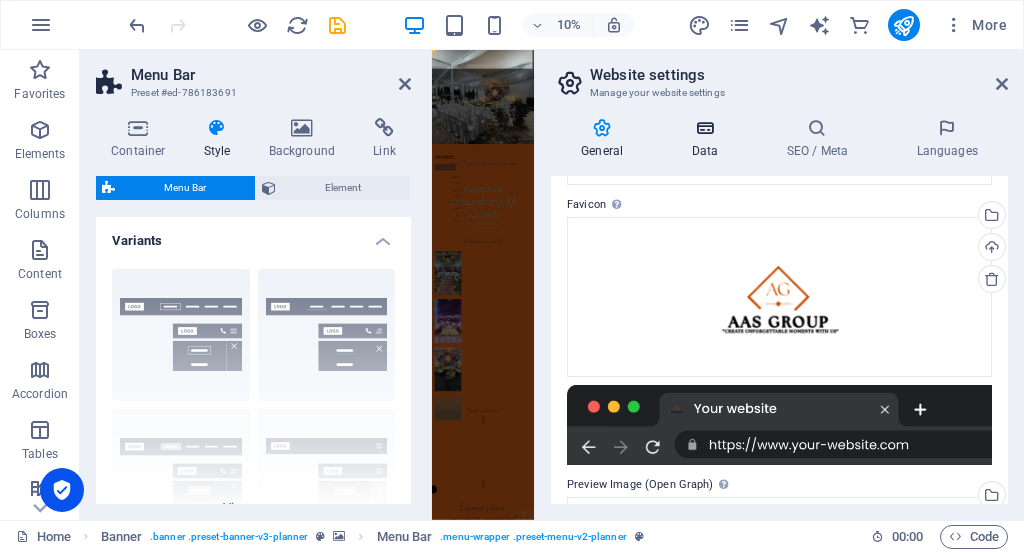 click at bounding box center [704, 128] 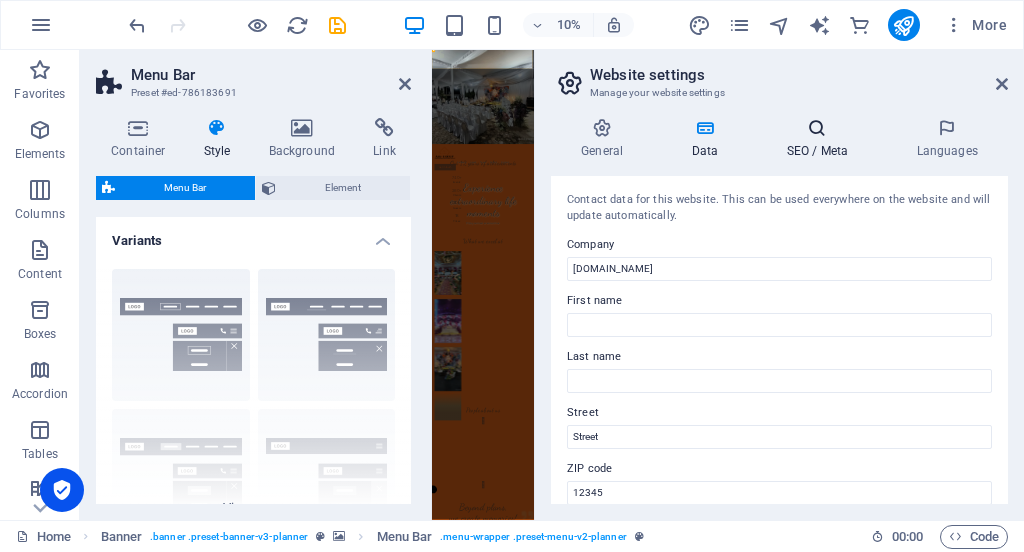 click at bounding box center [817, 128] 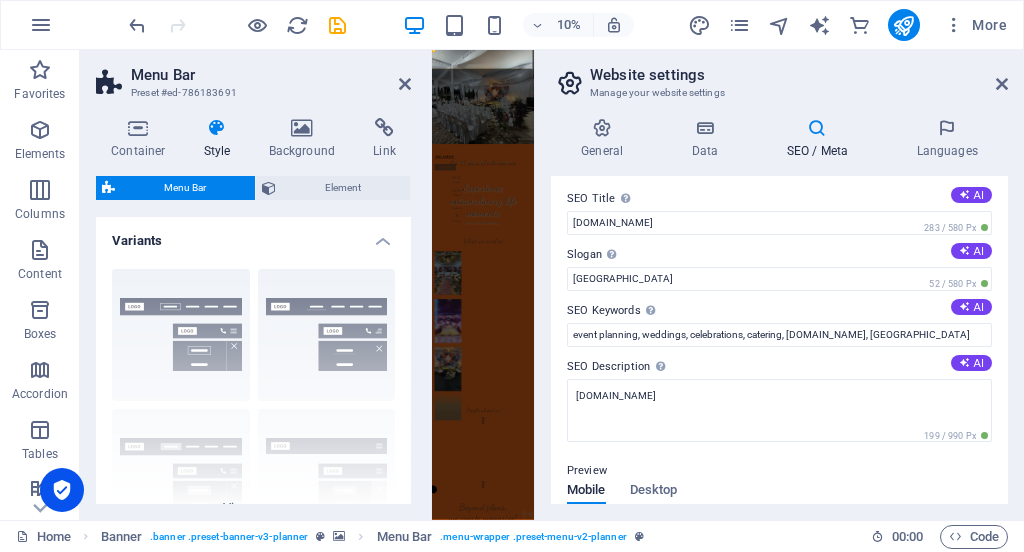 scroll, scrollTop: 0, scrollLeft: 0, axis: both 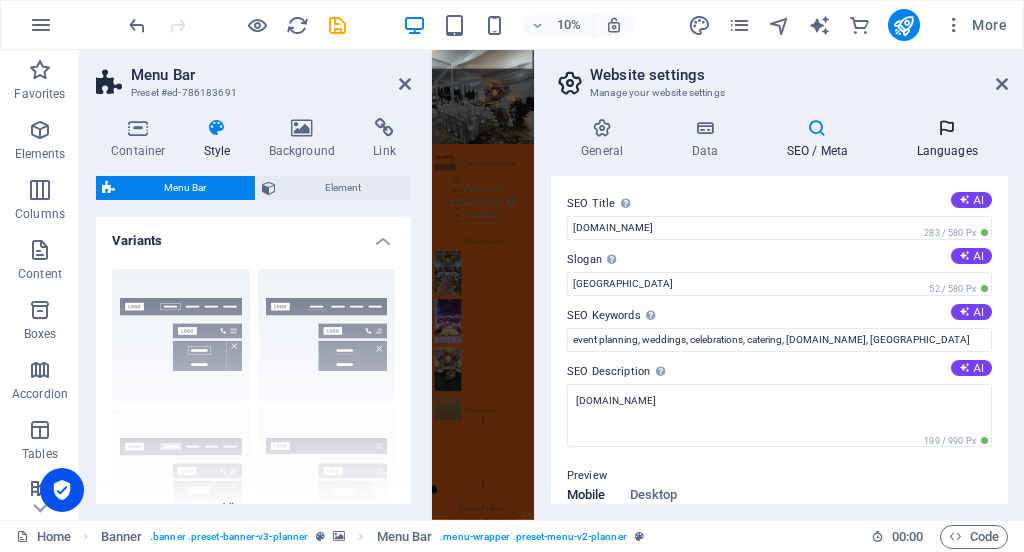 click at bounding box center (947, 128) 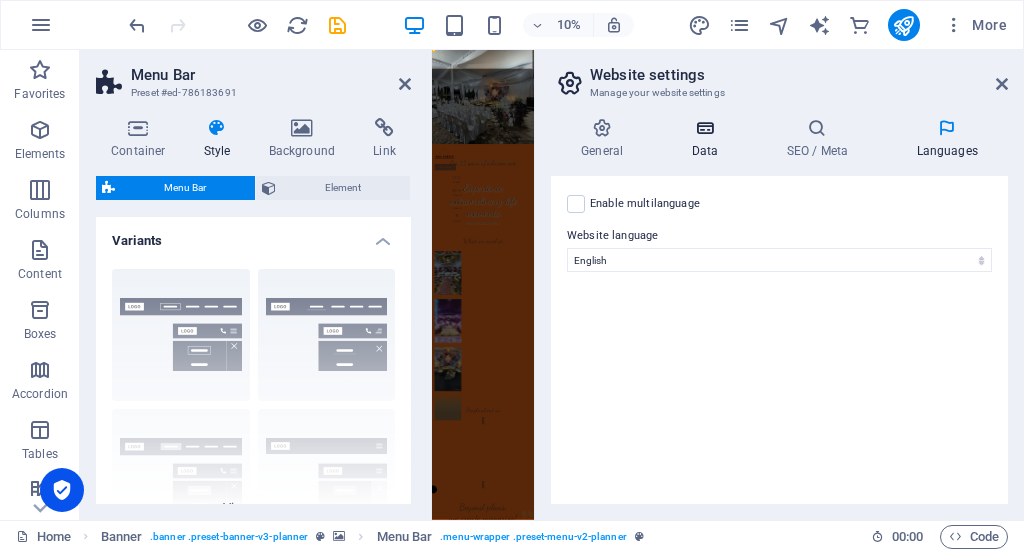 click on "Data" at bounding box center [708, 139] 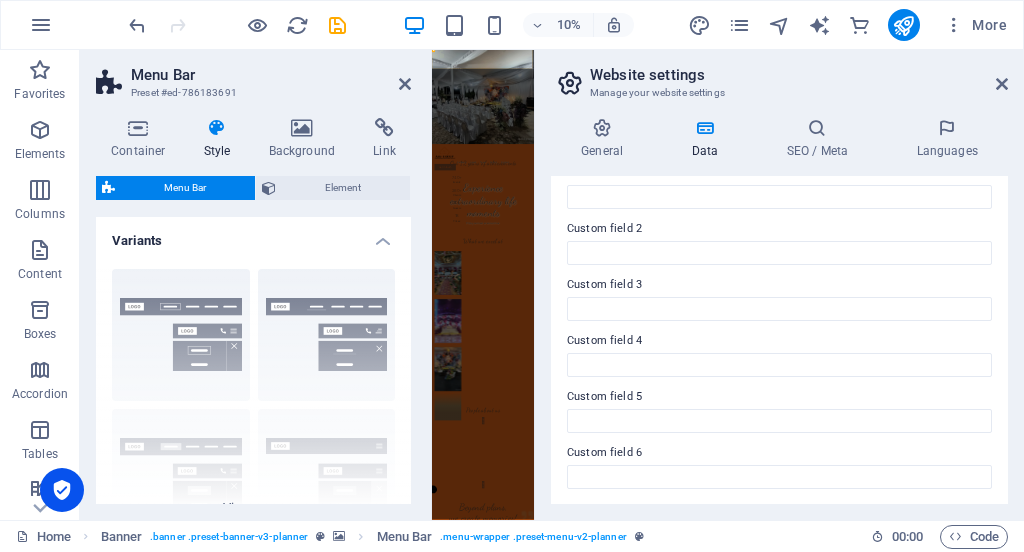 scroll, scrollTop: 0, scrollLeft: 0, axis: both 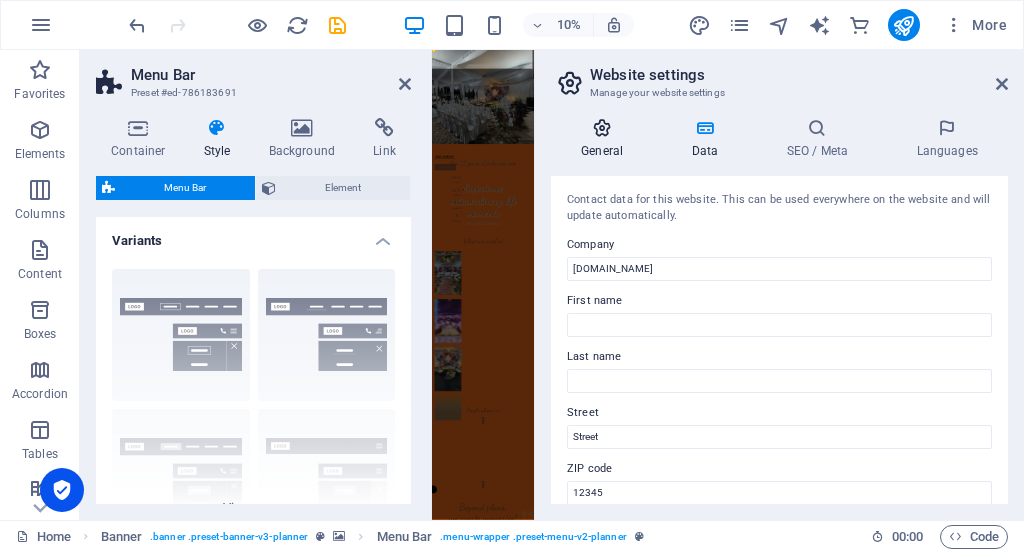 click on "General" at bounding box center [606, 139] 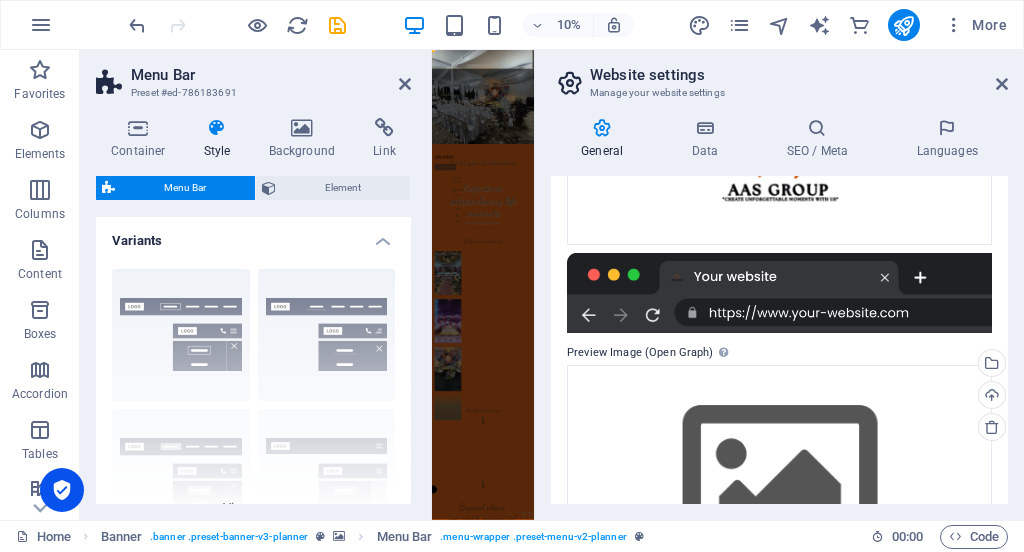 scroll, scrollTop: 522, scrollLeft: 0, axis: vertical 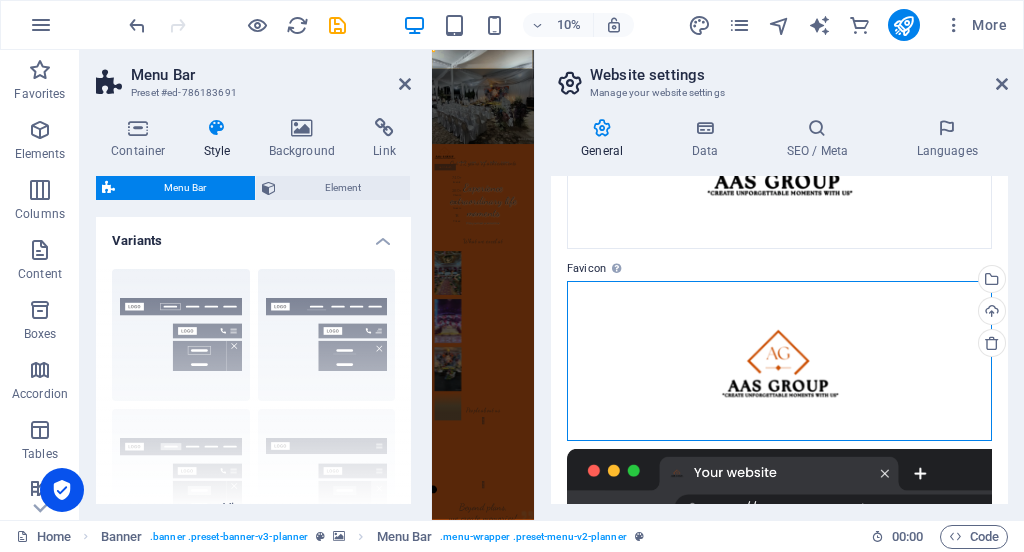 click on "Drag files here, click to choose files or select files from Files or our free stock photos & videos" at bounding box center (779, 361) 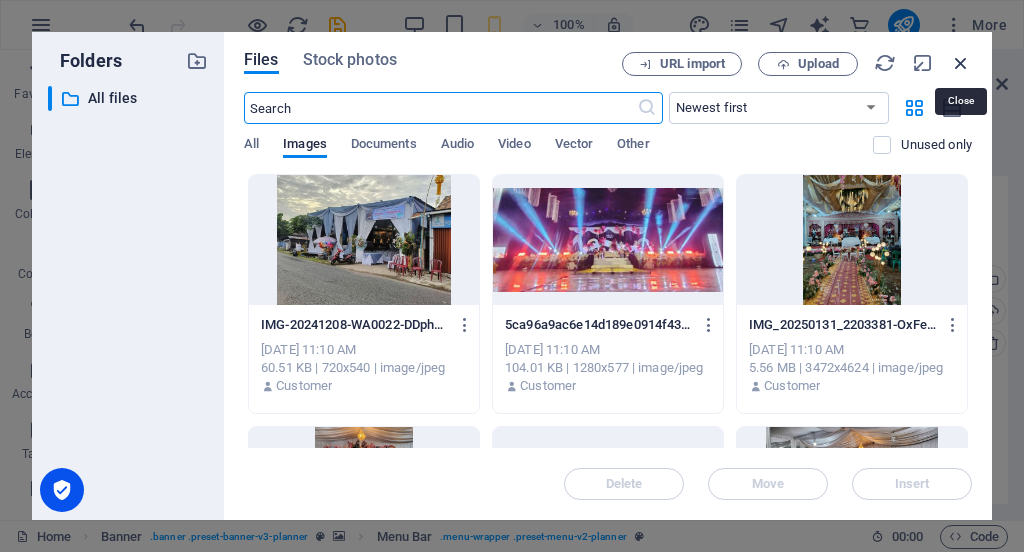 click at bounding box center [961, 63] 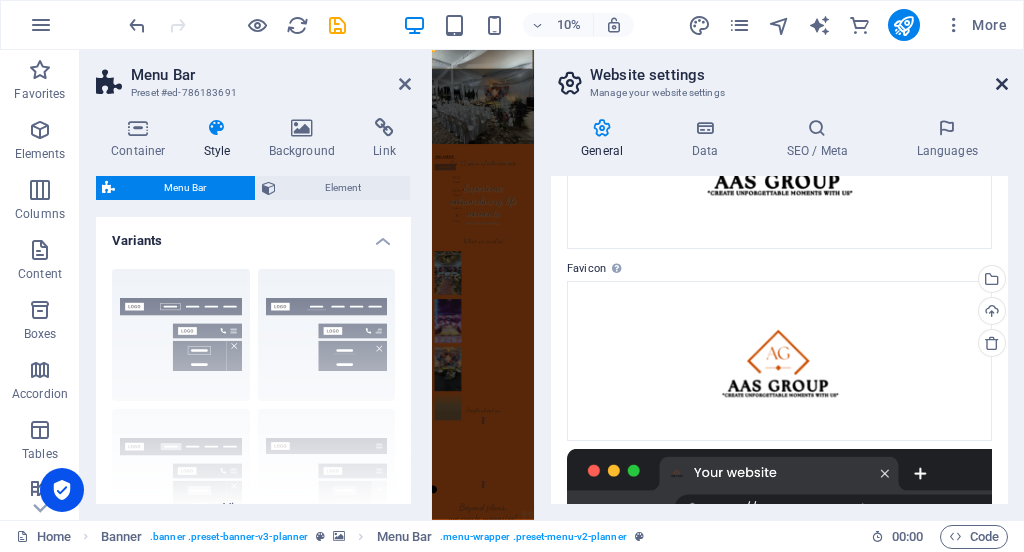 click at bounding box center (1002, 84) 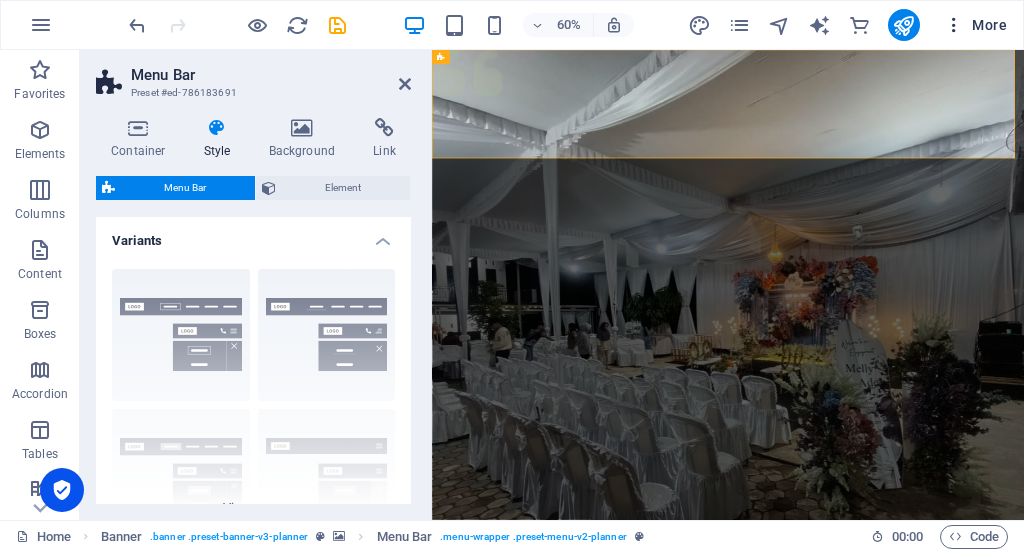 click at bounding box center [954, 25] 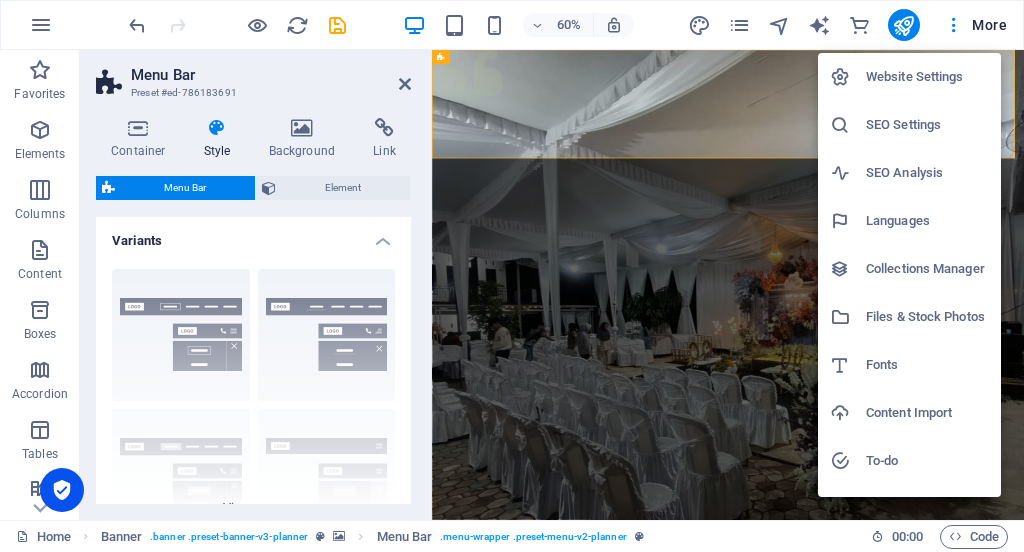 click at bounding box center (512, 276) 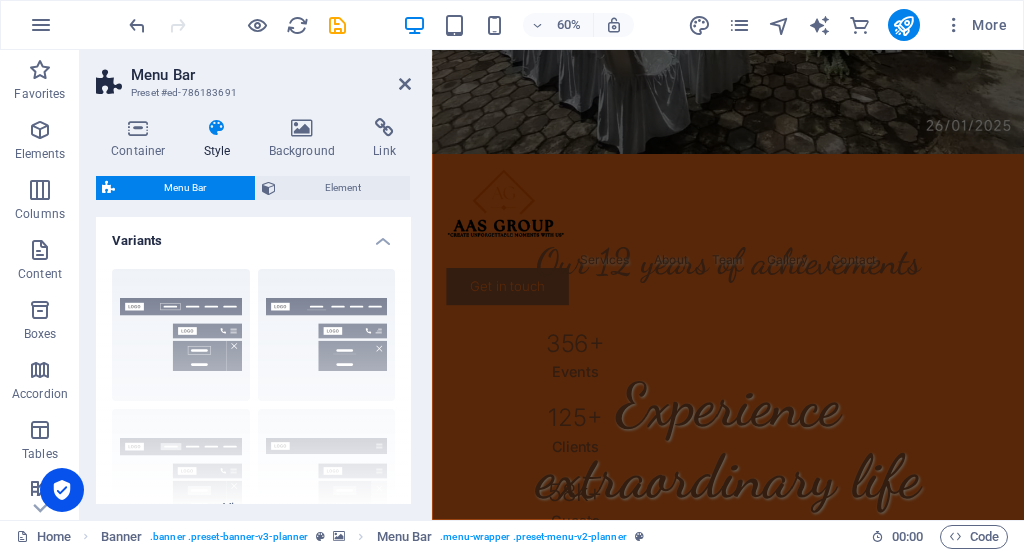 scroll, scrollTop: 744, scrollLeft: 0, axis: vertical 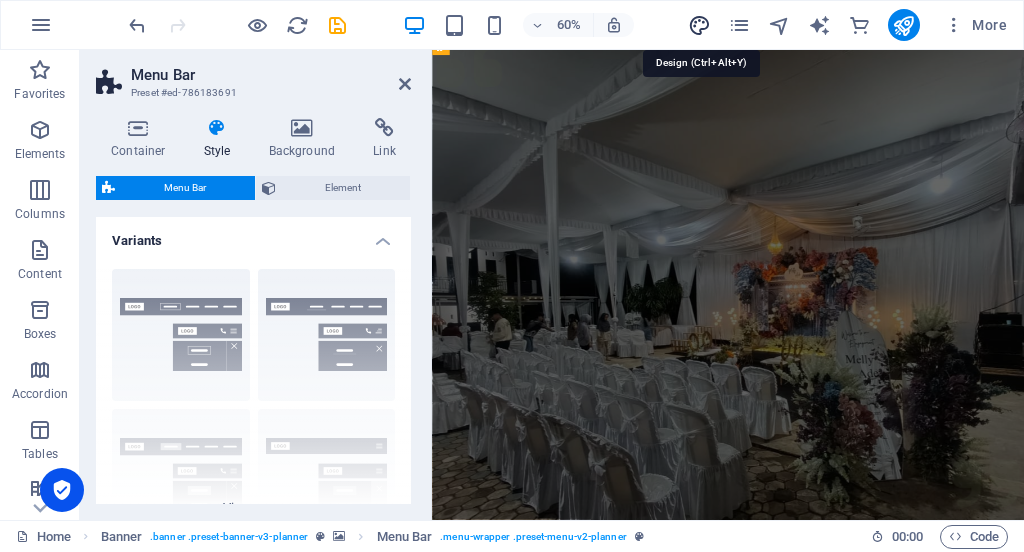 click at bounding box center (699, 25) 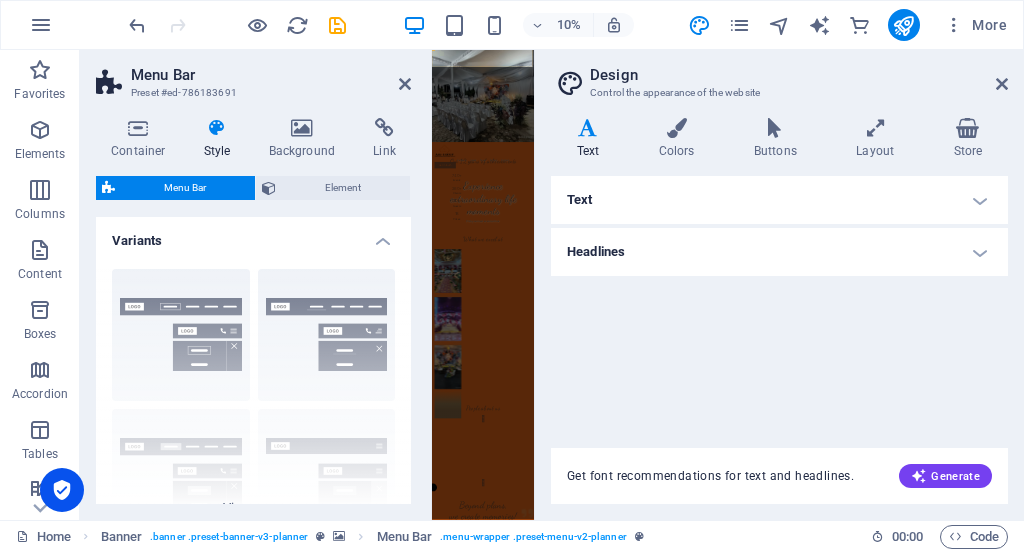 click on "Text" at bounding box center [779, 200] 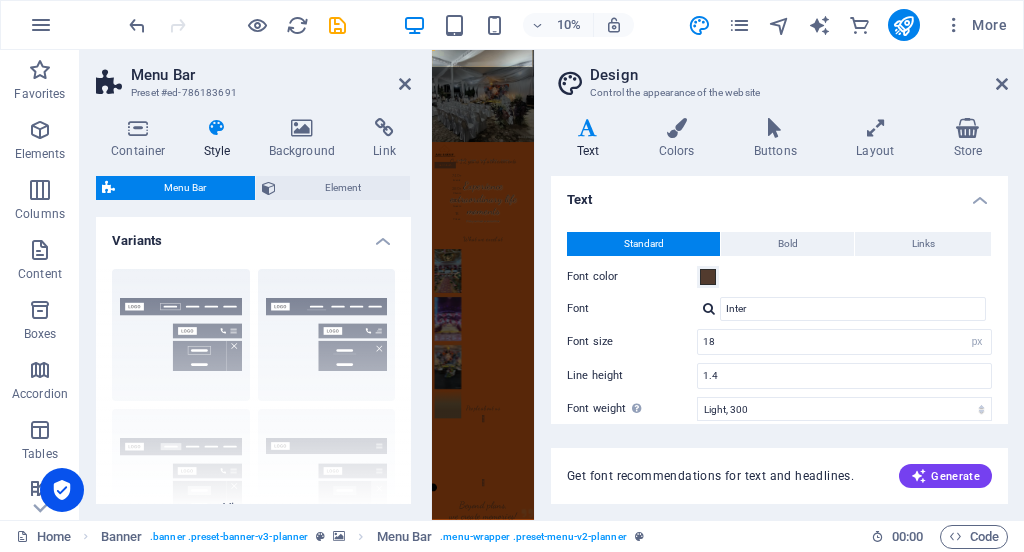 click on "Text" at bounding box center (779, 194) 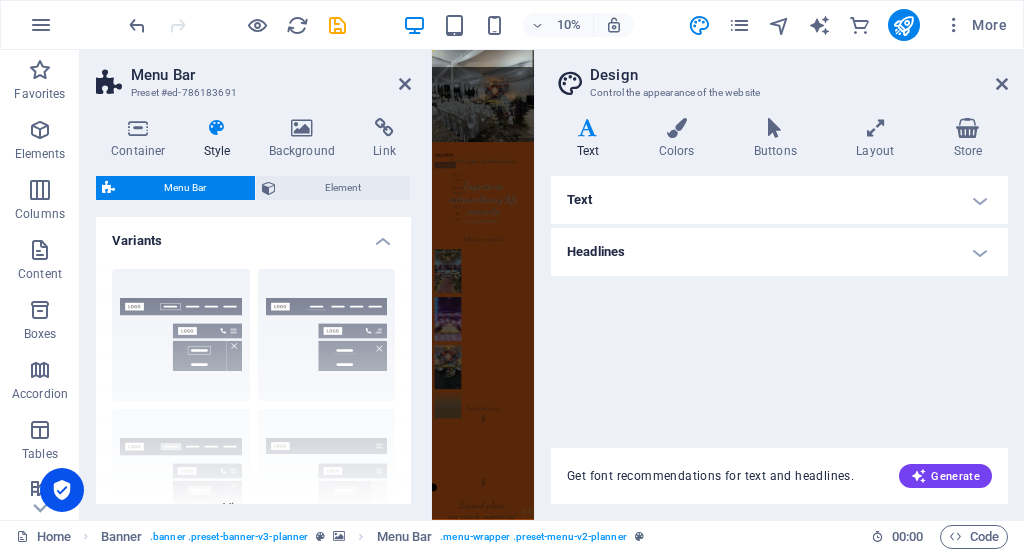 click on "Headlines" at bounding box center [779, 252] 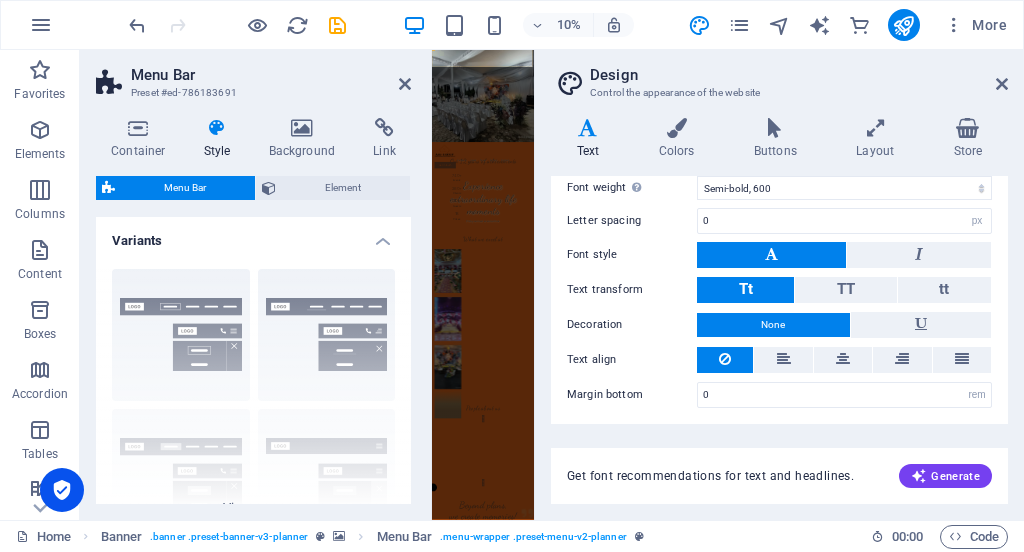 scroll, scrollTop: 0, scrollLeft: 0, axis: both 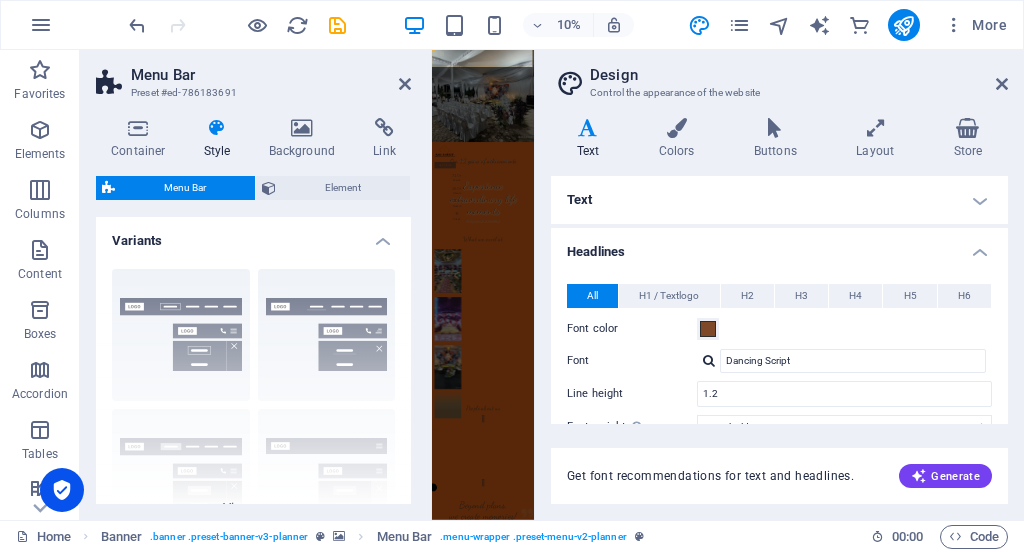 click on "Headlines" at bounding box center [779, 246] 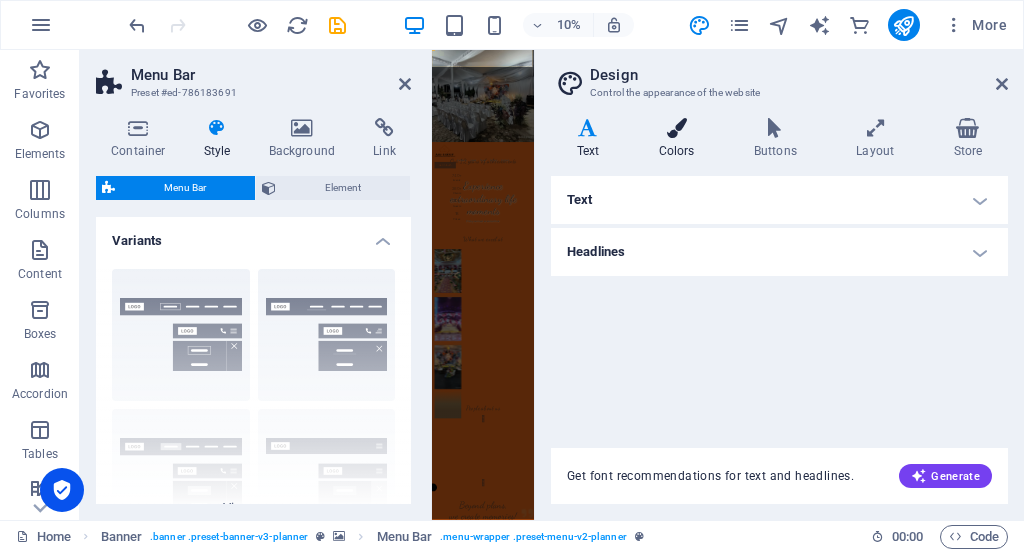 click at bounding box center [676, 128] 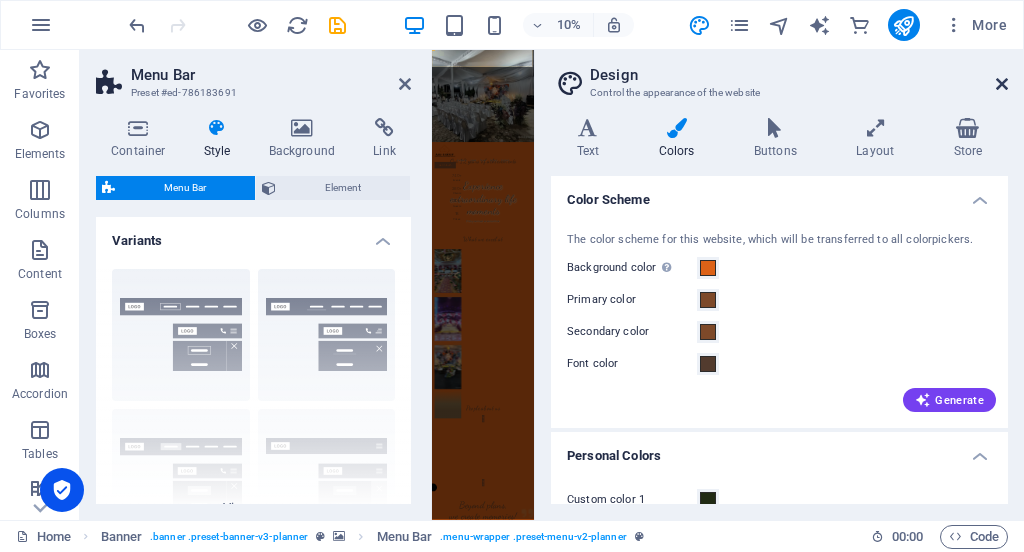 click at bounding box center [1002, 84] 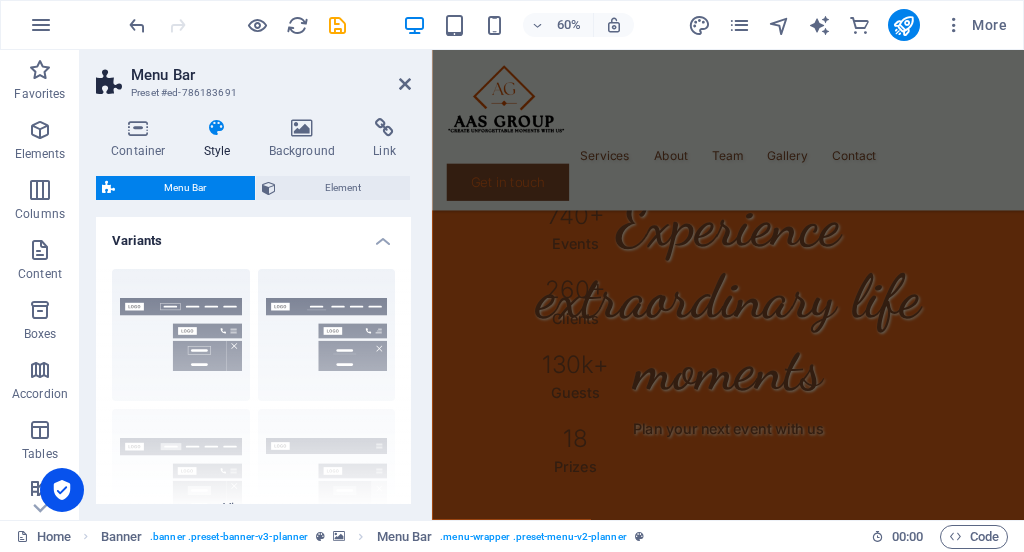 scroll, scrollTop: 0, scrollLeft: 0, axis: both 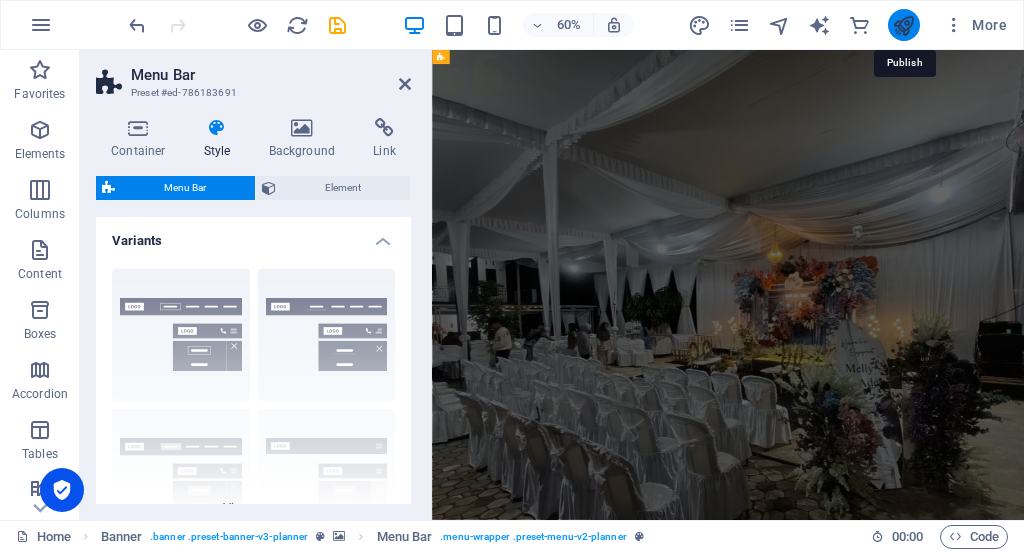 click at bounding box center (903, 25) 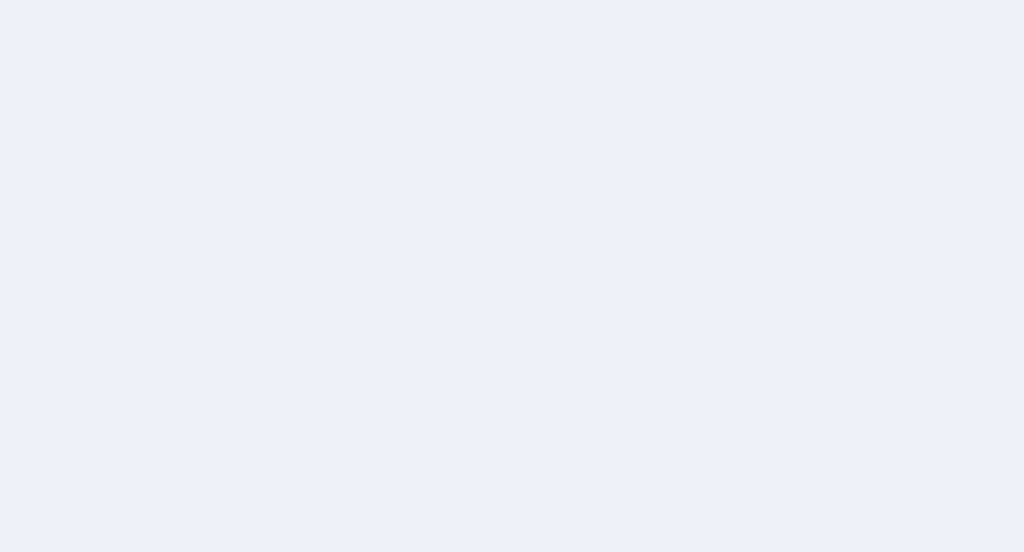 scroll, scrollTop: 0, scrollLeft: 0, axis: both 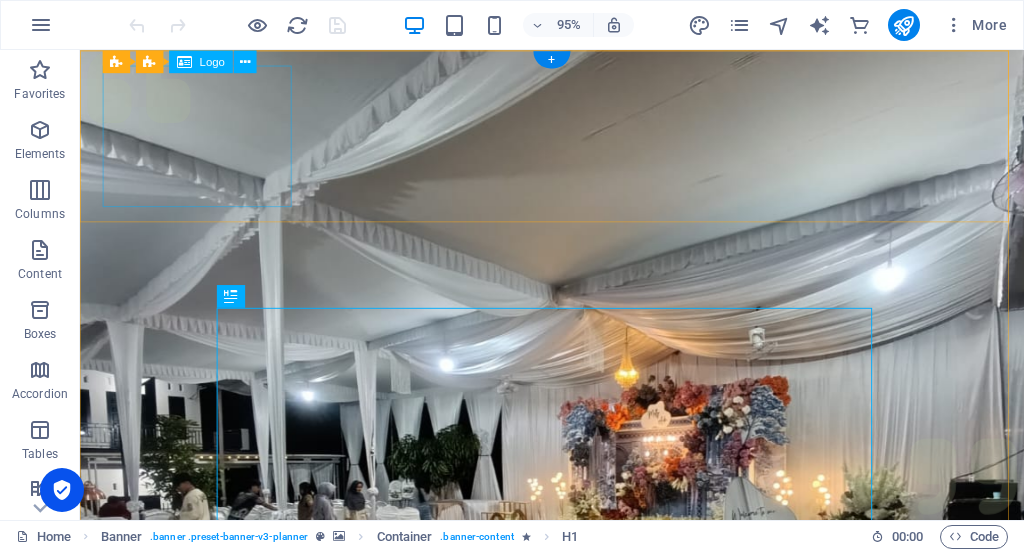 click at bounding box center [577, 1040] 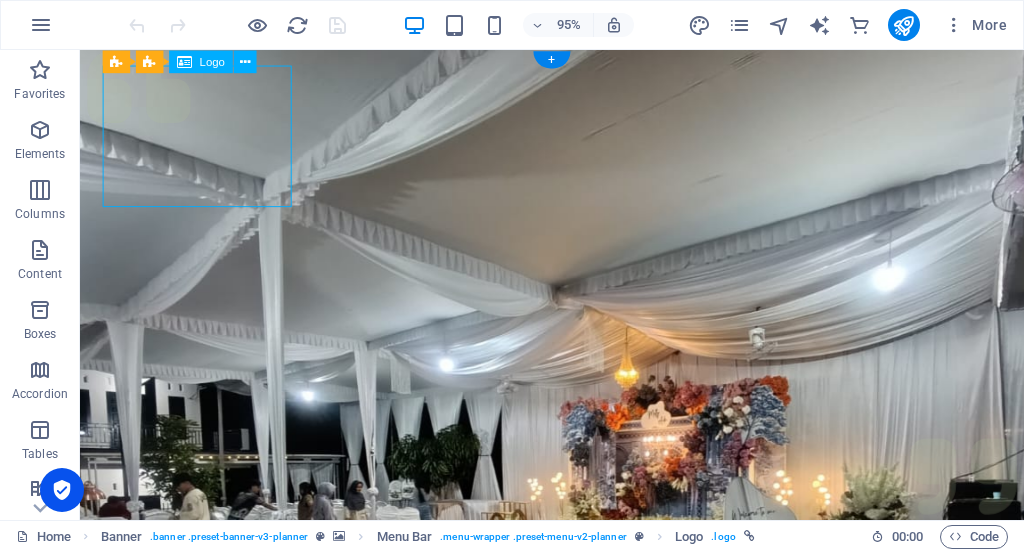 click at bounding box center [577, 1040] 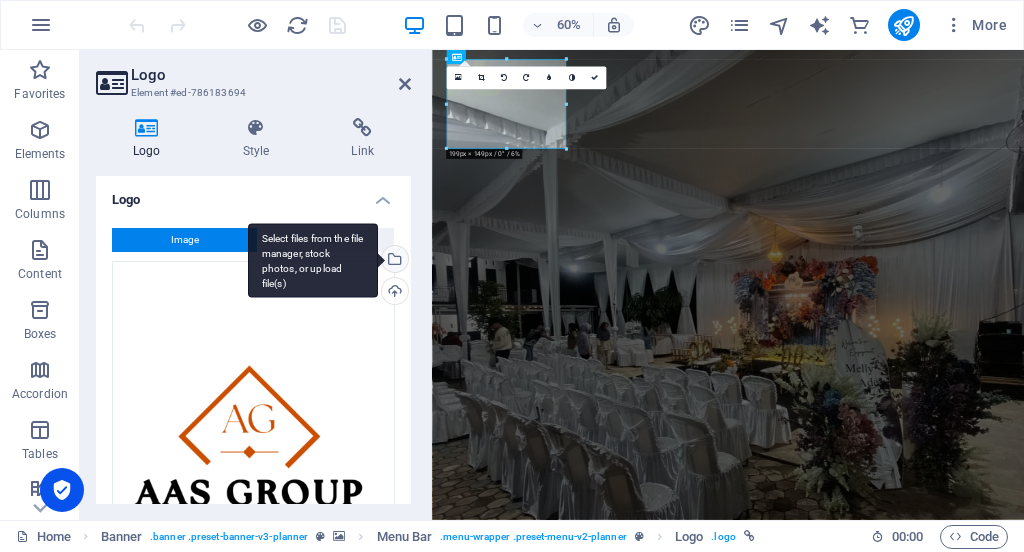 click on "Select files from the file manager, stock photos, or upload file(s)" at bounding box center [313, 260] 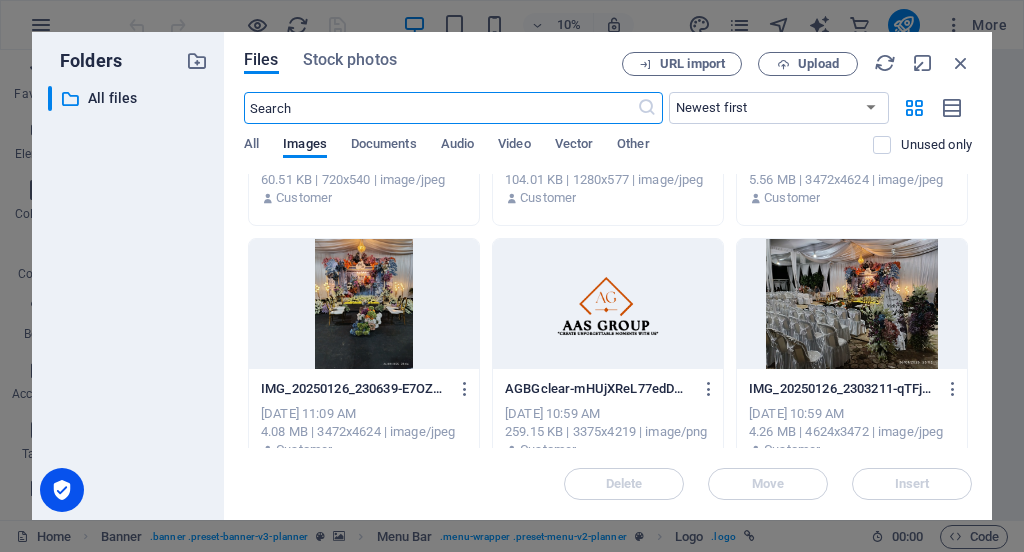 scroll, scrollTop: 199, scrollLeft: 0, axis: vertical 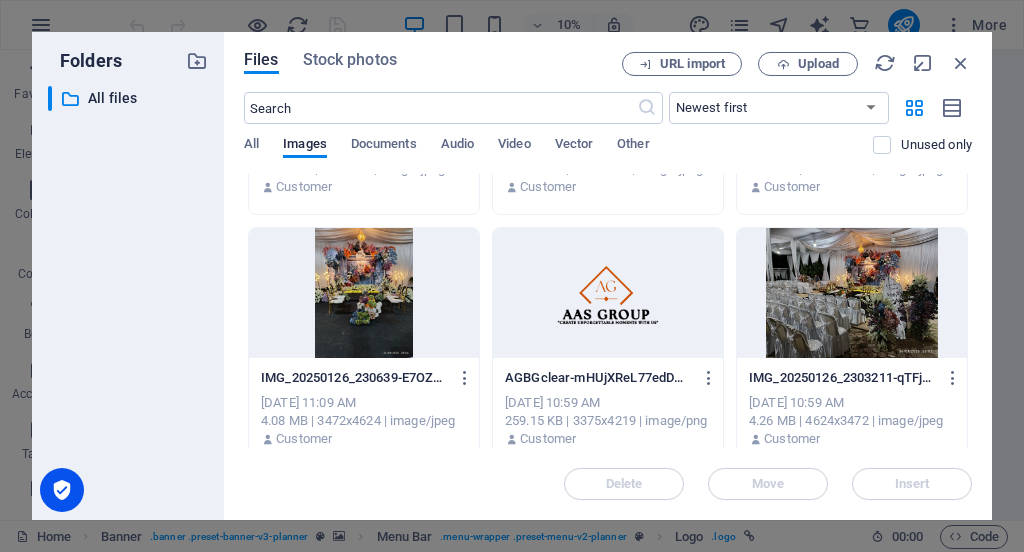 drag, startPoint x: 972, startPoint y: 215, endPoint x: 971, endPoint y: 233, distance: 18.027756 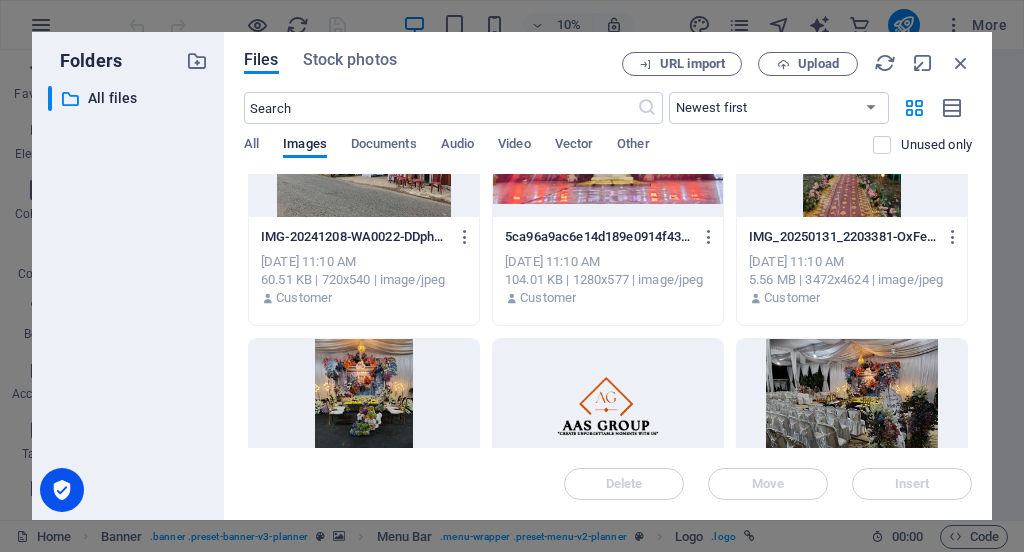 scroll, scrollTop: 181, scrollLeft: 0, axis: vertical 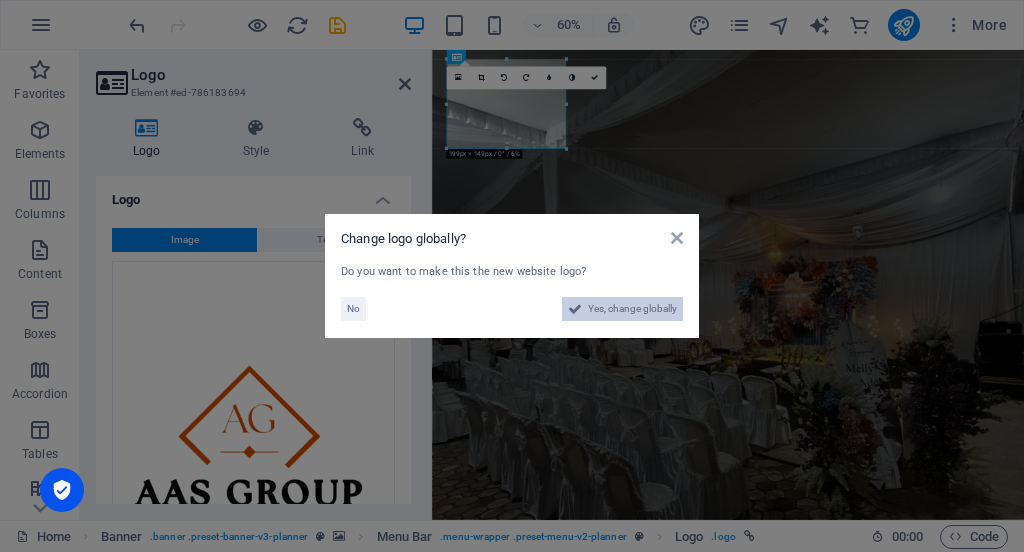 click on "Yes, change globally" at bounding box center (632, 309) 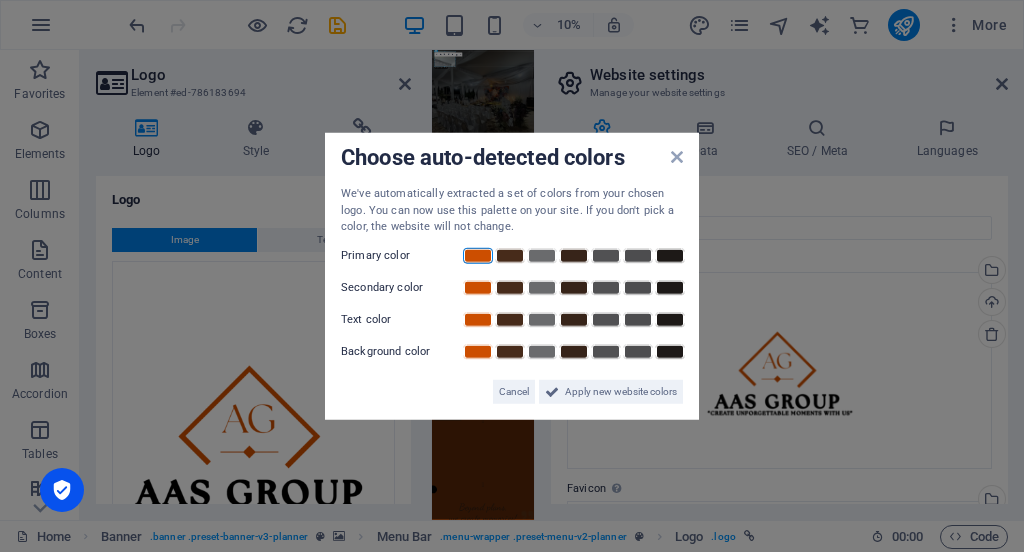 click at bounding box center (478, 255) 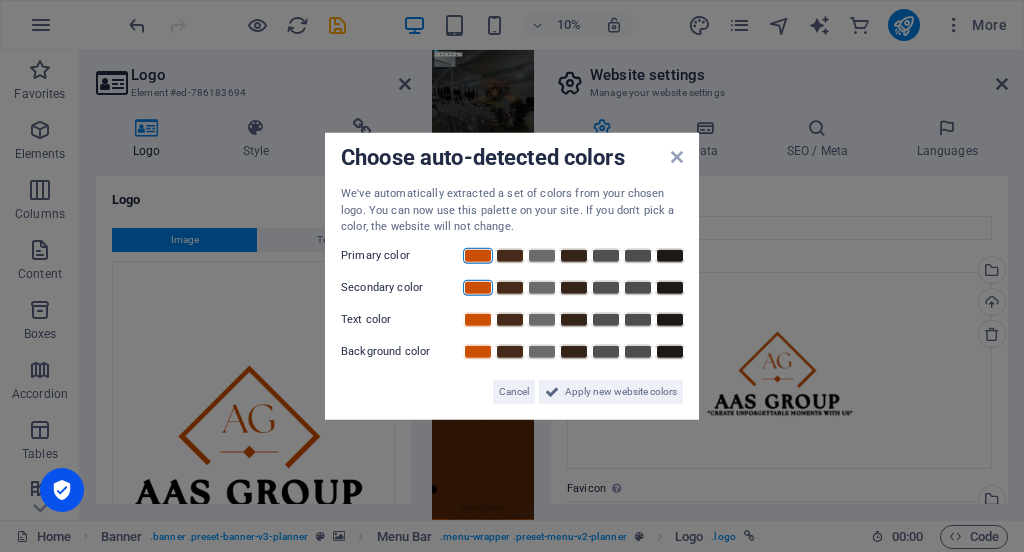click at bounding box center (478, 287) 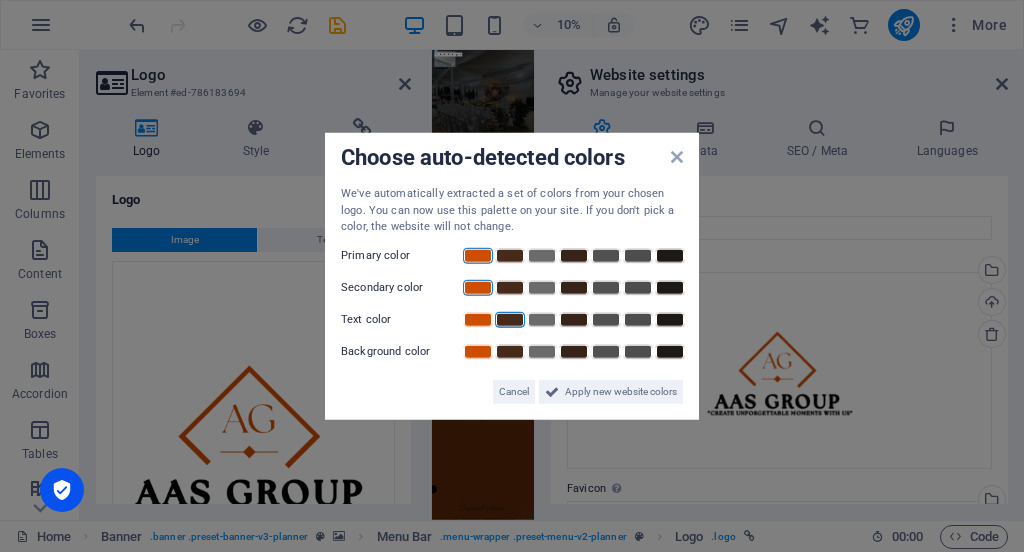 click at bounding box center (510, 319) 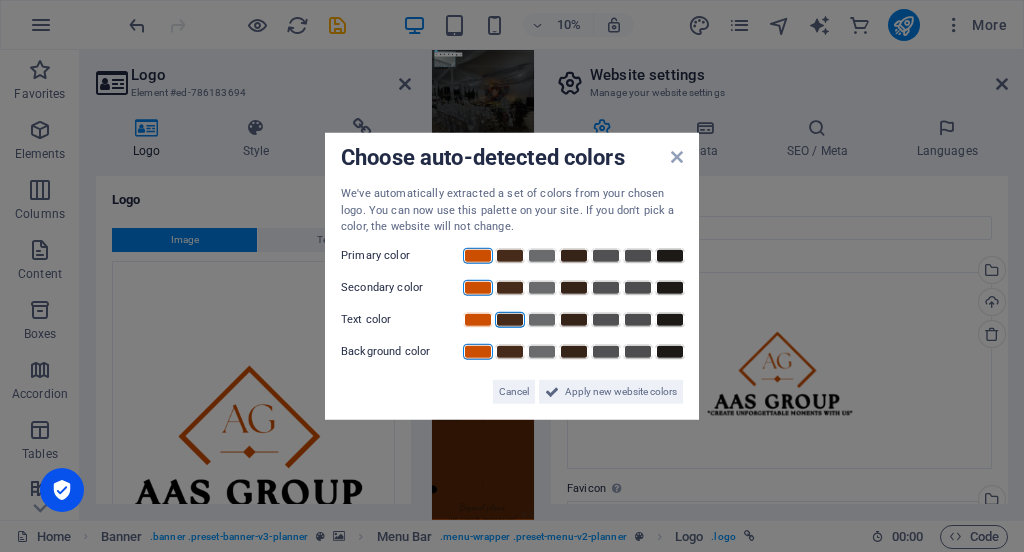 click at bounding box center [478, 351] 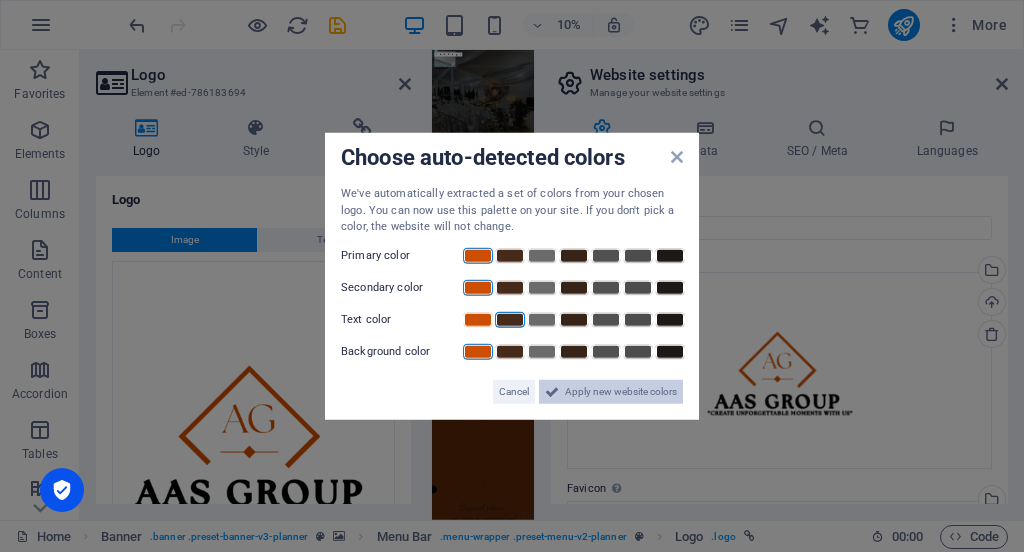 click on "Apply new website colors" at bounding box center (611, 391) 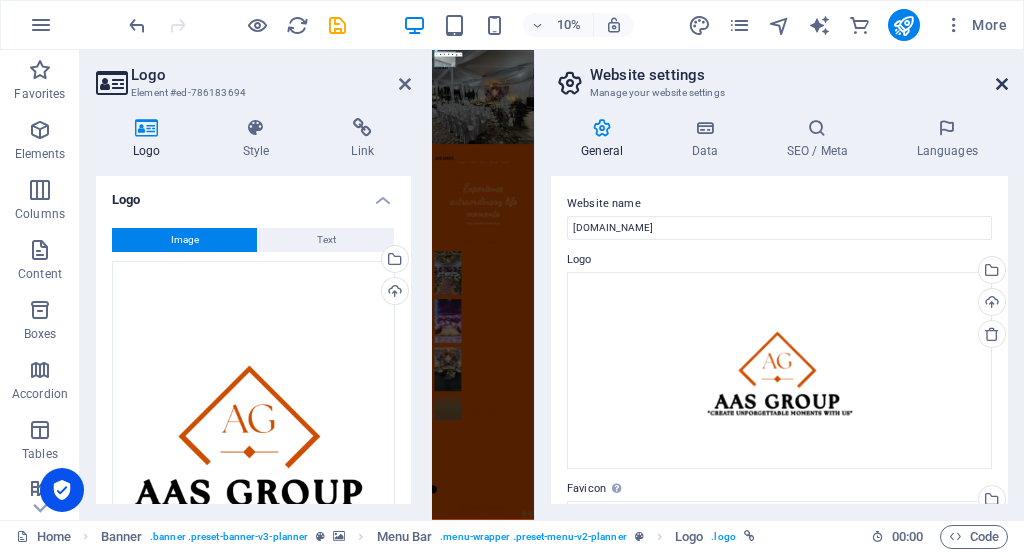 click at bounding box center [1002, 84] 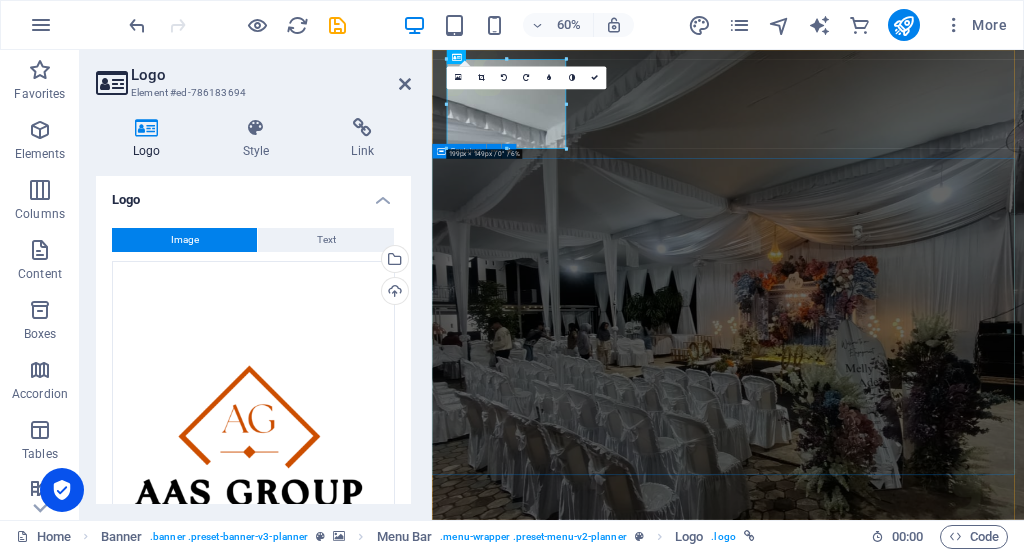 click on "Experience extraordinary life moments Plan your next event with us" at bounding box center (925, 1482) 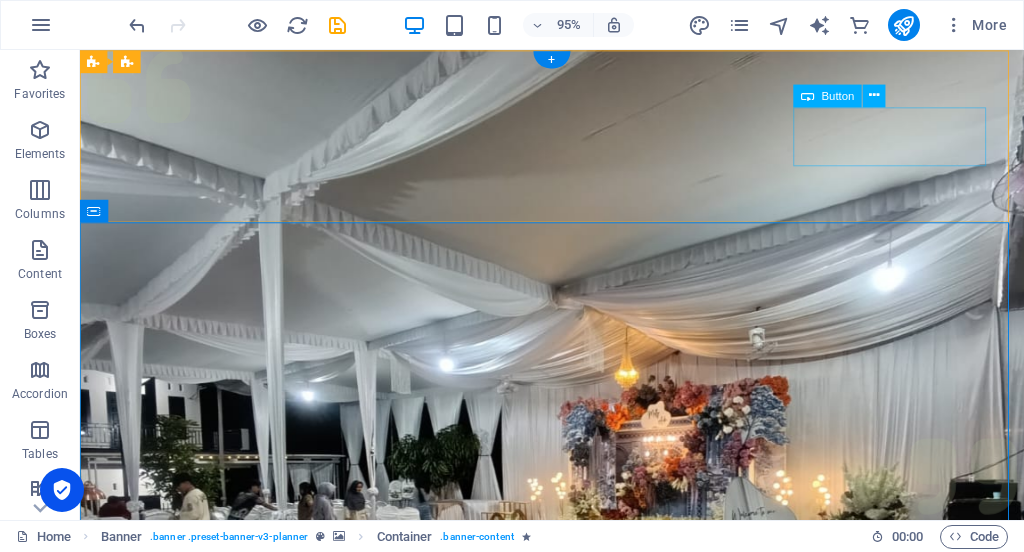 click on "Get in touch" at bounding box center (577, 1171) 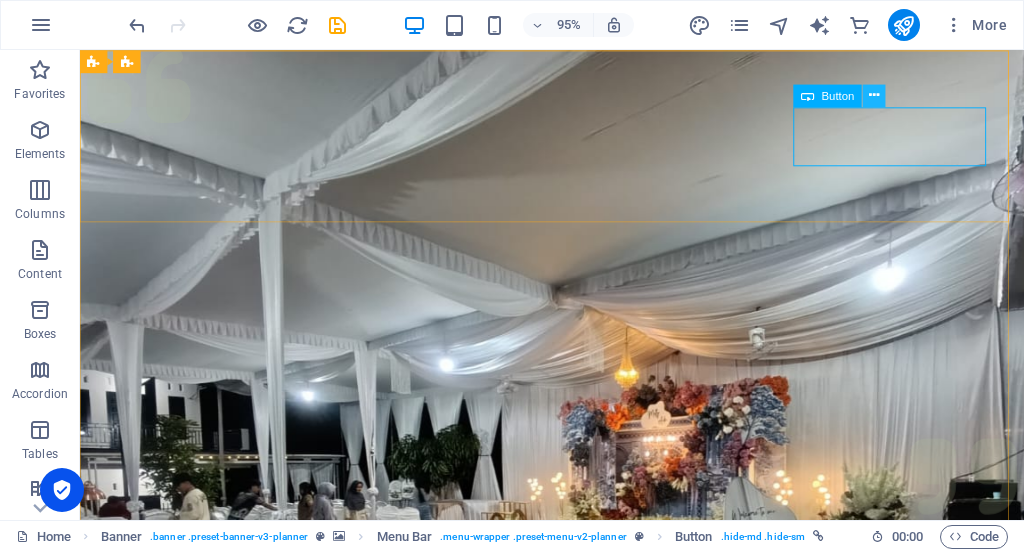 click at bounding box center (874, 95) 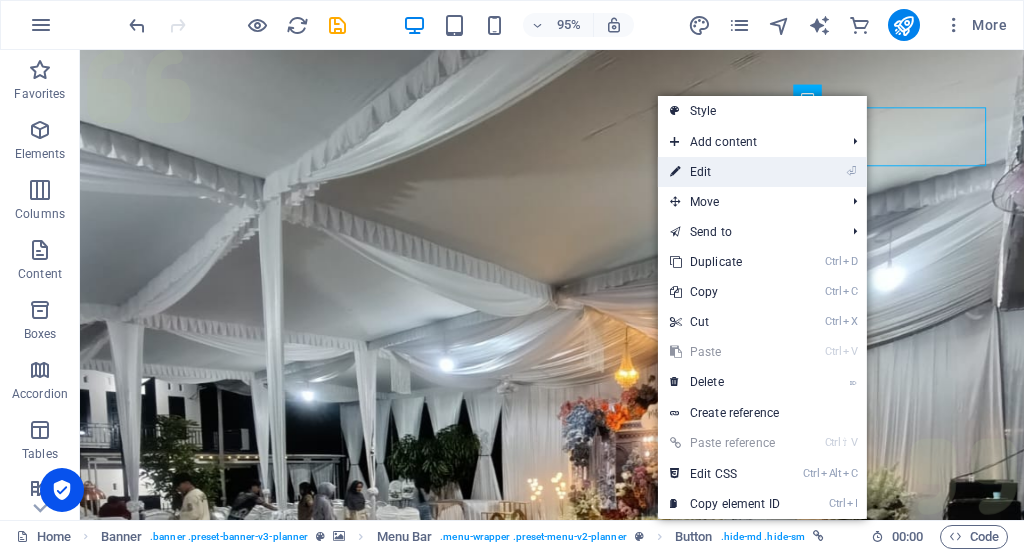 click on "⏎  Edit" at bounding box center [725, 172] 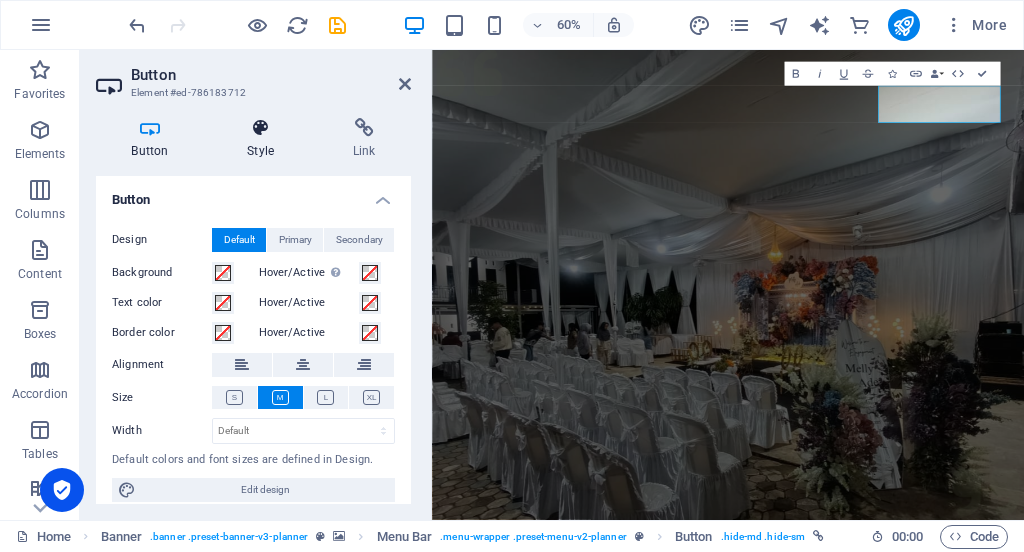 click at bounding box center (261, 128) 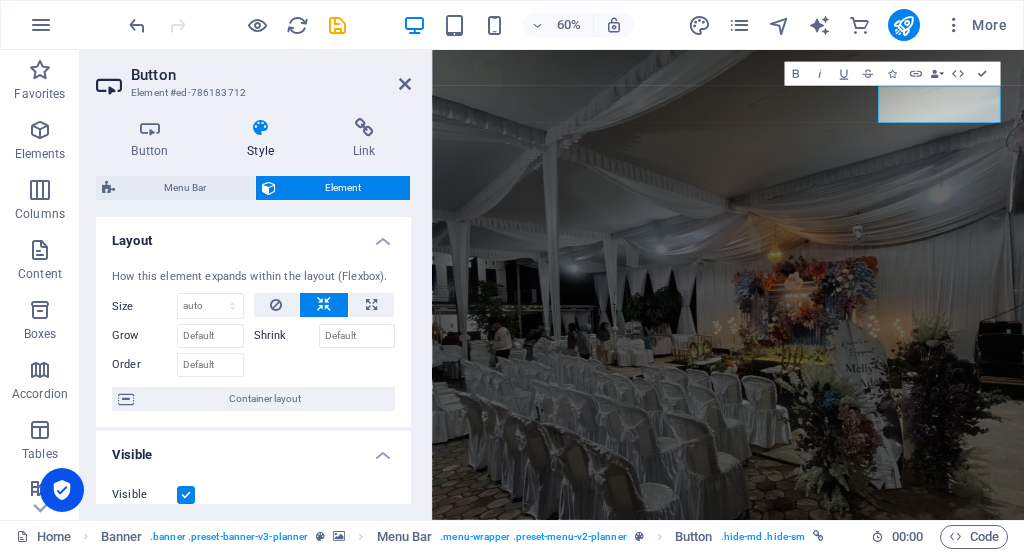 click on "Layout How this element expands within the layout (Flexbox). Size Default auto px % 1/1 1/2 1/3 1/4 1/5 1/6 1/7 1/8 1/9 1/10 Grow Shrink Order Container layout Visible Visible Opacity 100 % Overflow Spacing Margin Default auto px % rem vw vh Custom Custom auto px % rem vw vh auto px % rem vw vh auto px % rem vw vh auto px % rem vw vh Padding Default px rem % vh vw Custom Custom px rem % vh vw px rem % vh vw px rem % vh vw px rem % vh vw Border Style              - Width 1 auto px rem % vh vw Custom Custom 1 auto px rem % vh vw 1 auto px rem % vh vw 1 auto px rem % vh vw 1 auto px rem % vh vw  - Color Round corners Default px rem % vh vw Custom Custom px rem % vh vw px rem % vh vw px rem % vh vw px rem % vh vw Shadow Default None Outside Inside Color X offset 0 px rem vh vw Y offset 0 px rem vh vw Blur 0 px rem % vh vw Spread 0 px rem vh vw Text Shadow Default None Outside Color X offset 0 px rem vh vw Y offset 0 px rem vh vw Blur 0 px rem % vh vw Positioning Default Static Relative Absolute Fixed px" at bounding box center (253, 360) 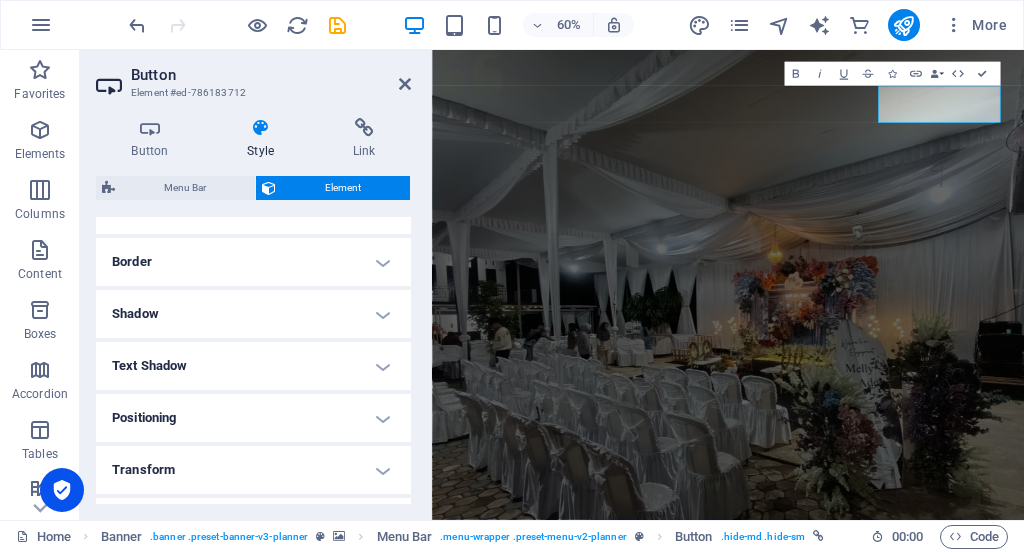 scroll, scrollTop: 404, scrollLeft: 0, axis: vertical 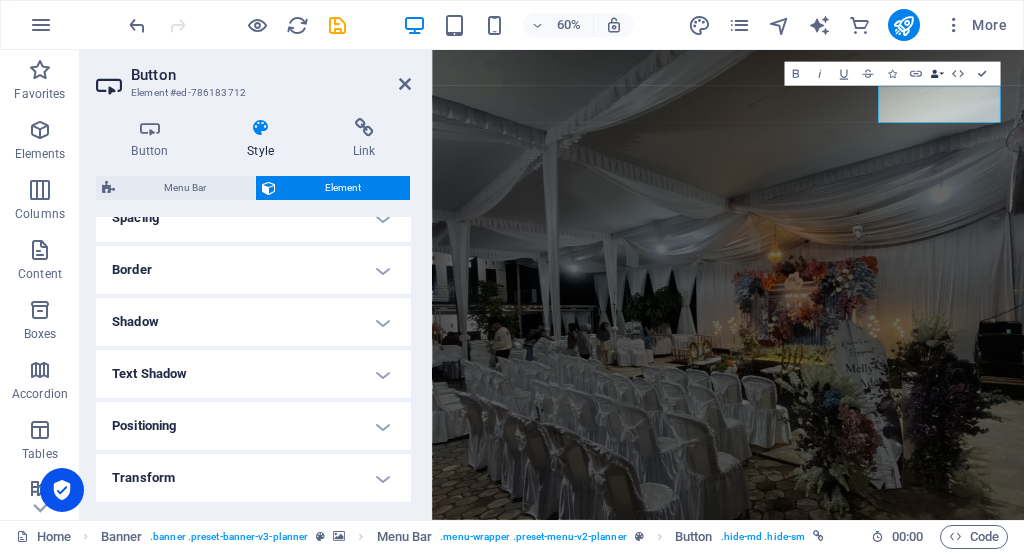 click on "Data Bindings" at bounding box center (936, 74) 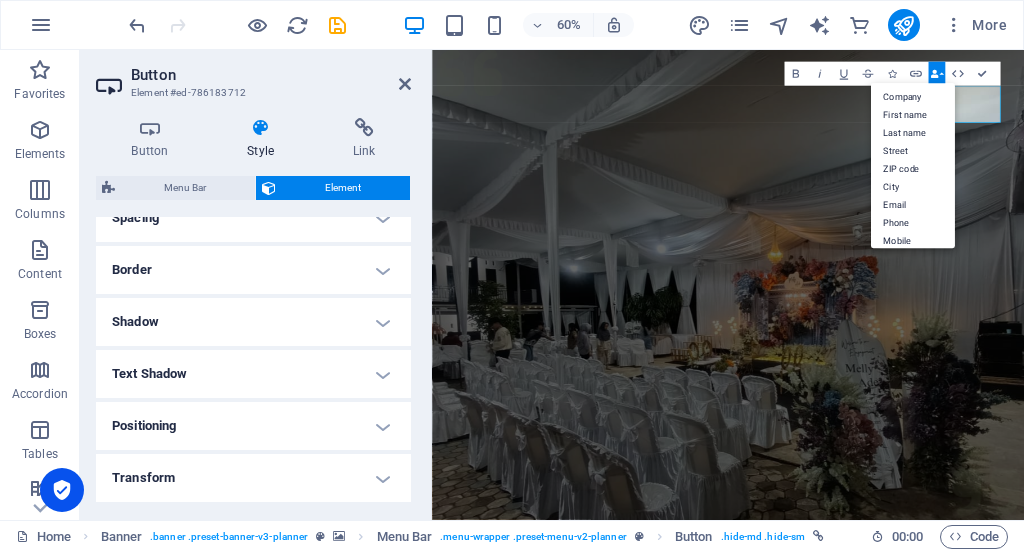 click on "Data Bindings" at bounding box center (936, 74) 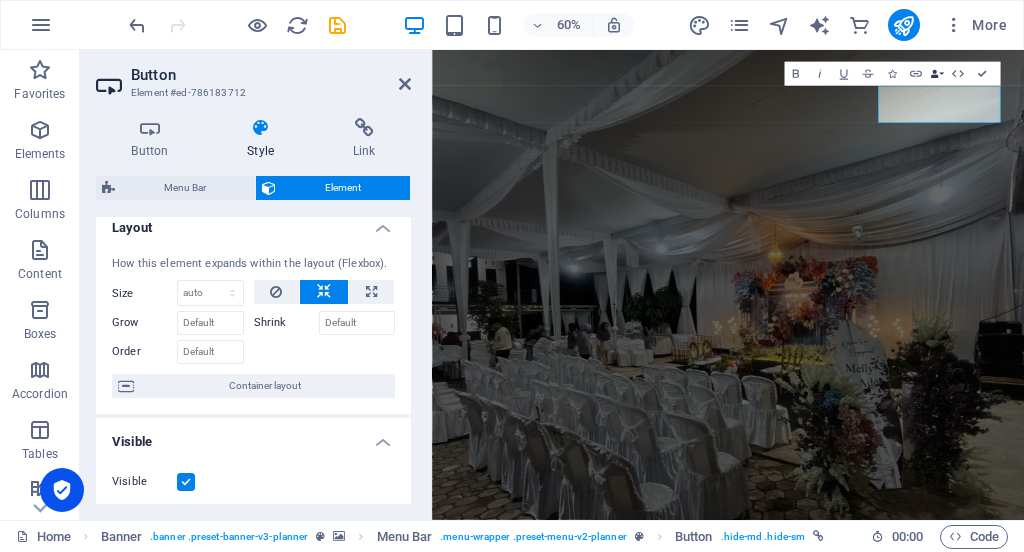 scroll, scrollTop: 0, scrollLeft: 0, axis: both 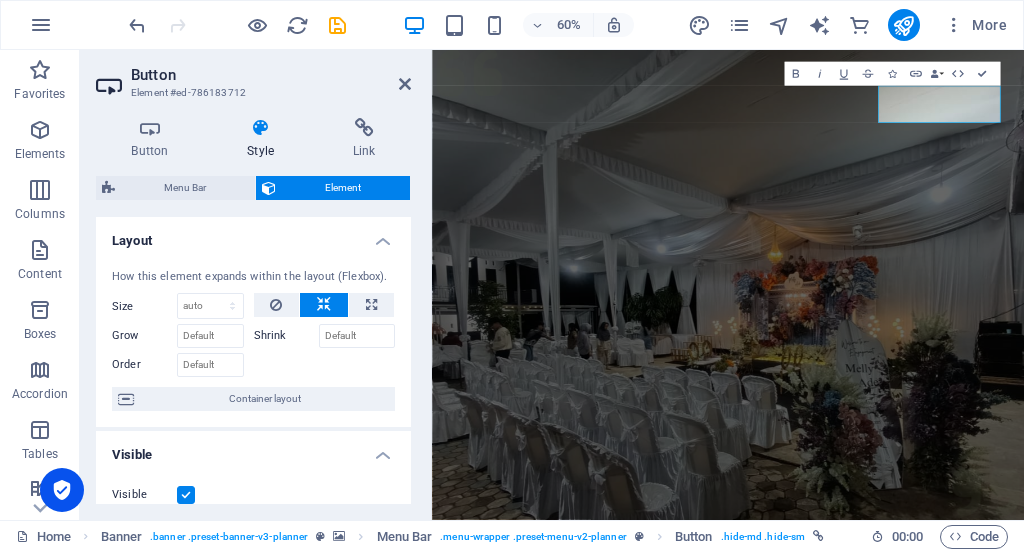 click on "Layout" at bounding box center (253, 235) 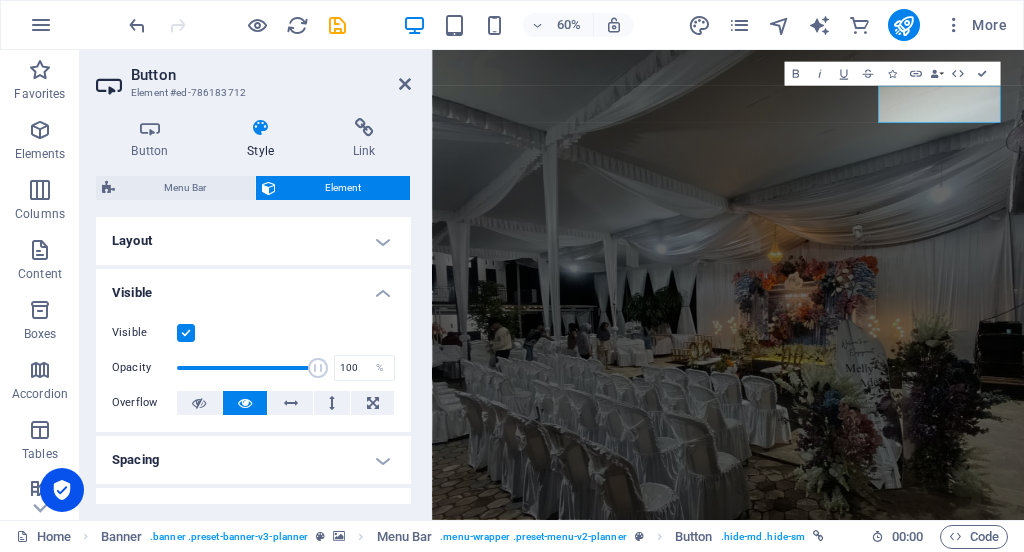 click on "Visible" at bounding box center (253, 287) 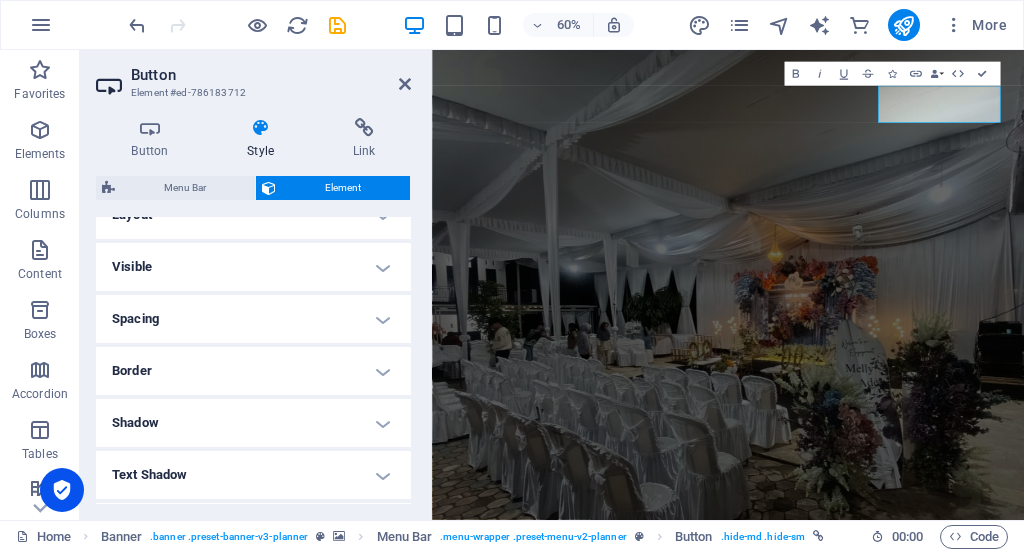 scroll, scrollTop: 0, scrollLeft: 0, axis: both 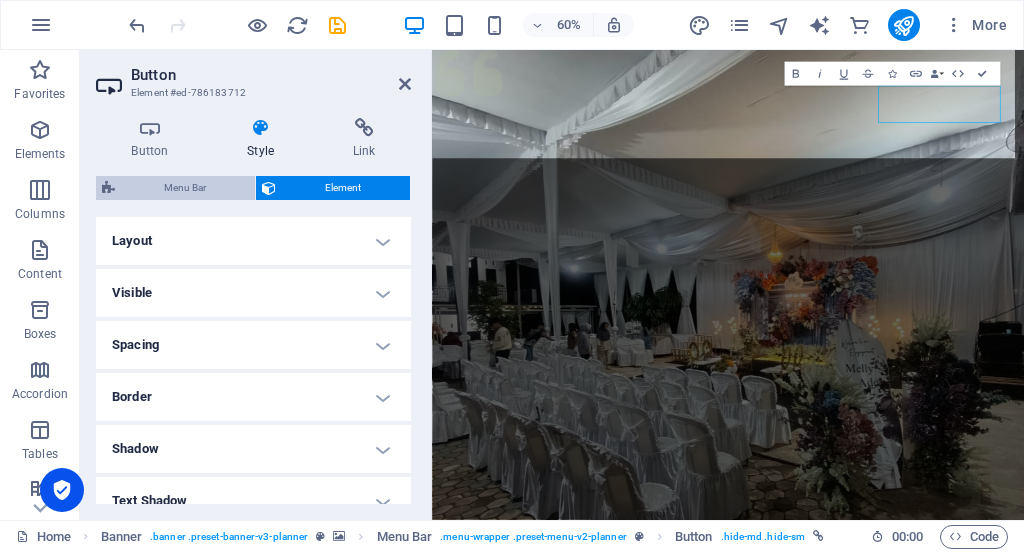click on "Menu Bar" at bounding box center (185, 188) 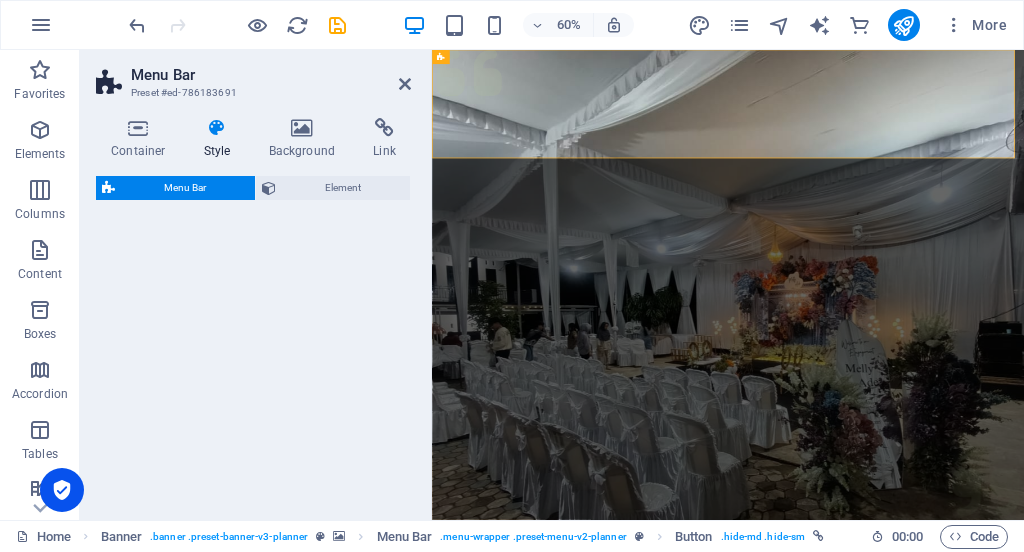 select on "rem" 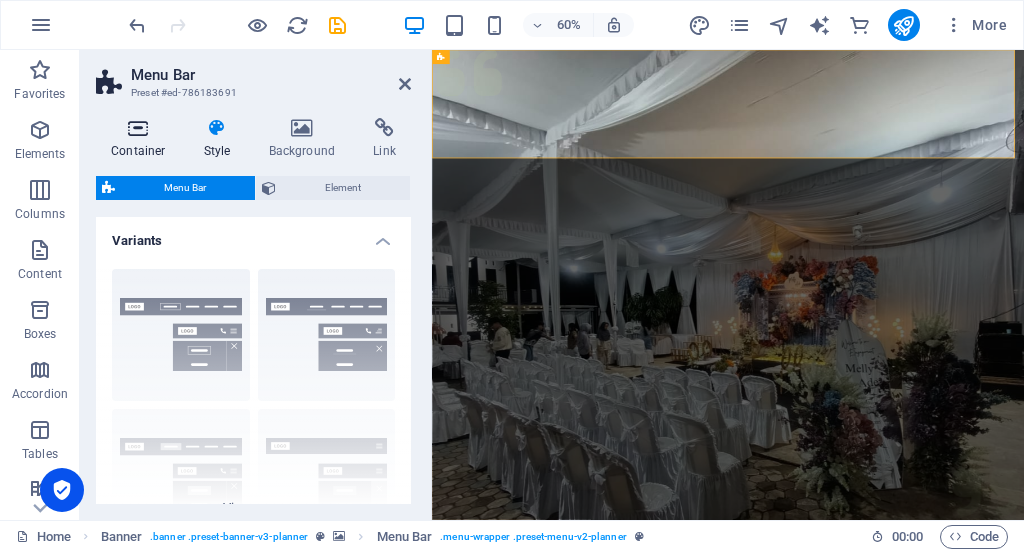 click at bounding box center [138, 128] 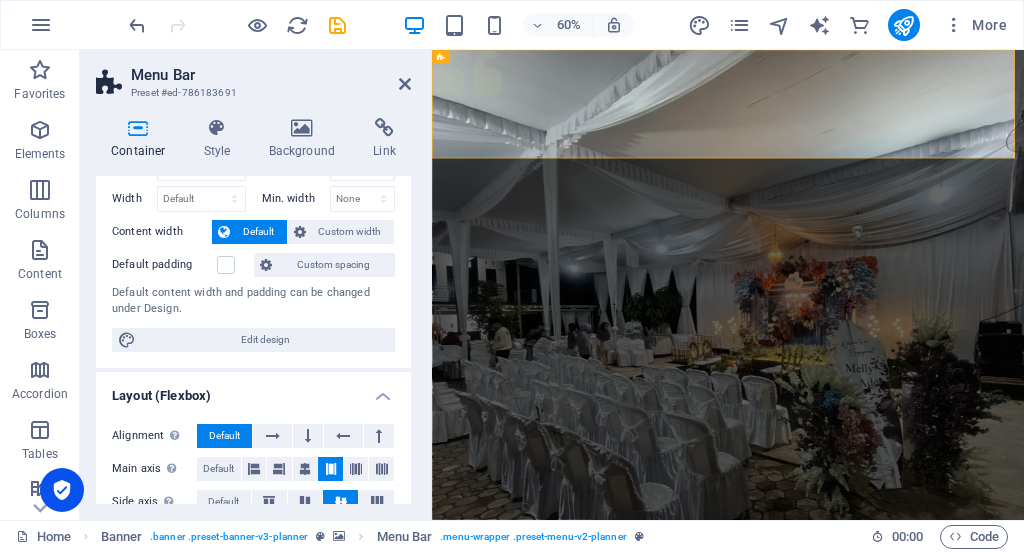 scroll, scrollTop: 0, scrollLeft: 0, axis: both 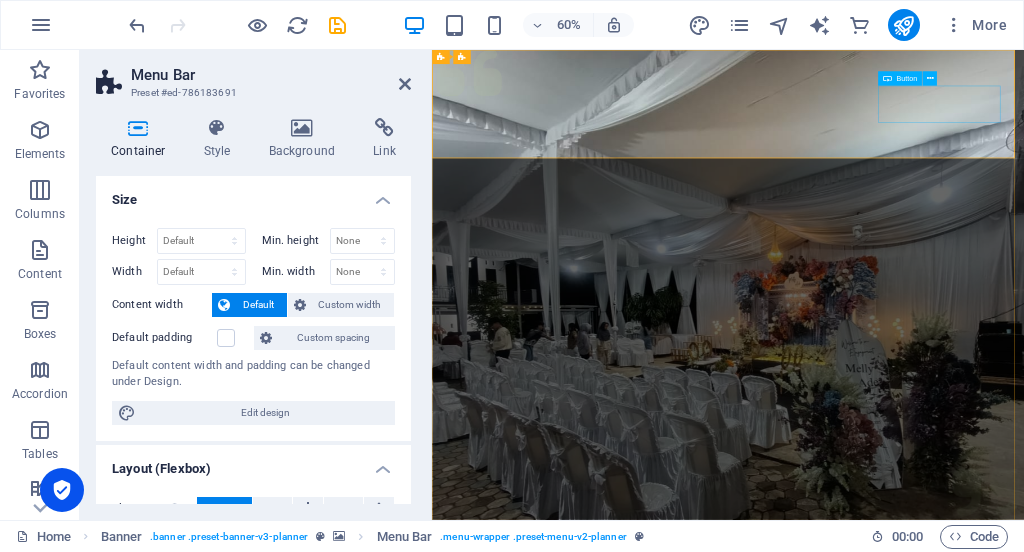 click on "Get in touch" at bounding box center [925, 1171] 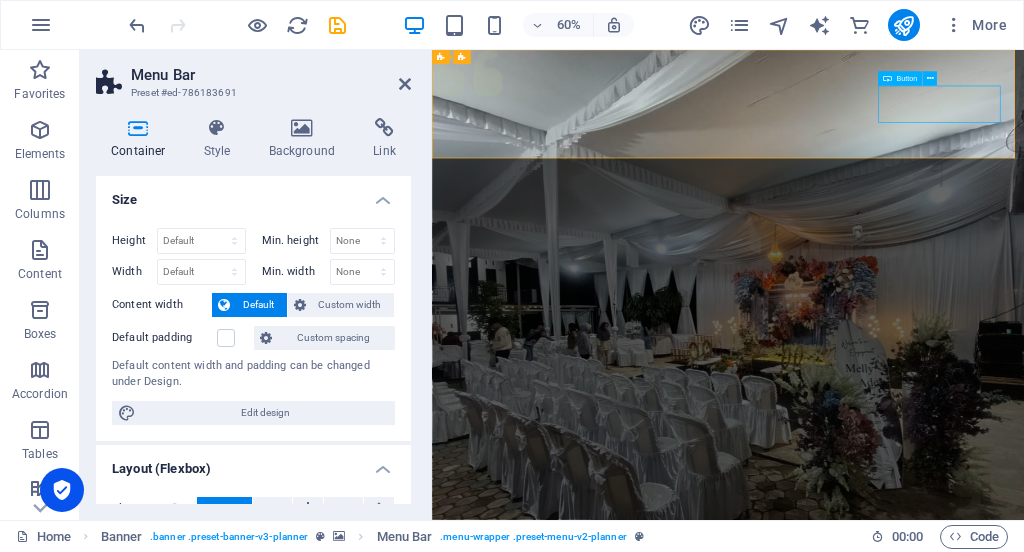 click on "Get in touch" at bounding box center (925, 1171) 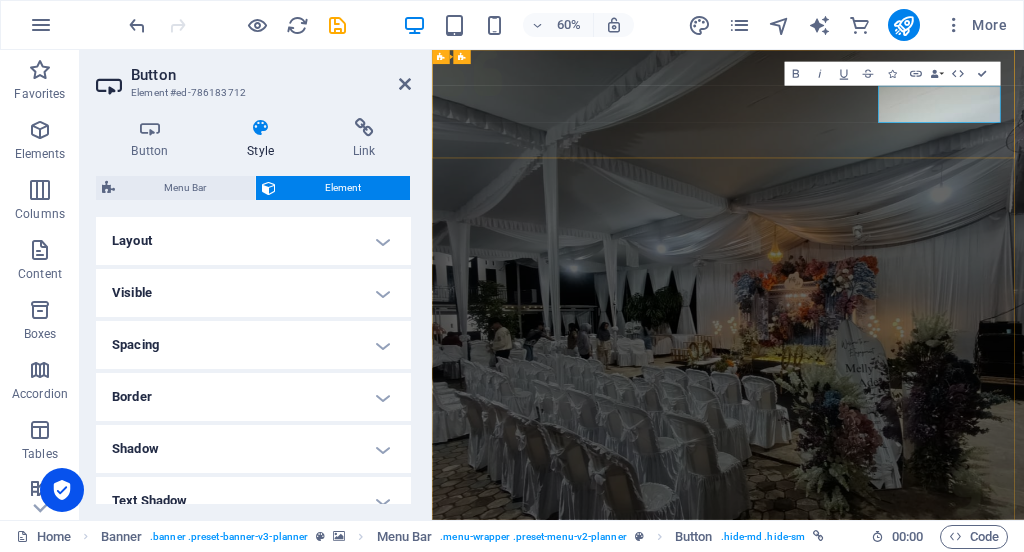 click on "Get in touch" at bounding box center (558, 1171) 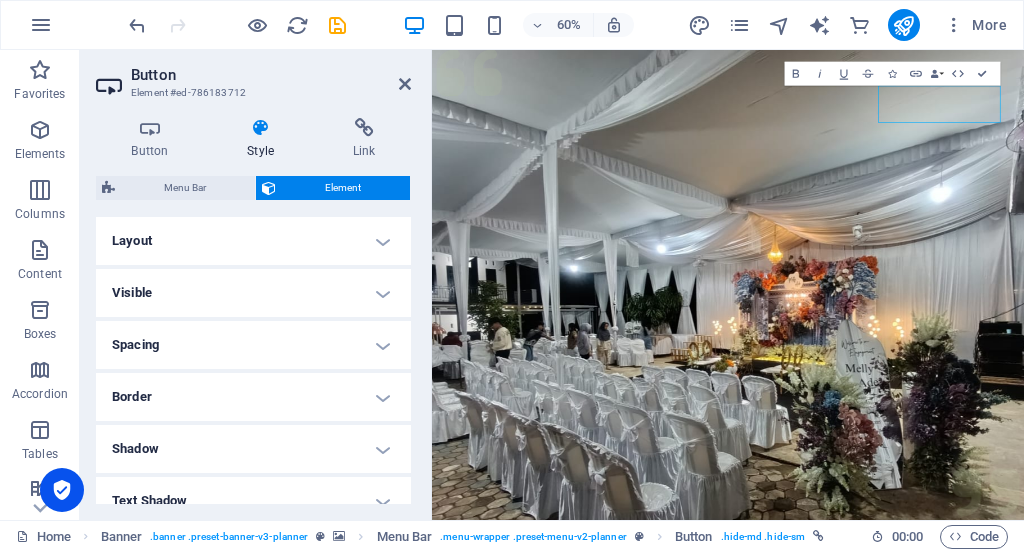 click at bounding box center [261, 128] 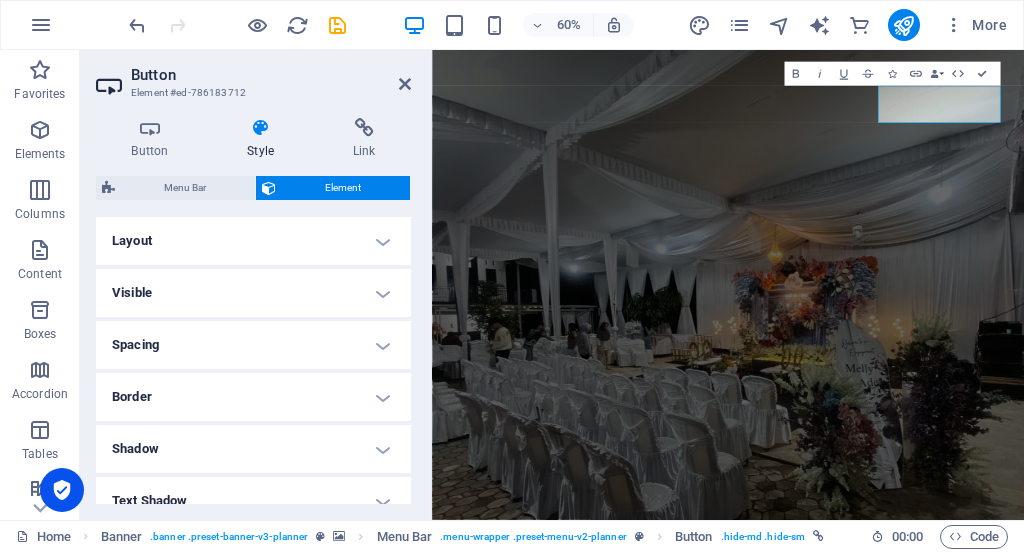 click on "Layout" at bounding box center (253, 241) 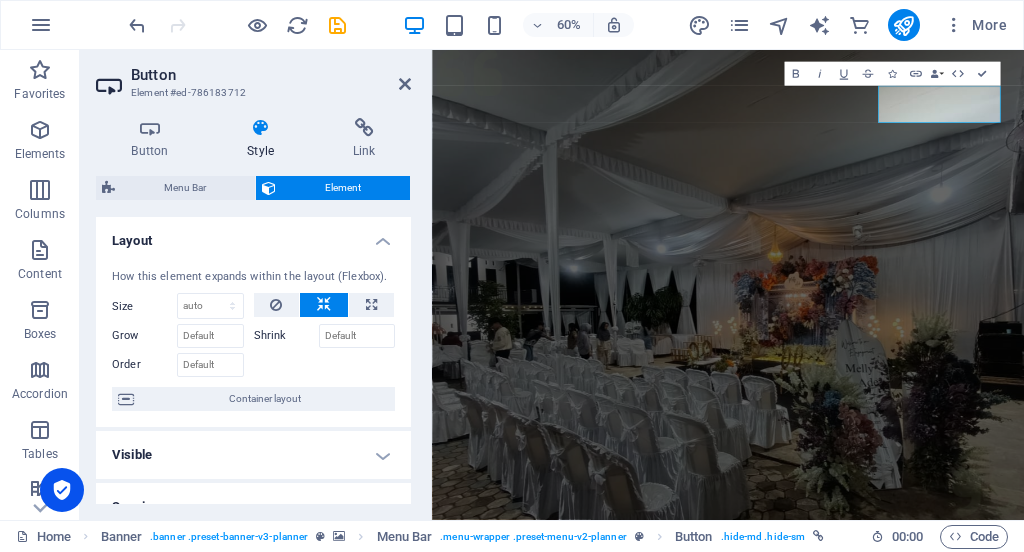 click on "Layout" at bounding box center [253, 235] 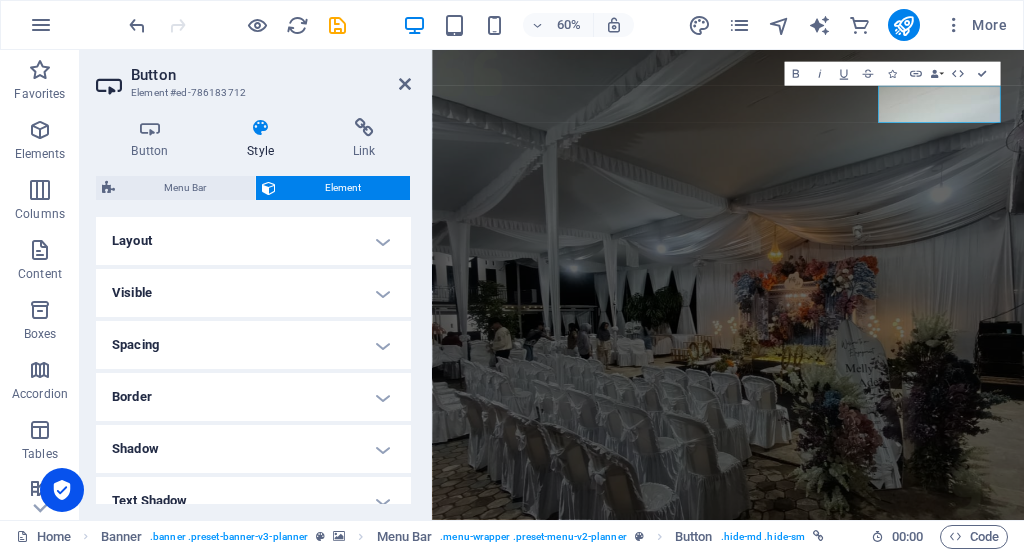 click on "Visible" at bounding box center (253, 293) 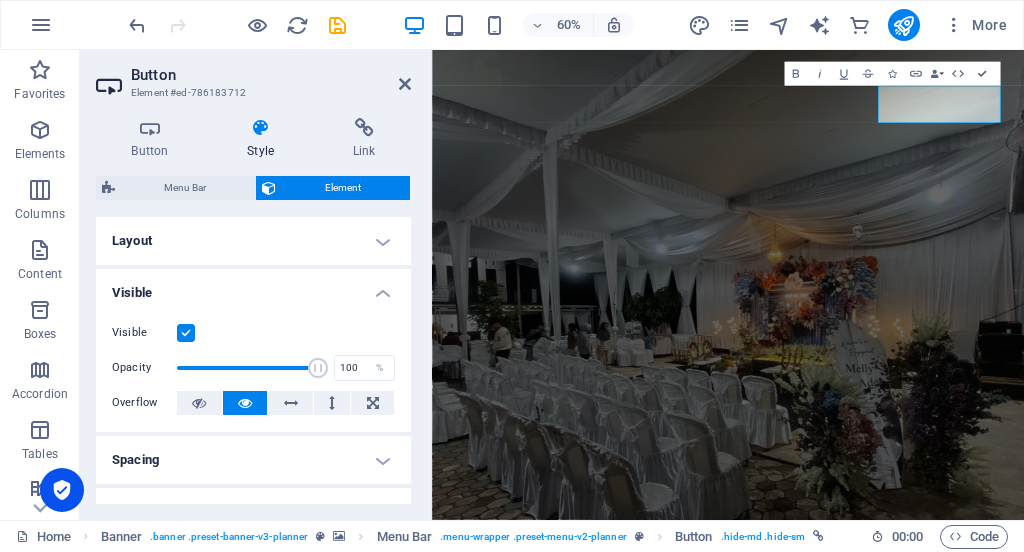 click on "Visible" at bounding box center (253, 287) 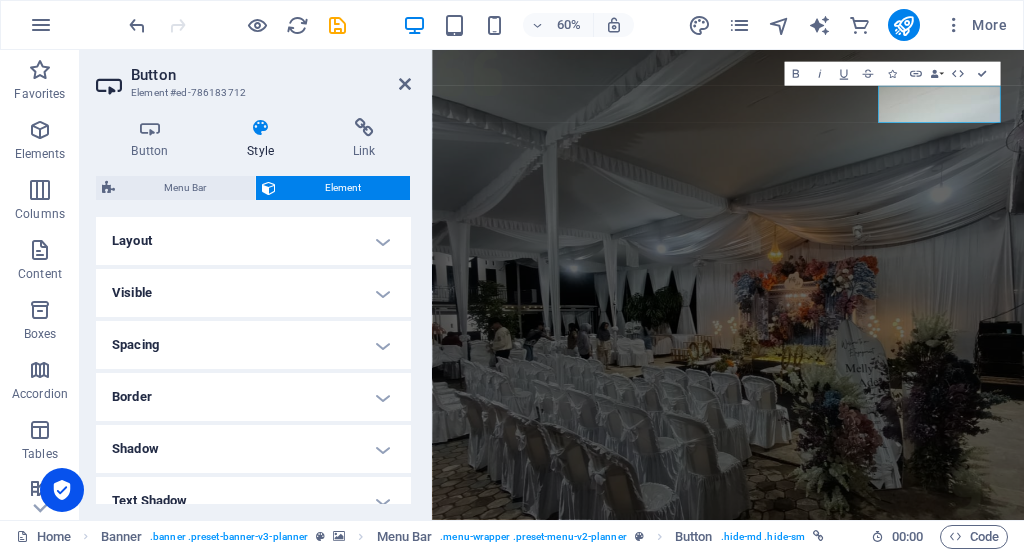 click on "Spacing" at bounding box center [253, 345] 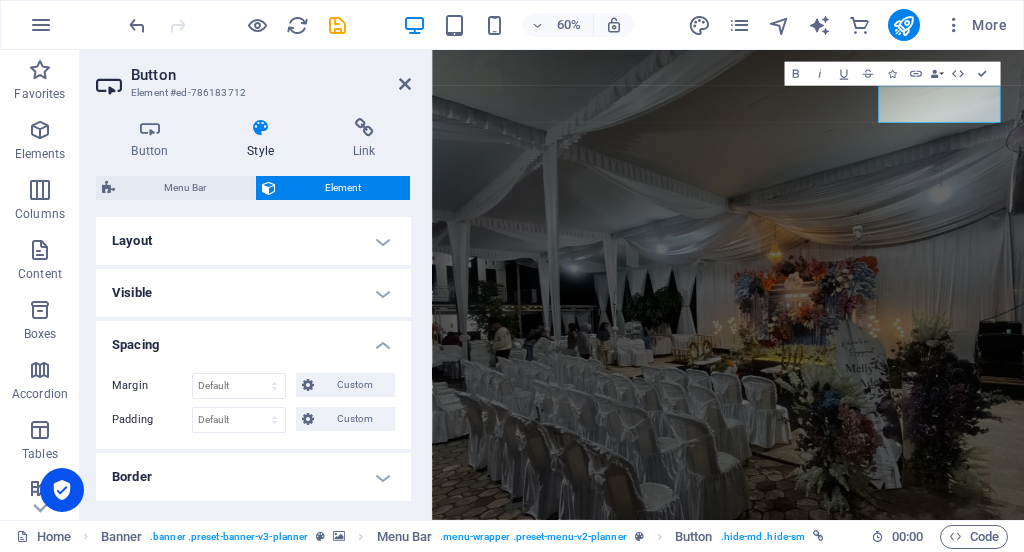 click on "Spacing" at bounding box center [253, 339] 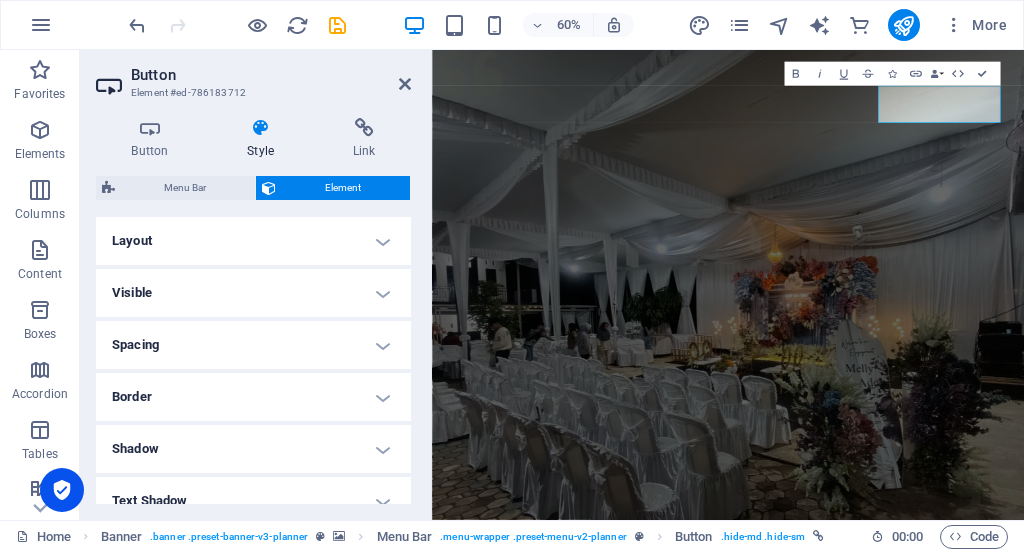 click on "Text Shadow" at bounding box center (253, 501) 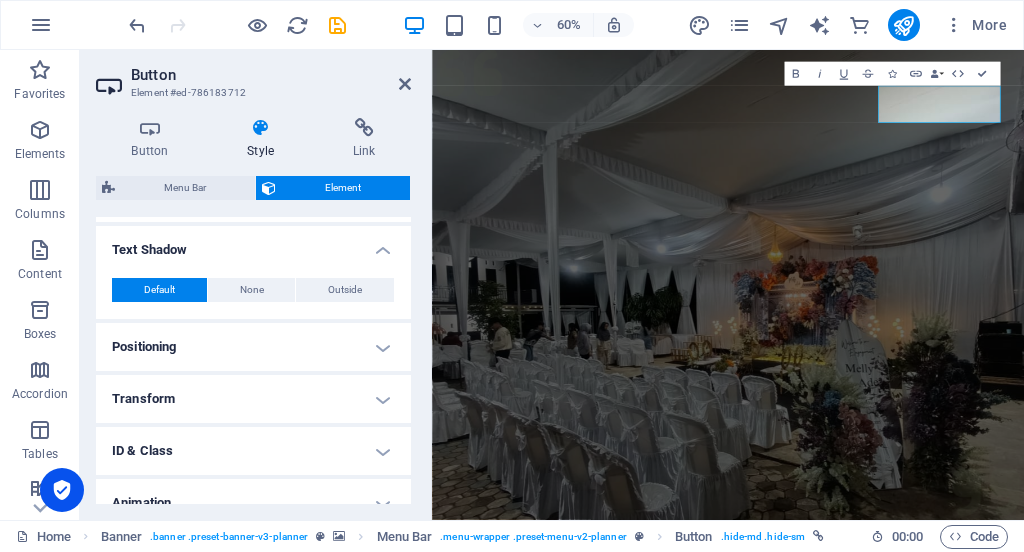 scroll, scrollTop: 247, scrollLeft: 0, axis: vertical 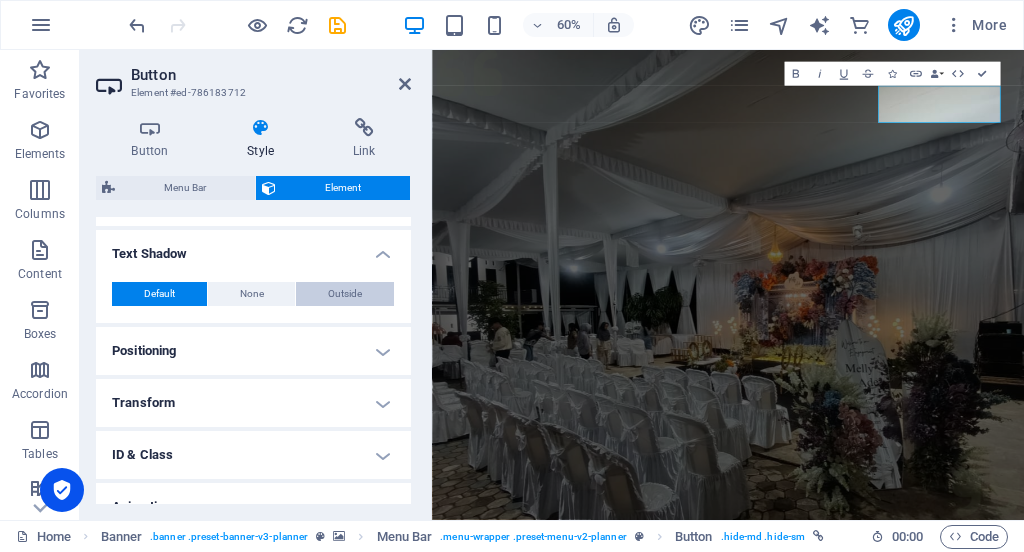 click on "Outside" at bounding box center [345, 294] 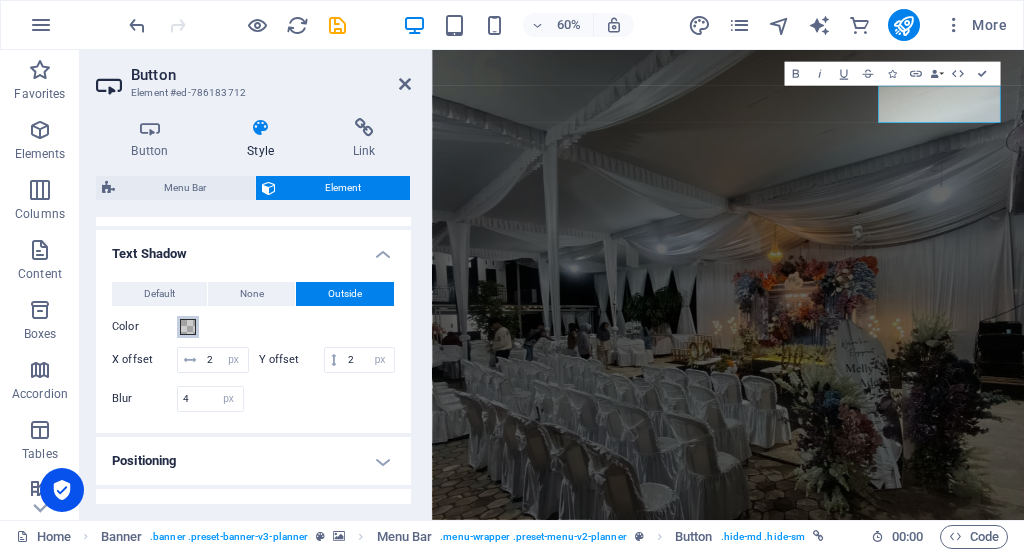 click at bounding box center [188, 327] 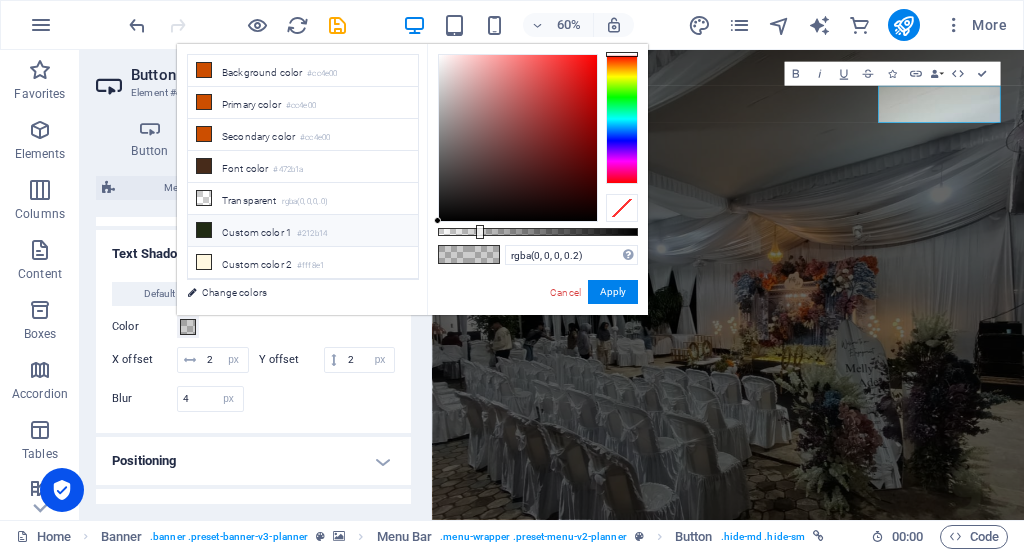 click at bounding box center (204, 230) 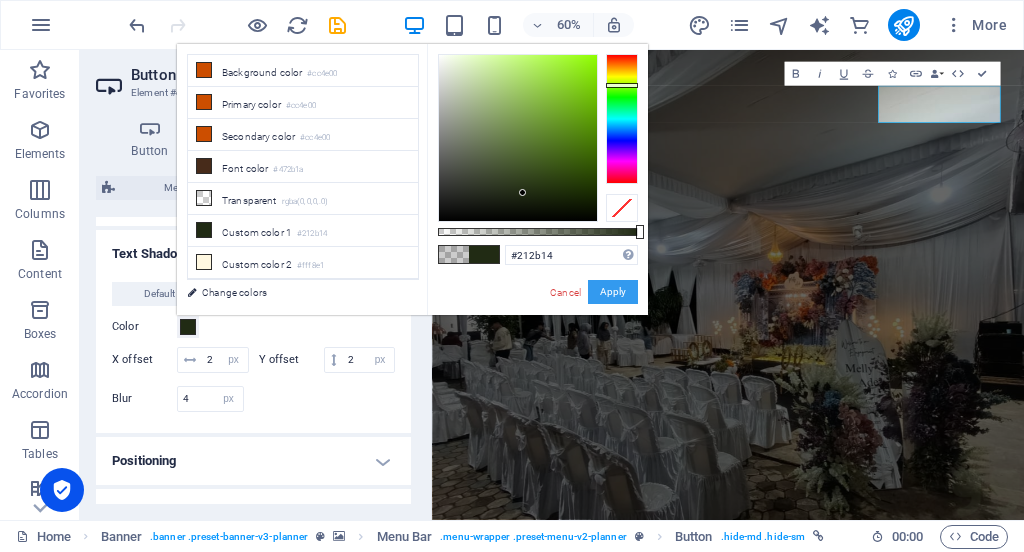 click on "Apply" at bounding box center [613, 292] 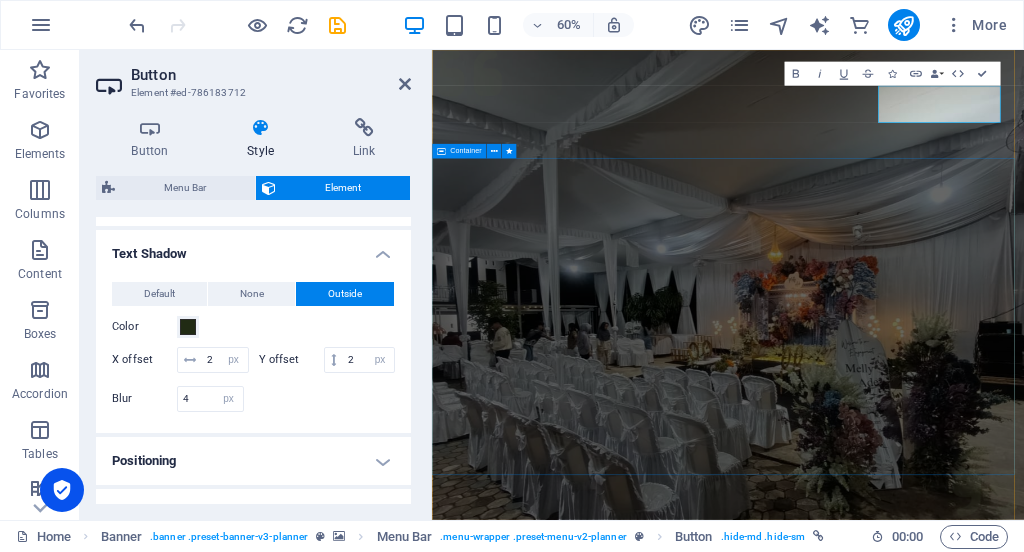 click on "Experience extraordinary life moments Plan your next event with us" at bounding box center (925, 1482) 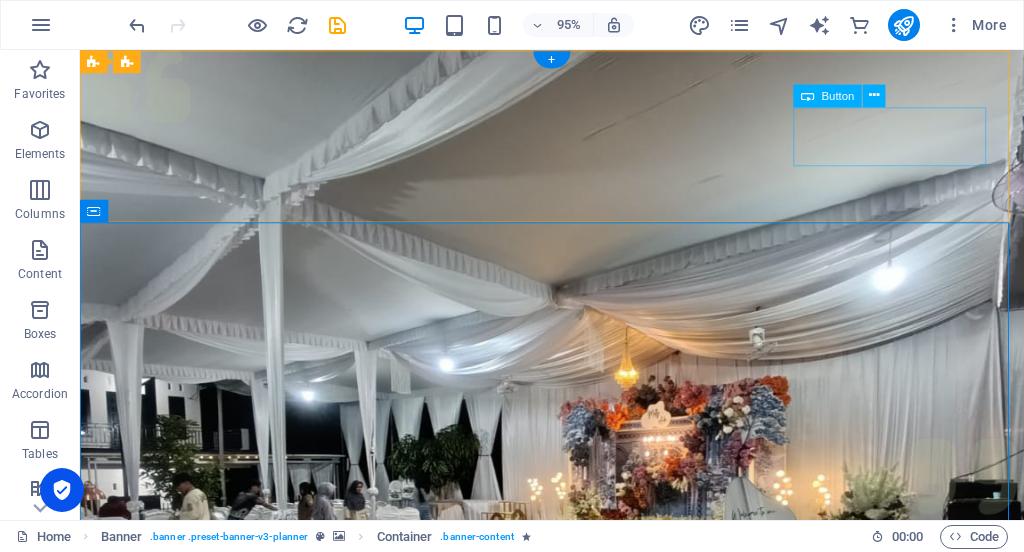 click on "Get in touch" at bounding box center [577, 1171] 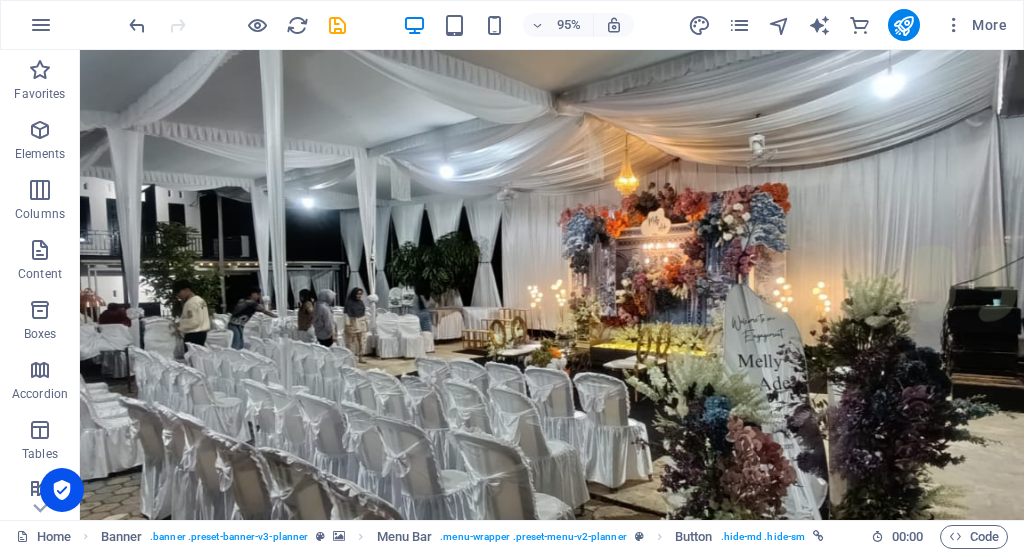 scroll, scrollTop: 0, scrollLeft: 0, axis: both 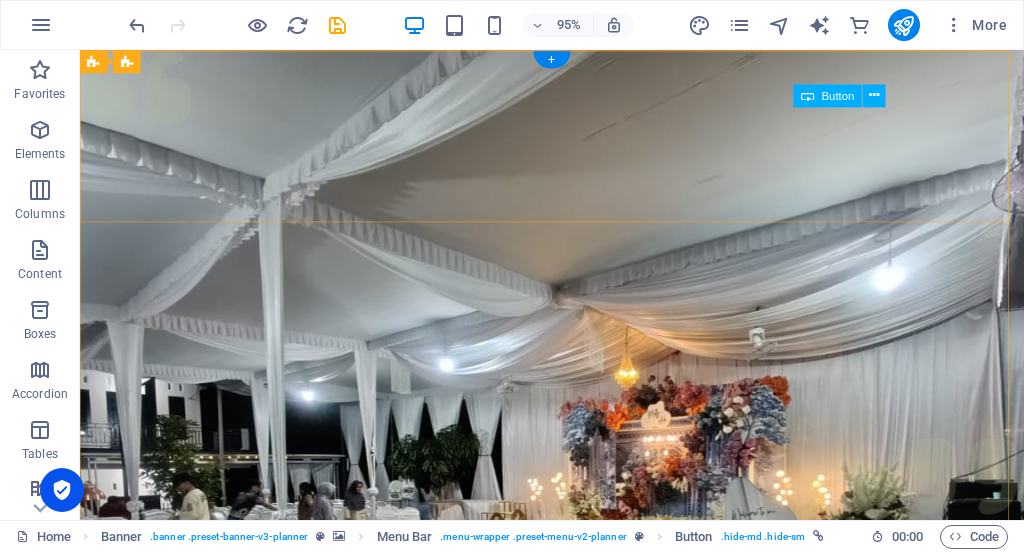 click on "Get in touch" at bounding box center [577, 1171] 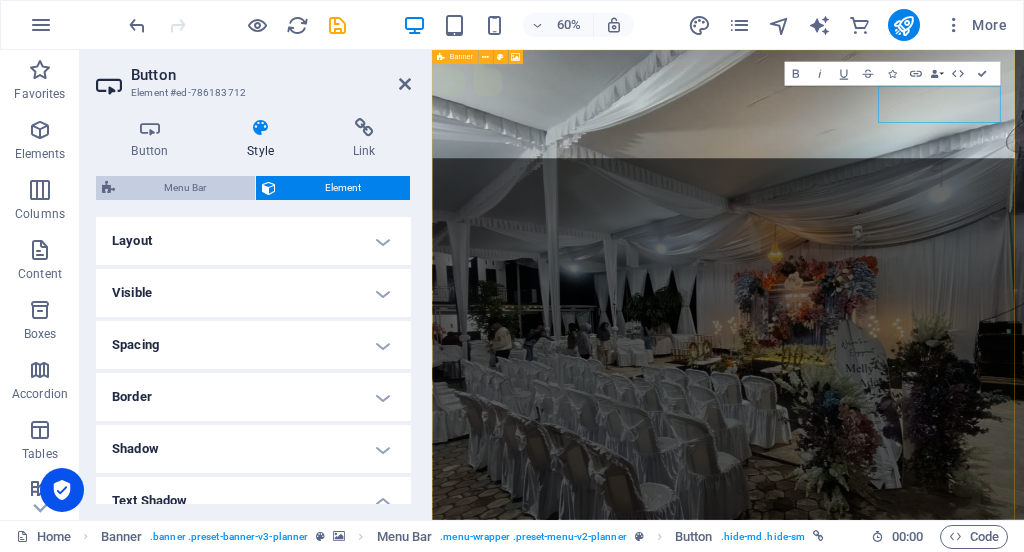 click on "Menu Bar" at bounding box center (185, 188) 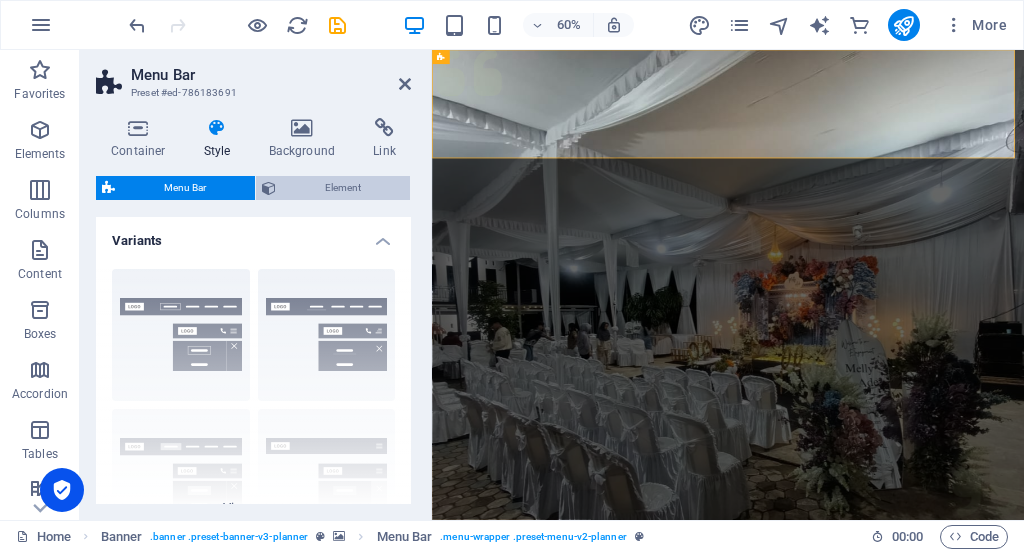 click on "Element" at bounding box center [343, 188] 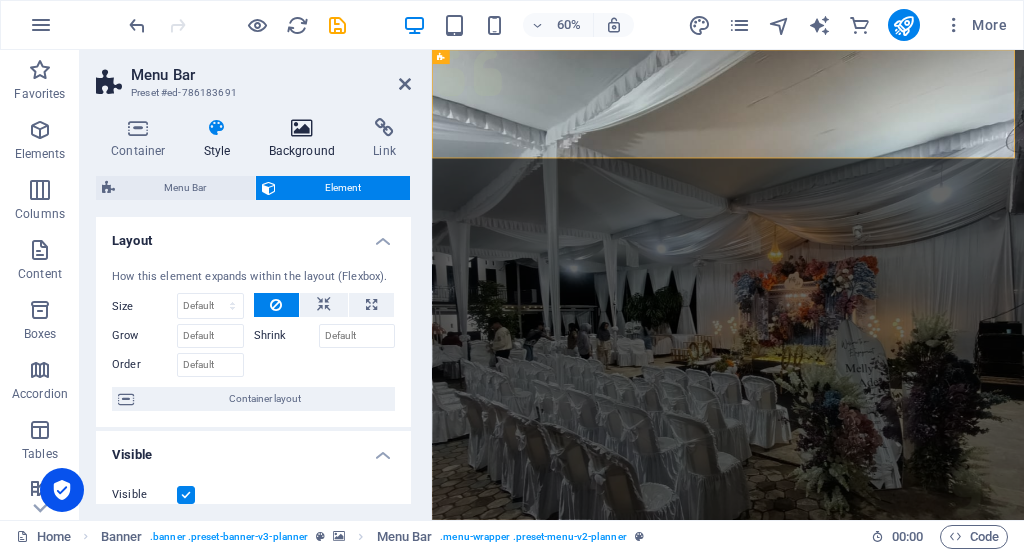 click on "Background" at bounding box center (306, 139) 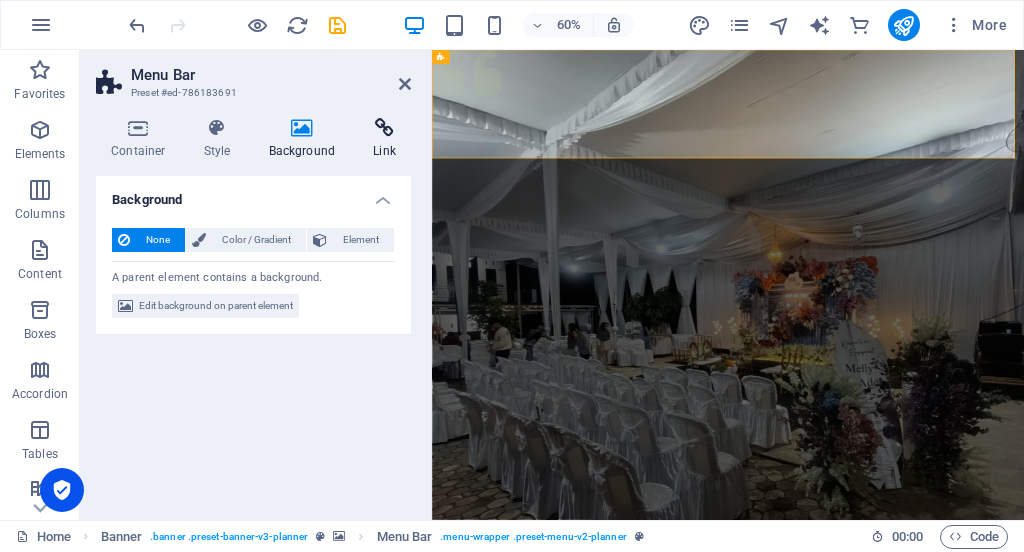 click at bounding box center [384, 128] 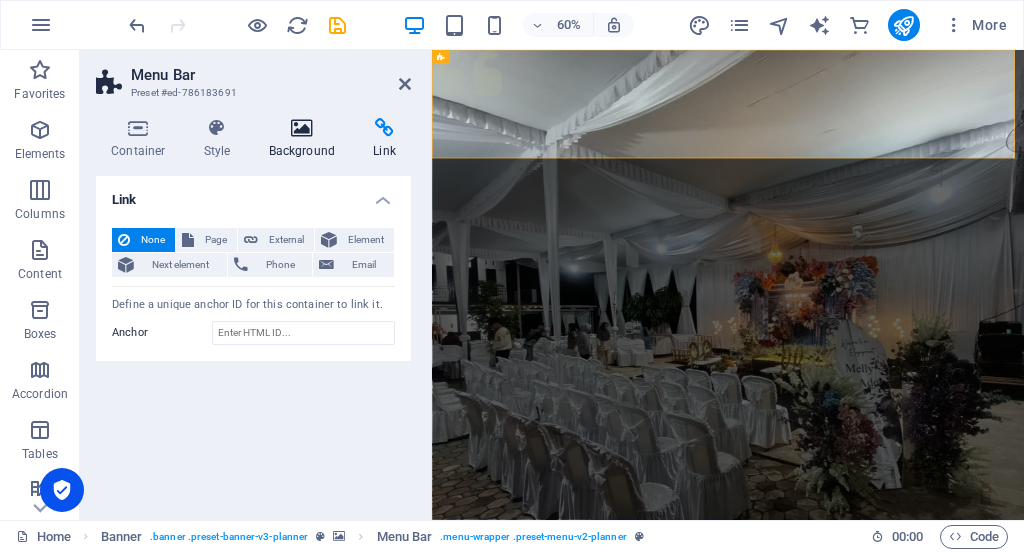 click at bounding box center [302, 128] 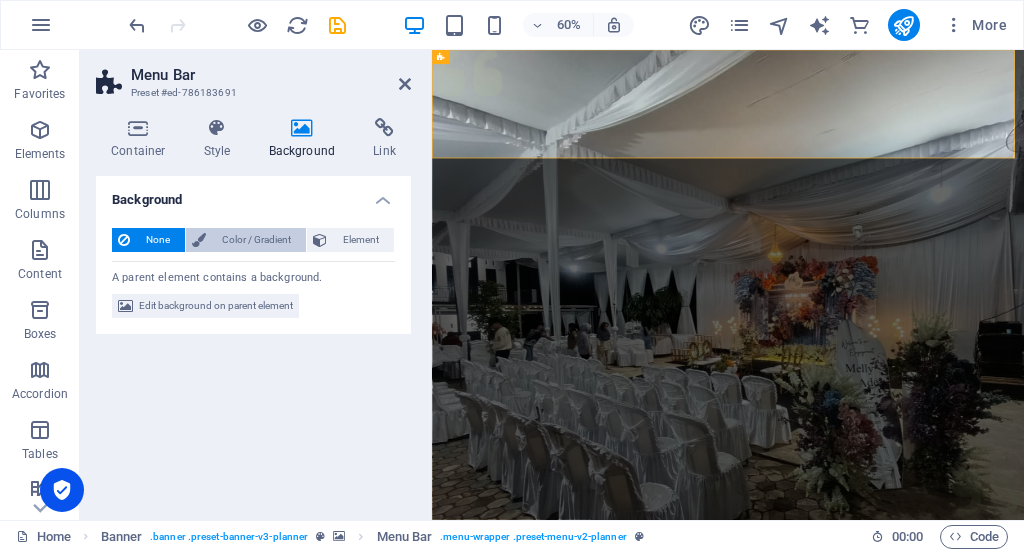 click on "Color / Gradient" at bounding box center [256, 240] 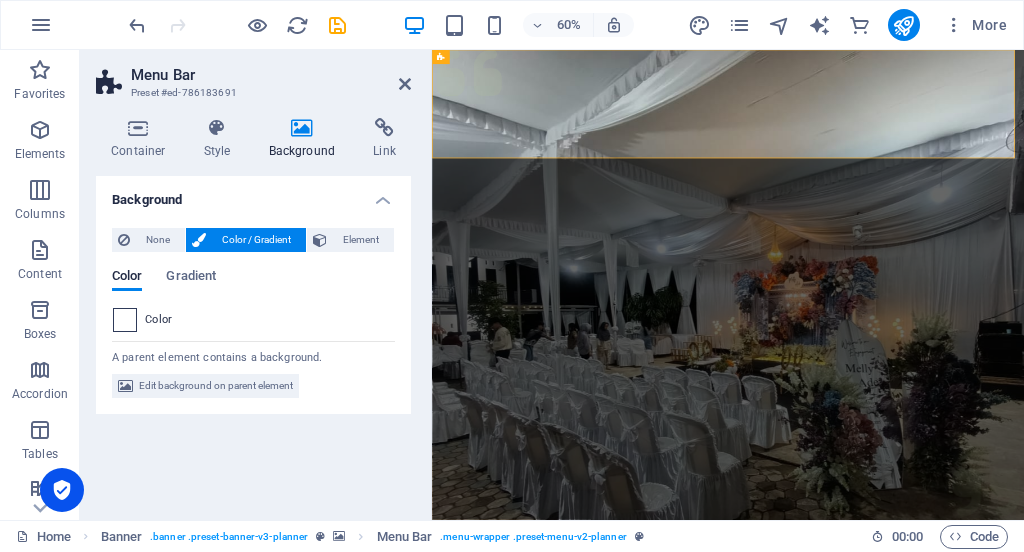 click at bounding box center (125, 320) 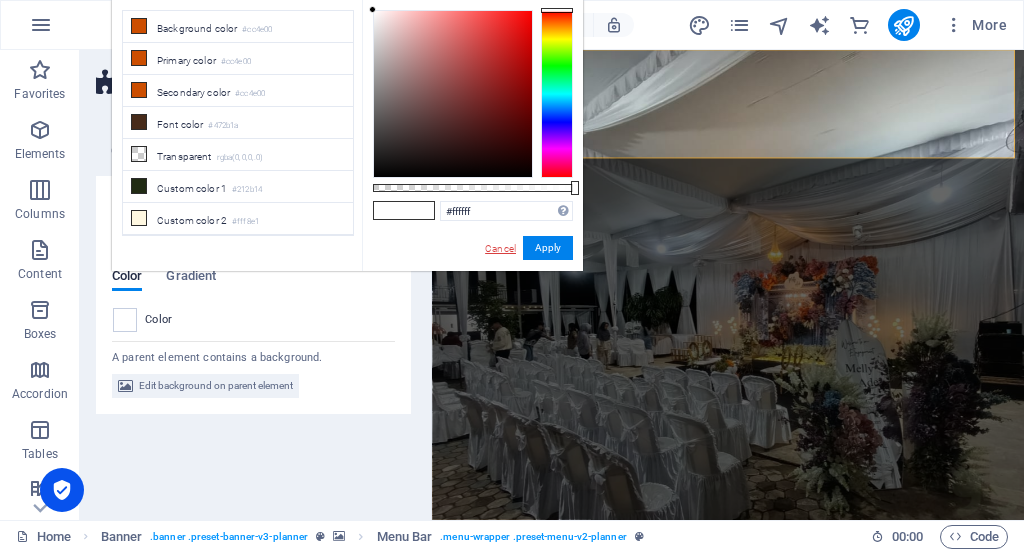 click on "Cancel" at bounding box center [500, 248] 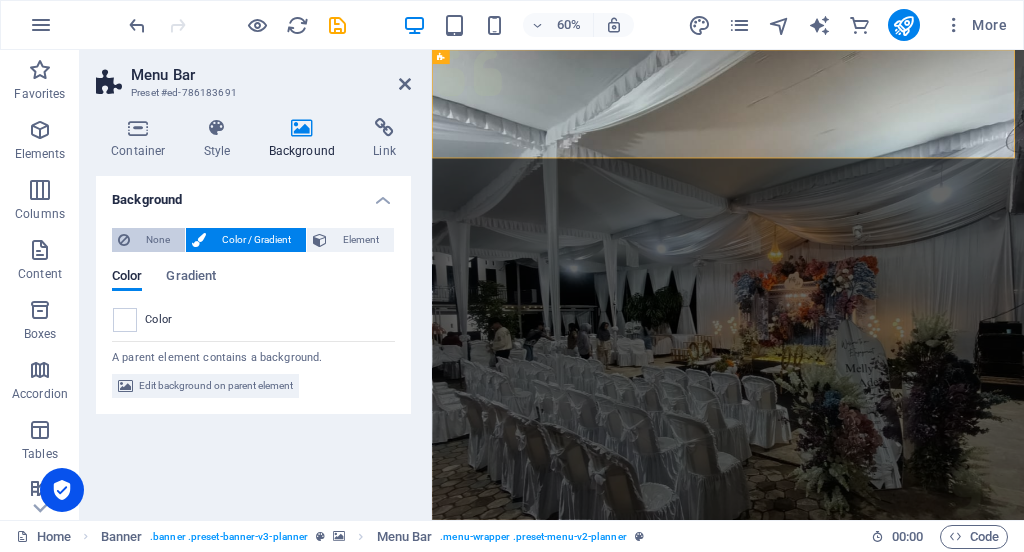click on "None" at bounding box center (148, 240) 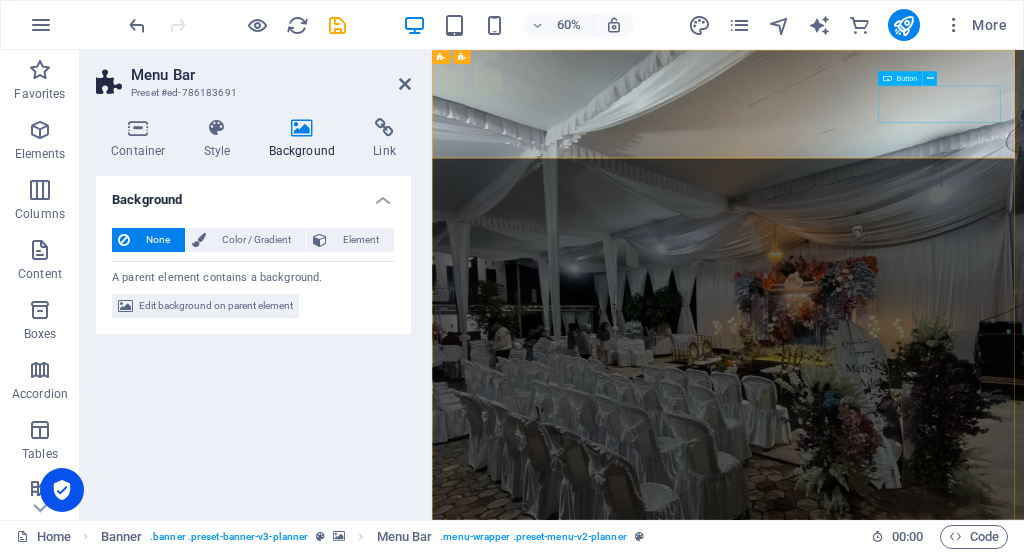 click on "Get in touch" at bounding box center [925, 1171] 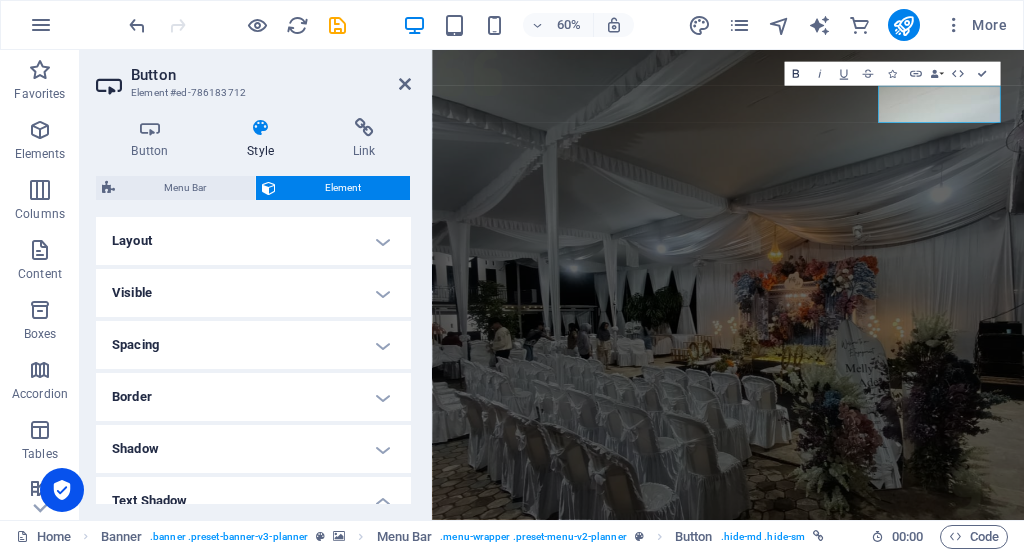 click 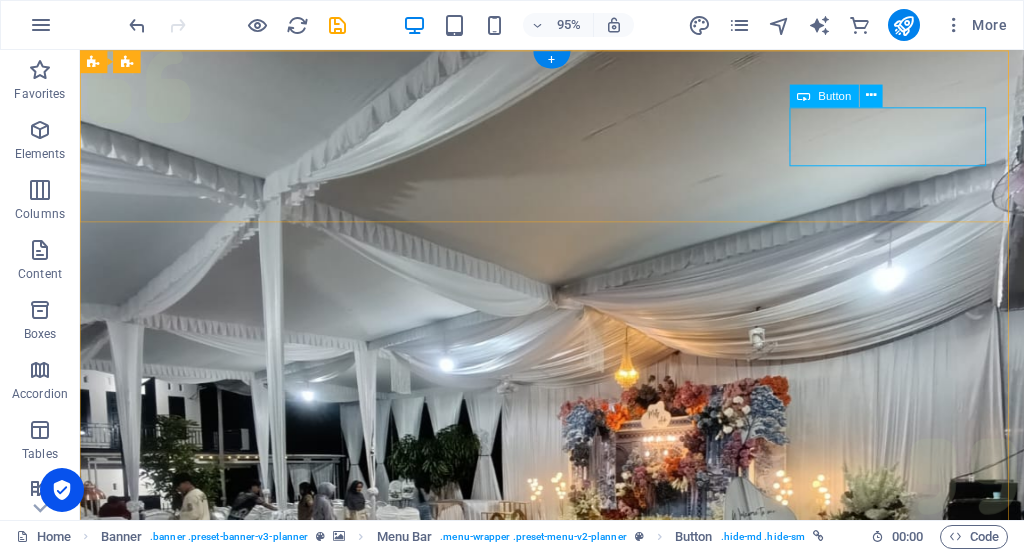 click on "Get in touch" at bounding box center [577, 1171] 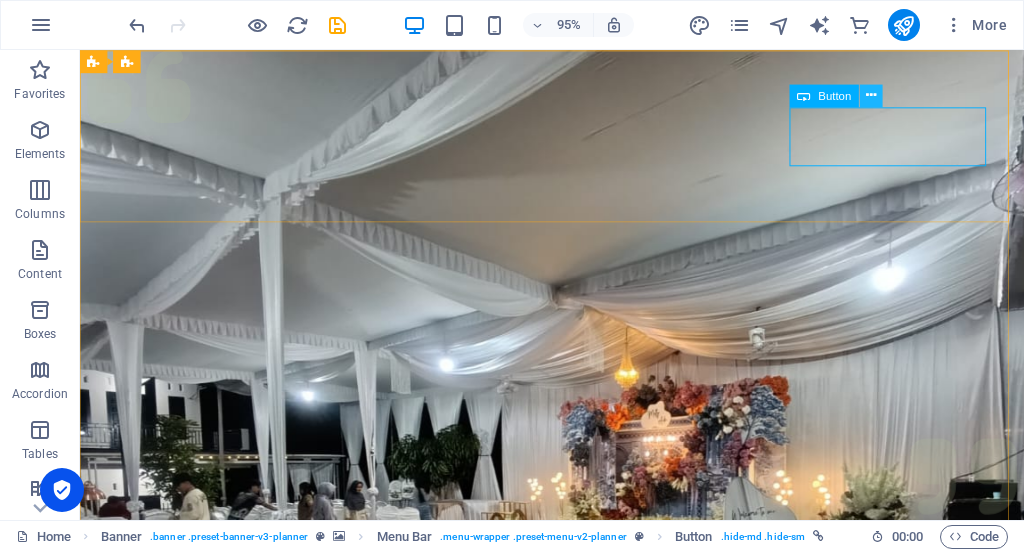 click at bounding box center (871, 95) 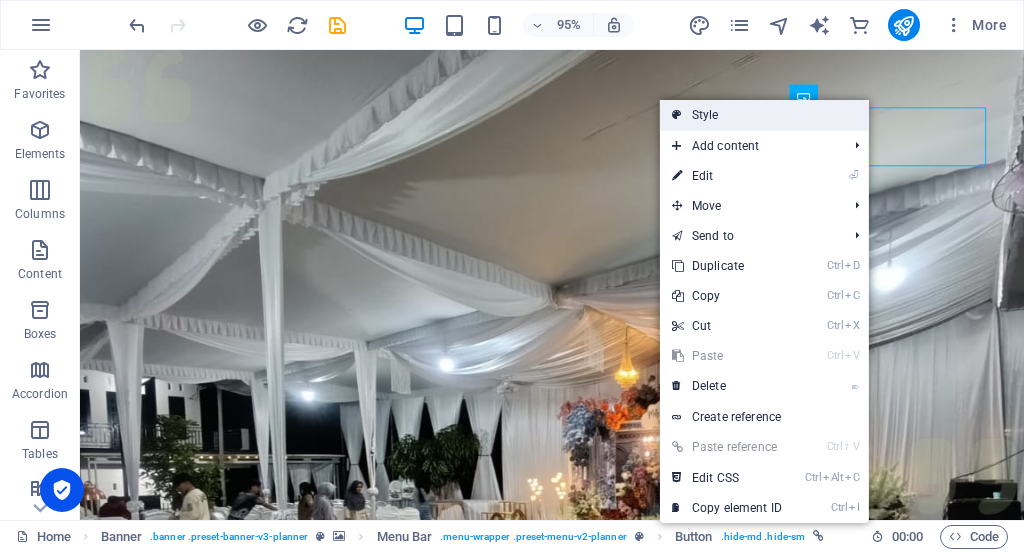 click on "Style" at bounding box center (764, 115) 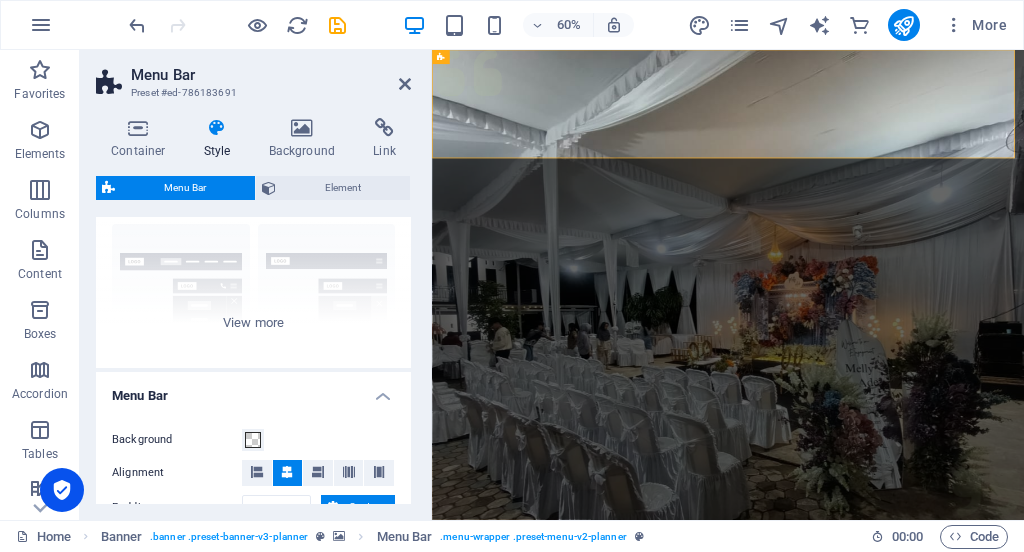 scroll, scrollTop: 252, scrollLeft: 0, axis: vertical 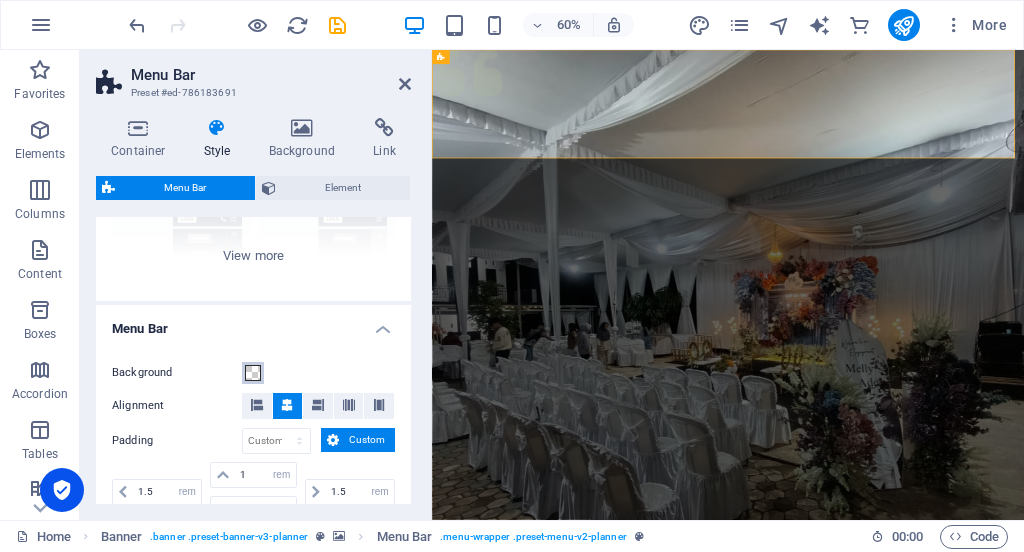 click at bounding box center [253, 373] 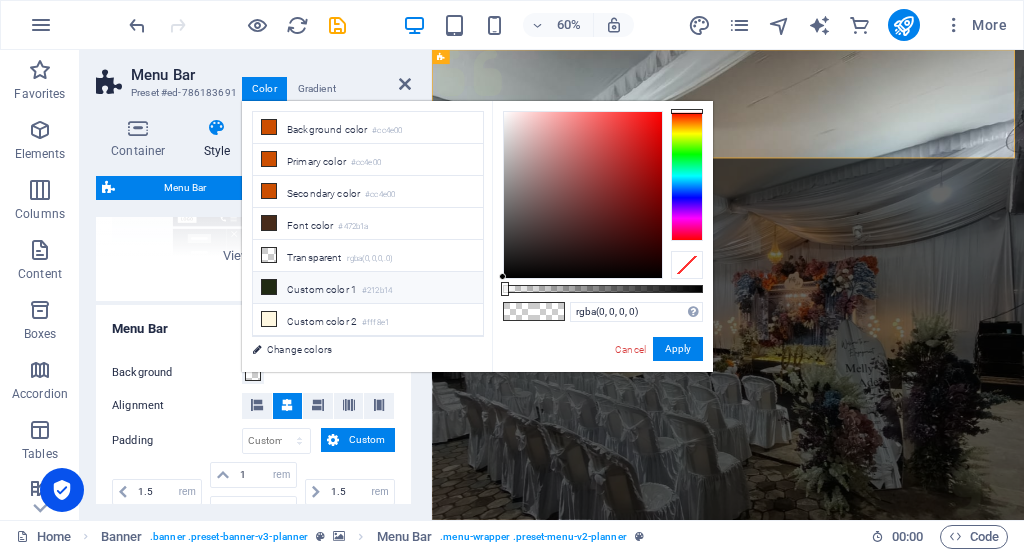 click at bounding box center (269, 287) 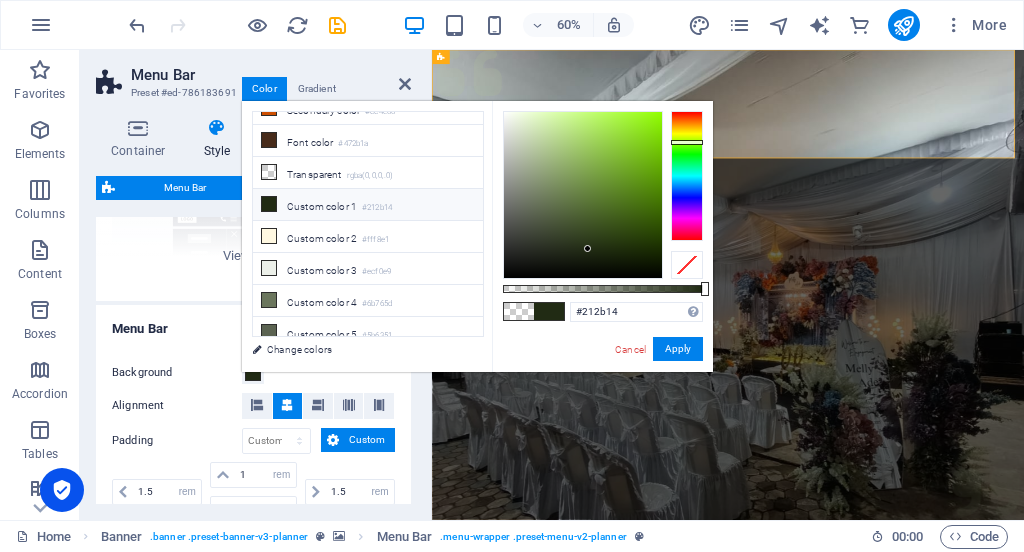 scroll, scrollTop: 0, scrollLeft: 0, axis: both 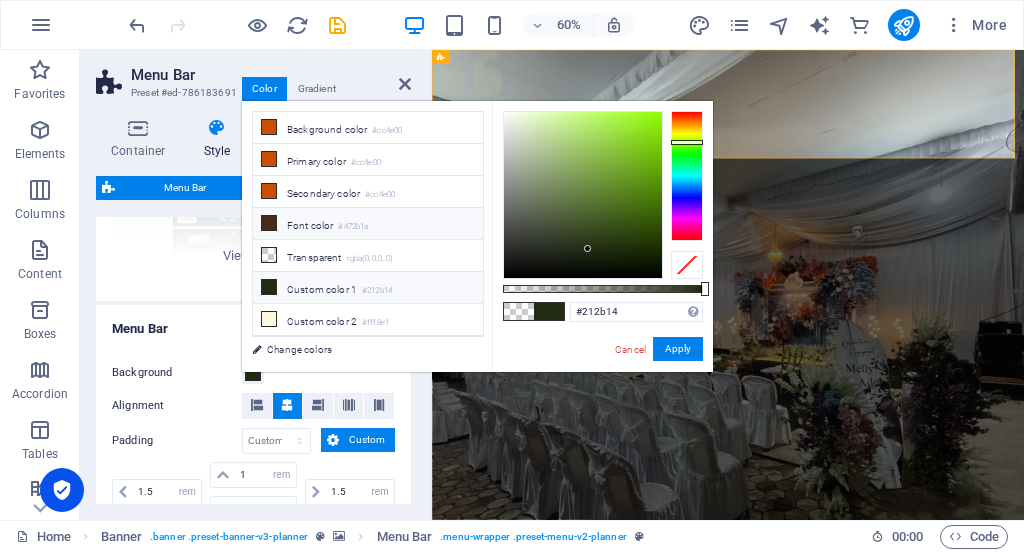 click at bounding box center [269, 223] 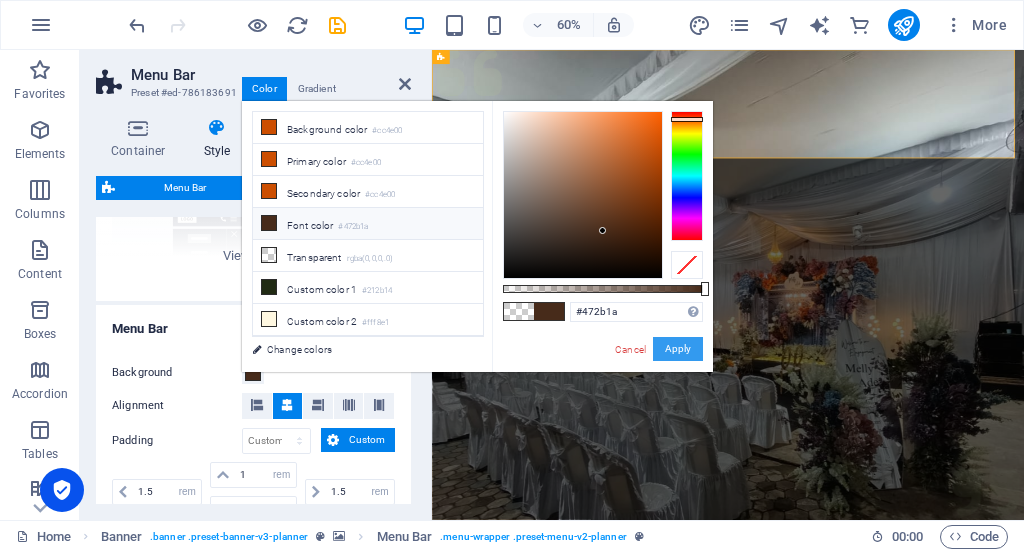 click on "Apply" at bounding box center [678, 349] 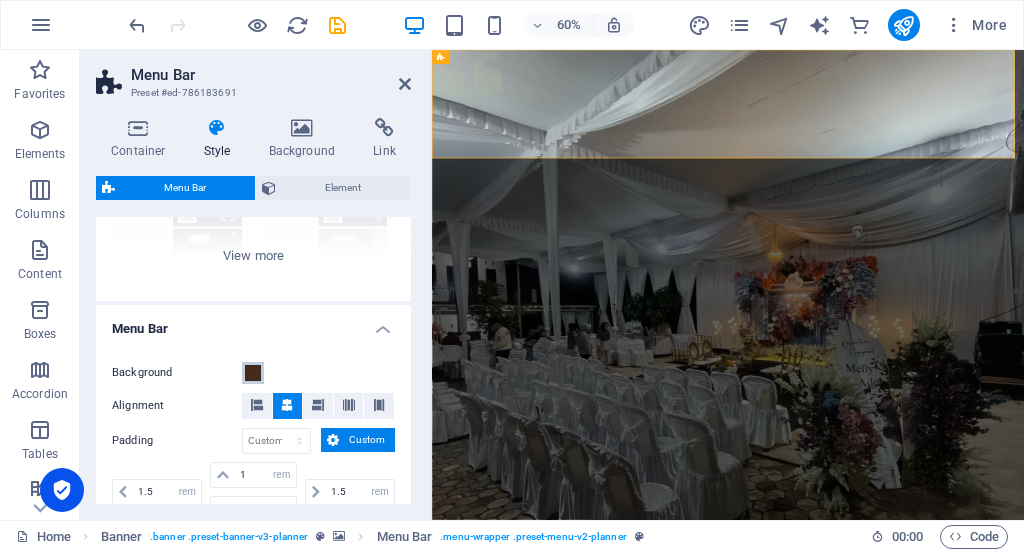 click at bounding box center [253, 373] 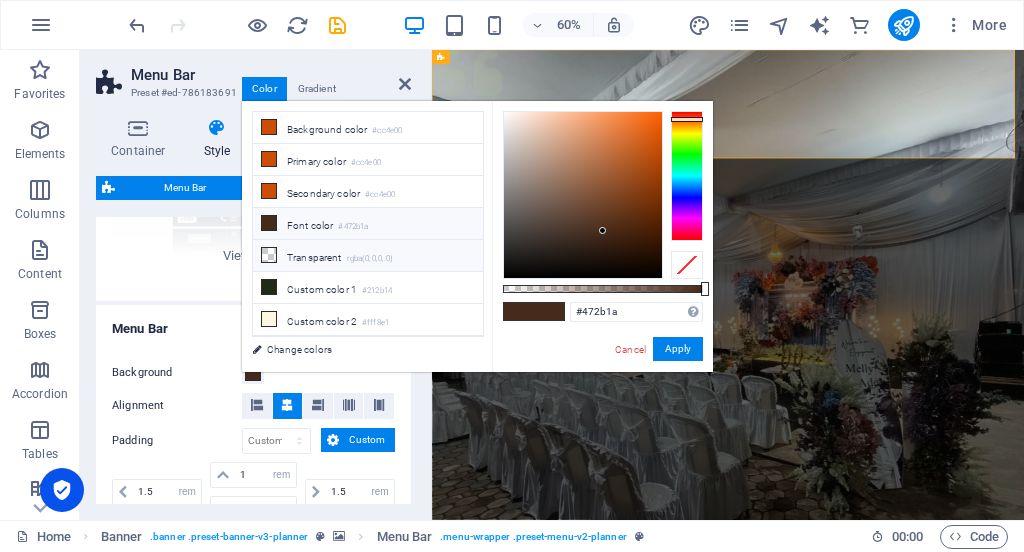 click on "Transparent
rgba(0,0,0,.0)" at bounding box center [368, 256] 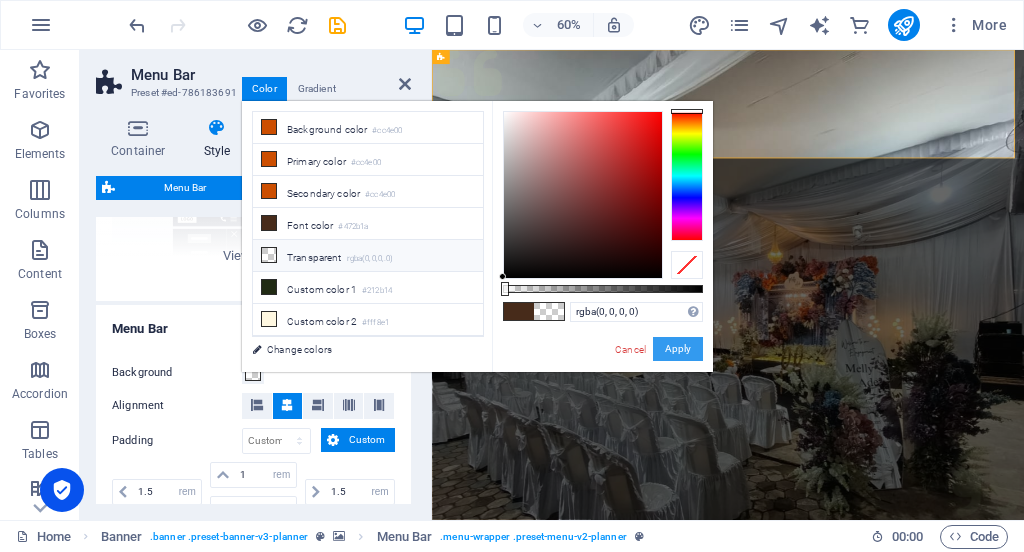 click on "Apply" at bounding box center [678, 349] 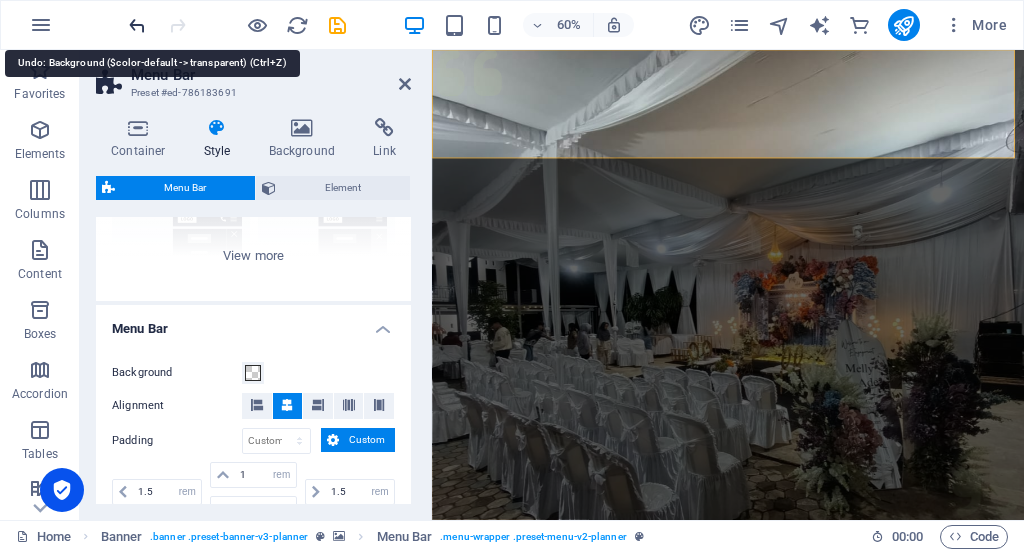 click at bounding box center [137, 25] 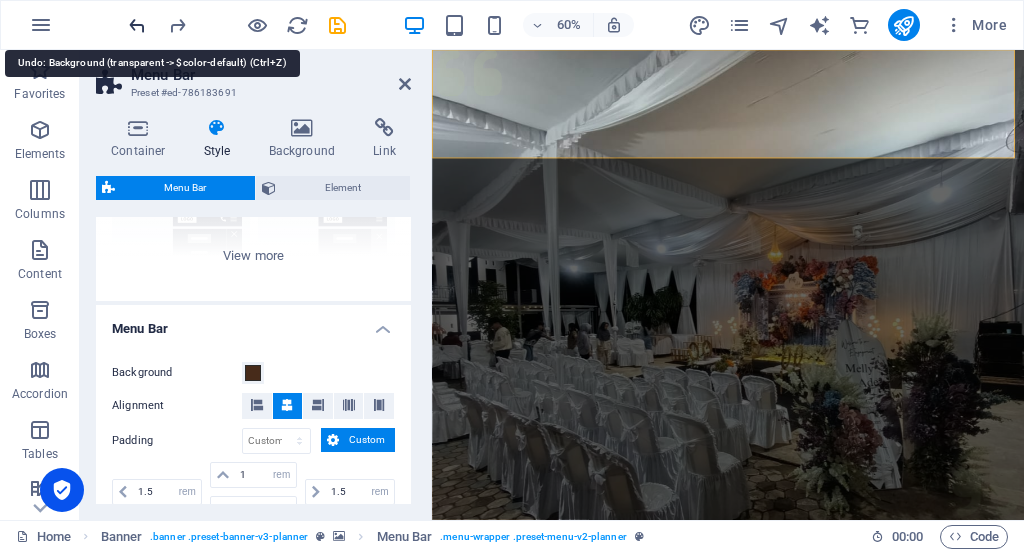 click at bounding box center (137, 25) 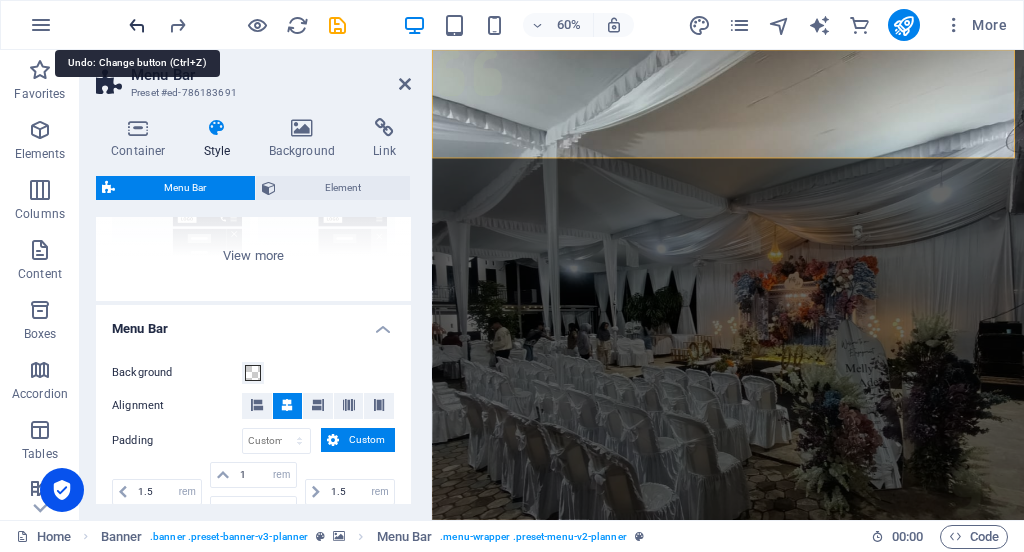 click at bounding box center (137, 25) 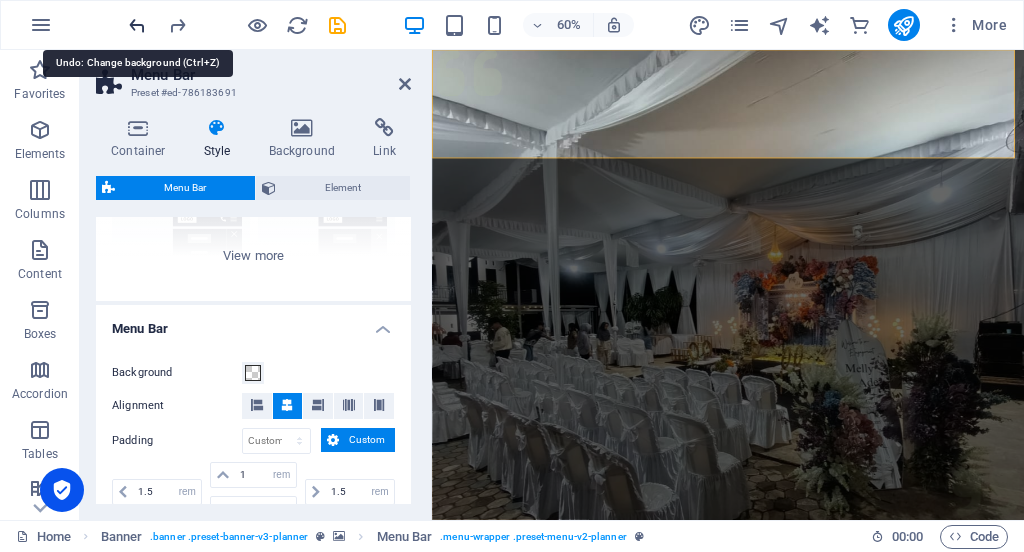 click at bounding box center (137, 25) 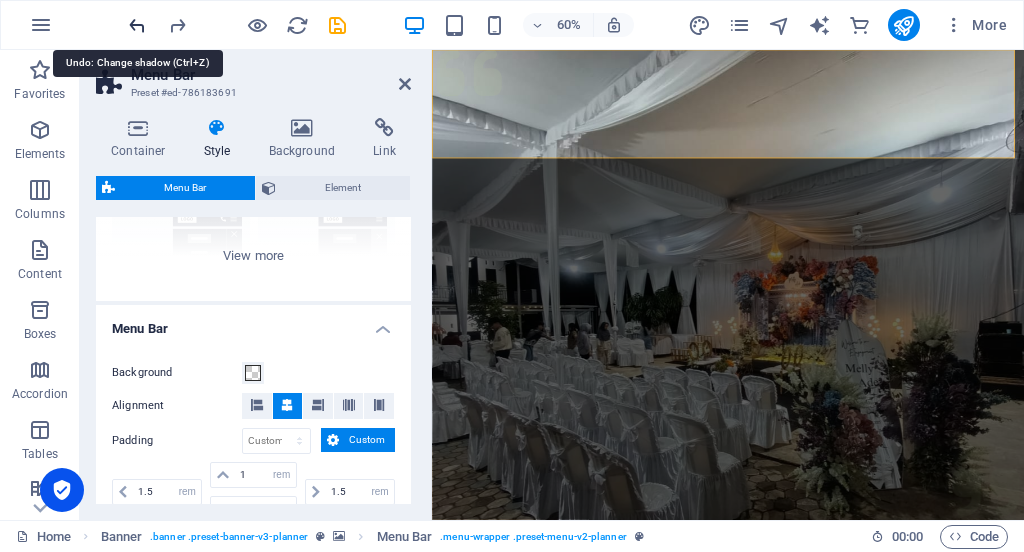 click at bounding box center (137, 25) 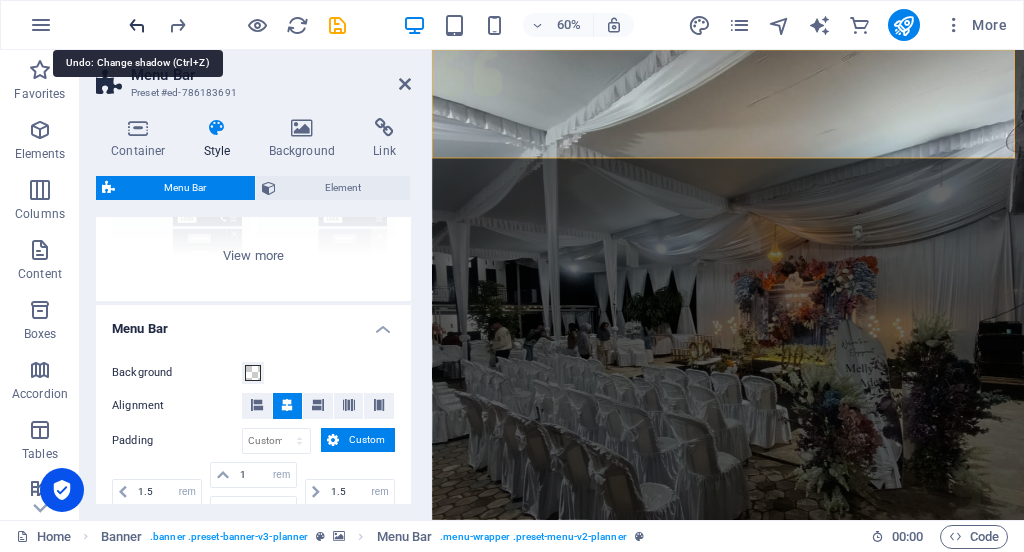 click at bounding box center (137, 25) 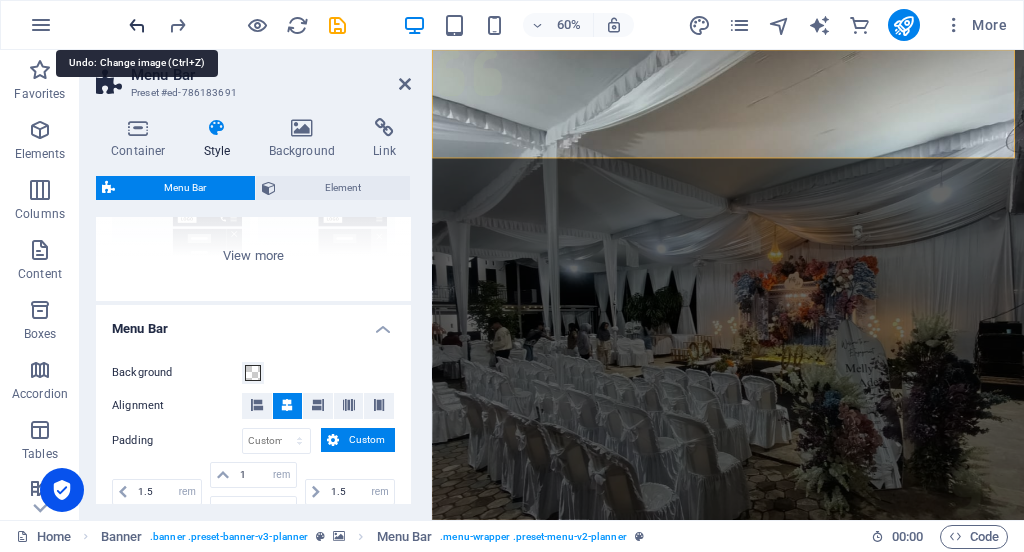 click at bounding box center [137, 25] 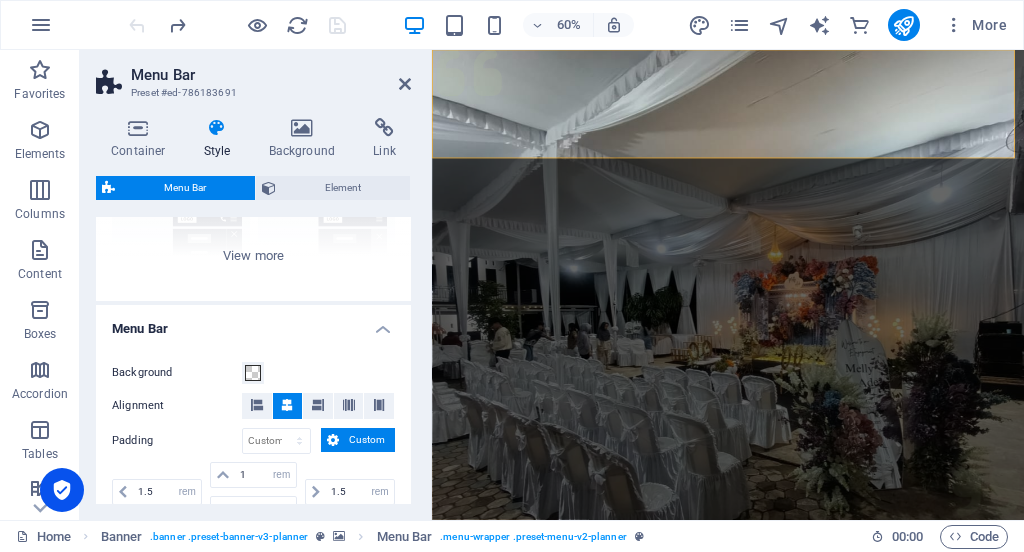 click at bounding box center (237, 25) 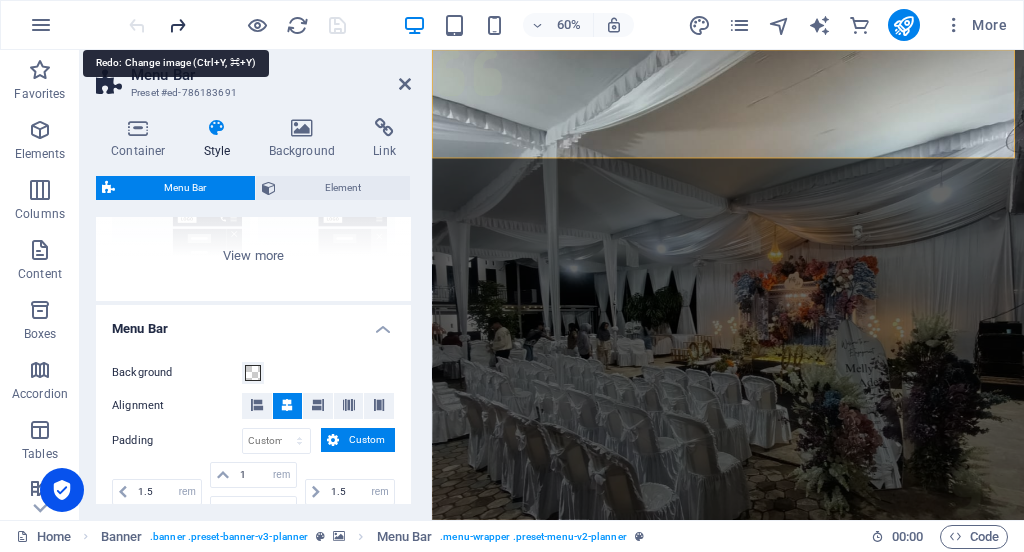 click at bounding box center [177, 25] 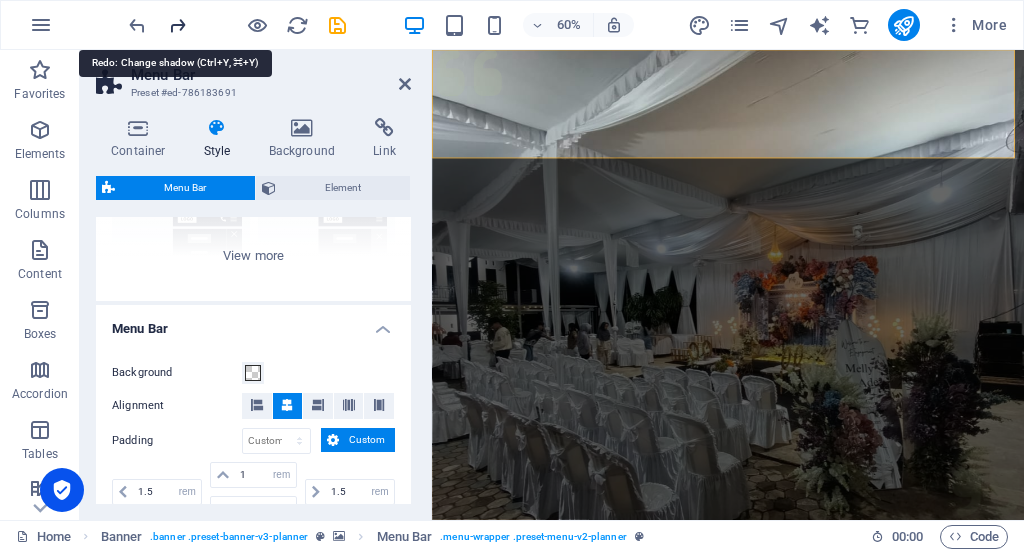 click at bounding box center (177, 25) 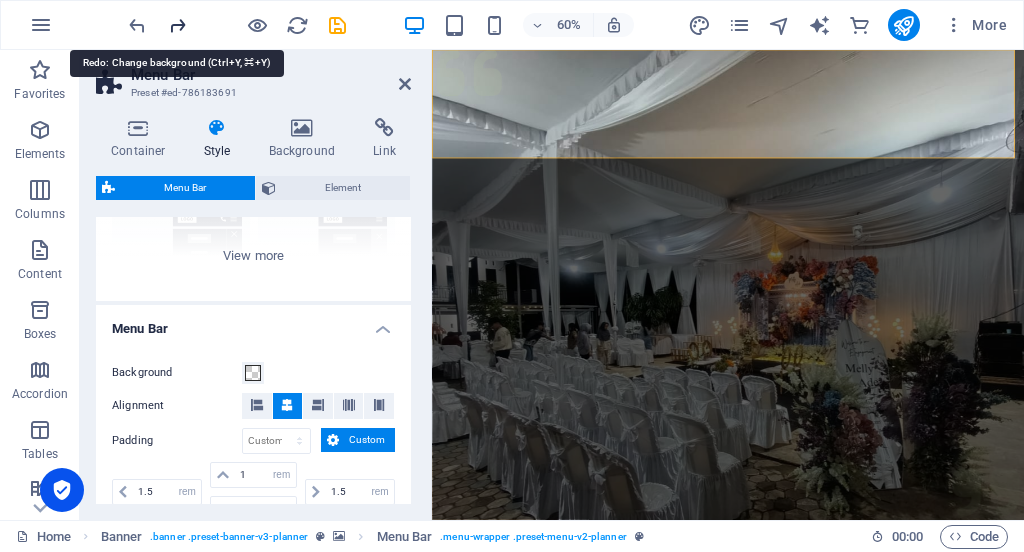 click at bounding box center (177, 25) 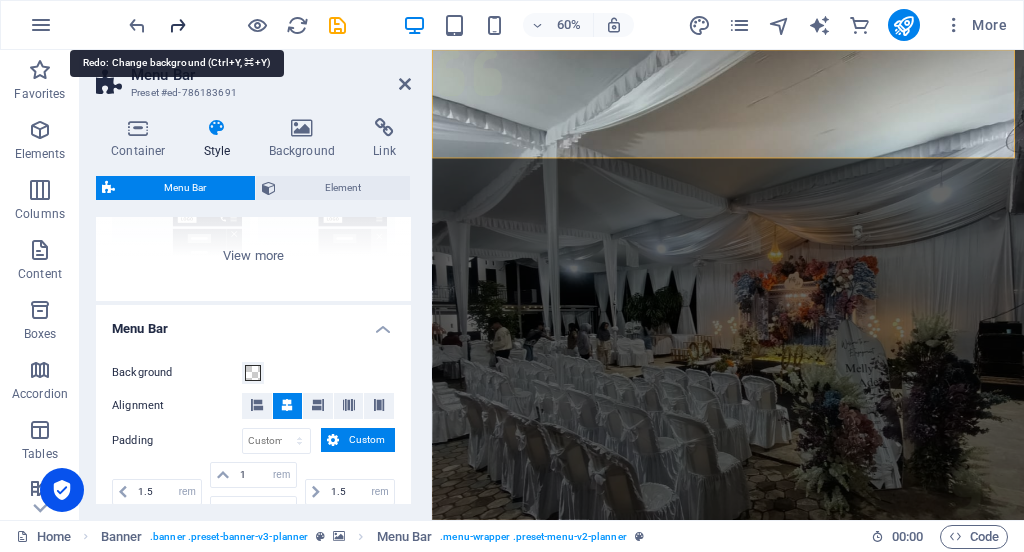 click at bounding box center [177, 25] 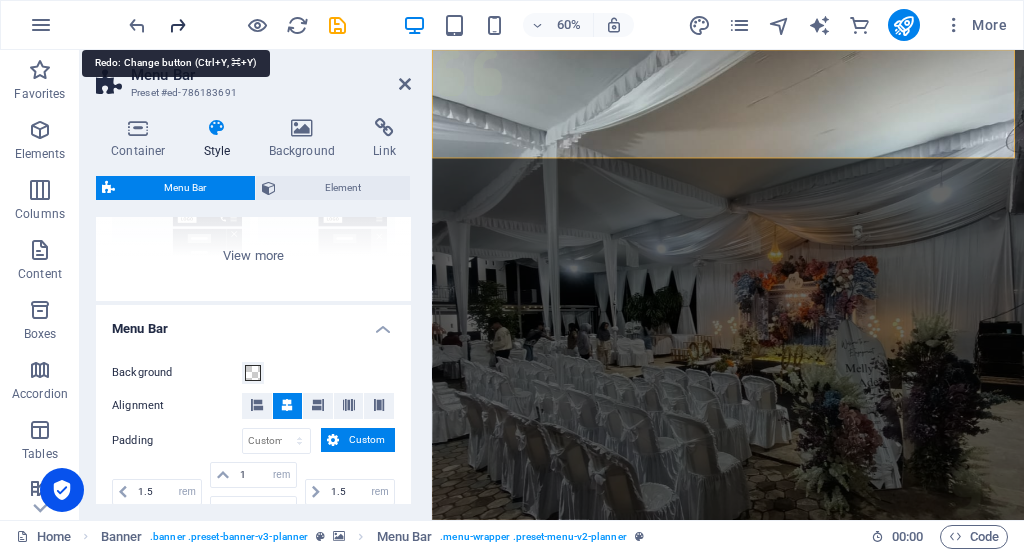 click at bounding box center (177, 25) 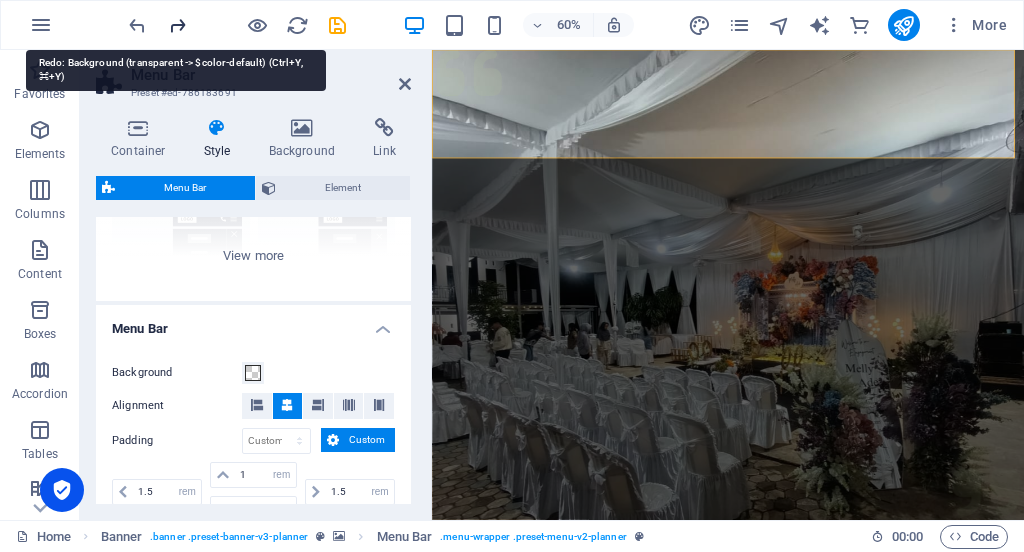 click at bounding box center [177, 25] 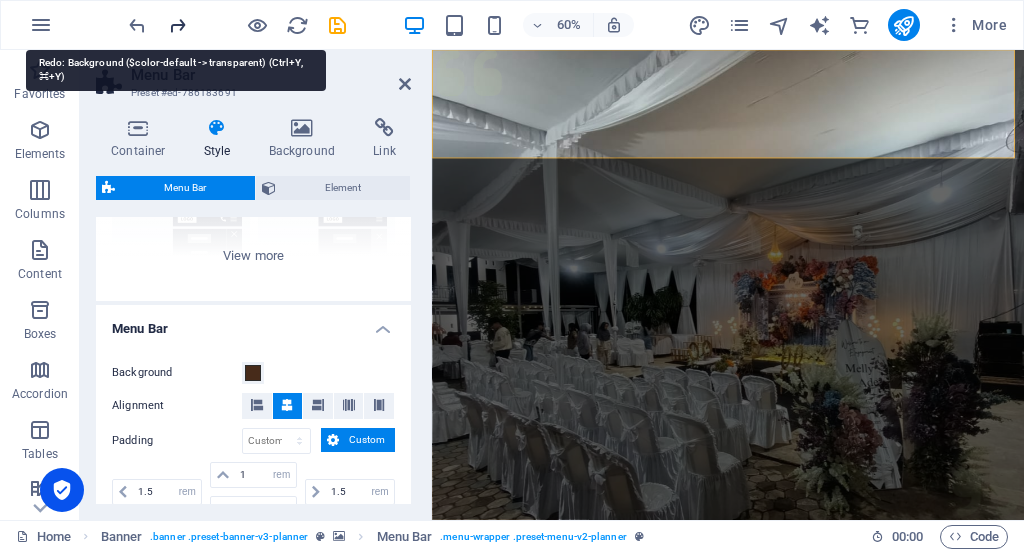 click at bounding box center [177, 25] 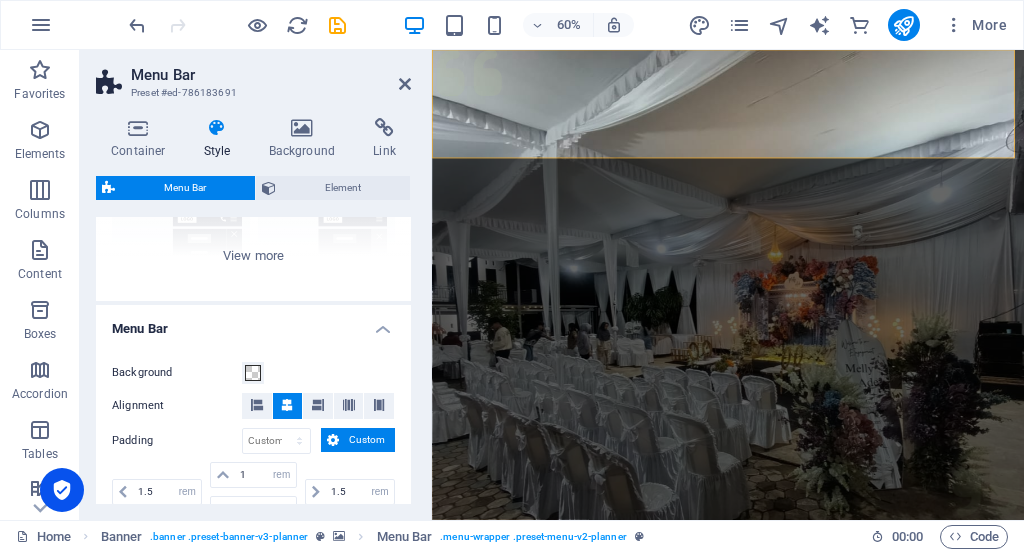 click at bounding box center [237, 25] 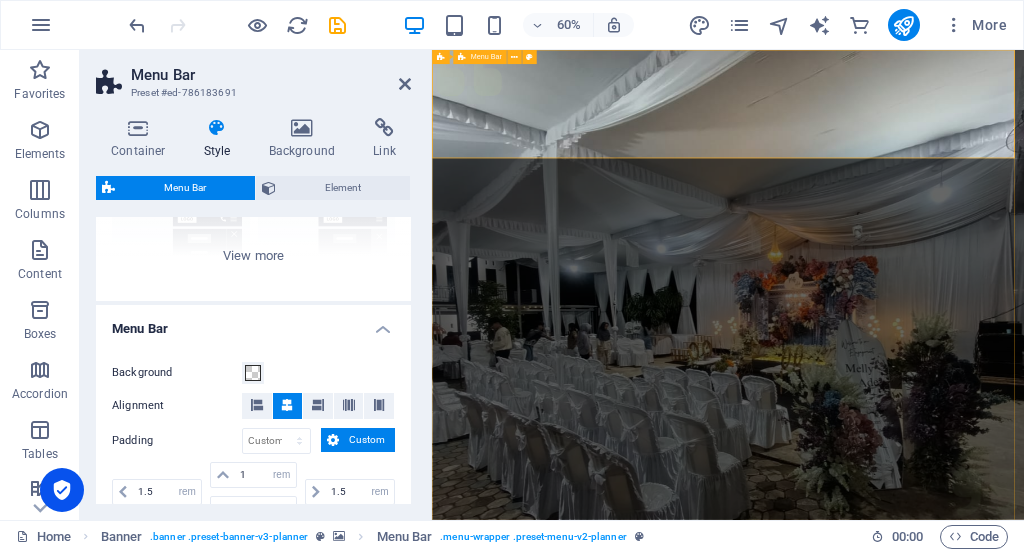 click on "Menu Services About Team Gallery Contact Get in touch" at bounding box center (925, 1084) 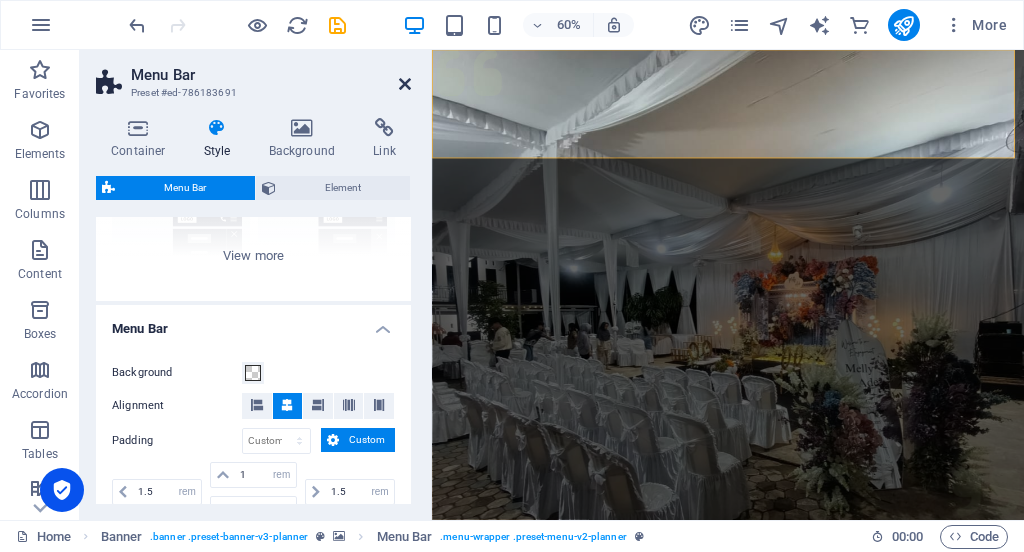 click at bounding box center (405, 84) 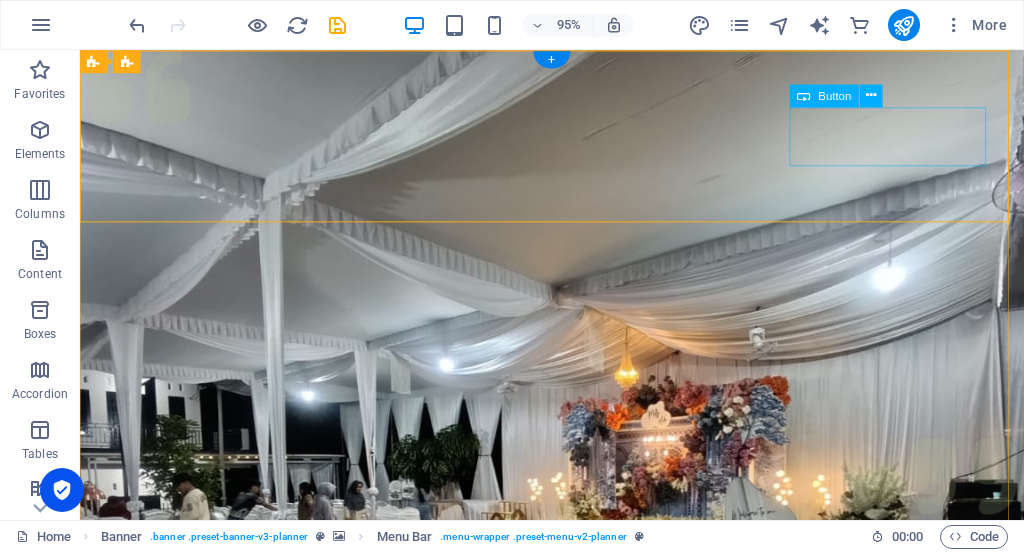 click on "Get in touch" at bounding box center [577, 1171] 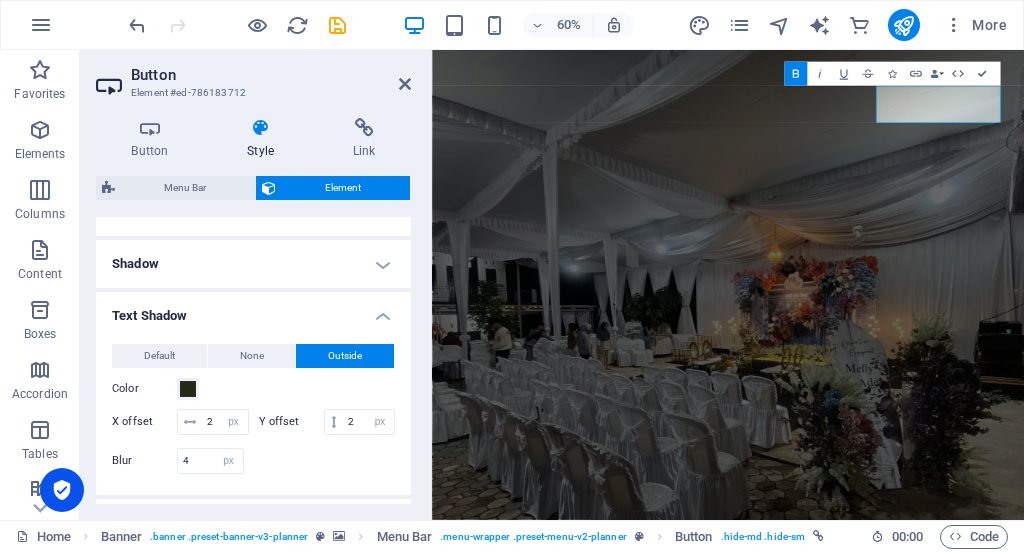 scroll, scrollTop: 189, scrollLeft: 0, axis: vertical 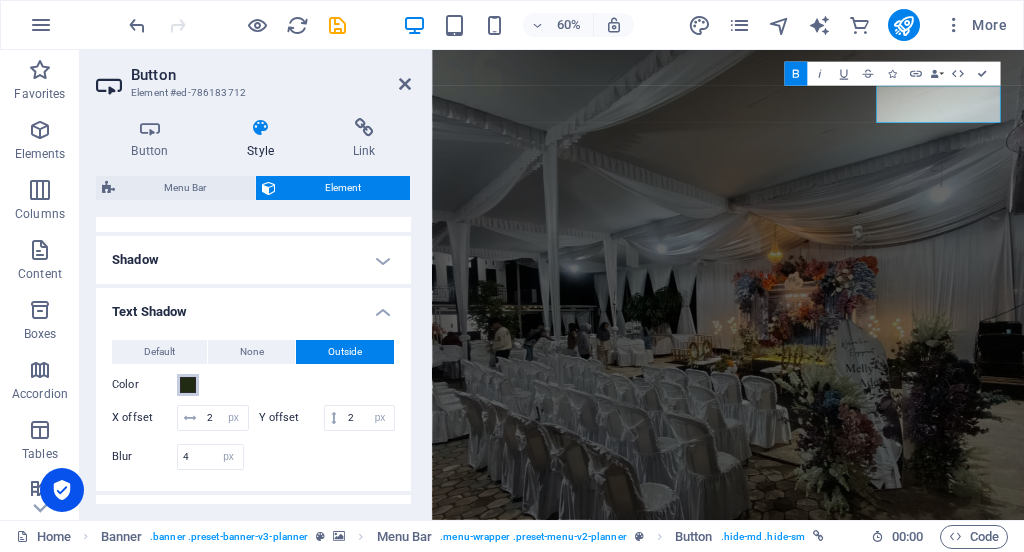 click at bounding box center [188, 385] 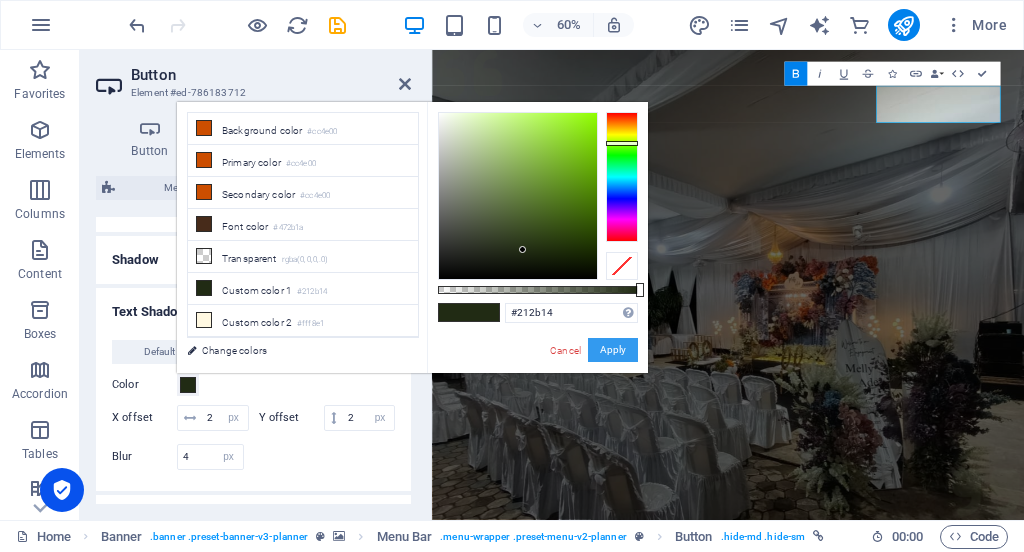 click on "Apply" at bounding box center (613, 350) 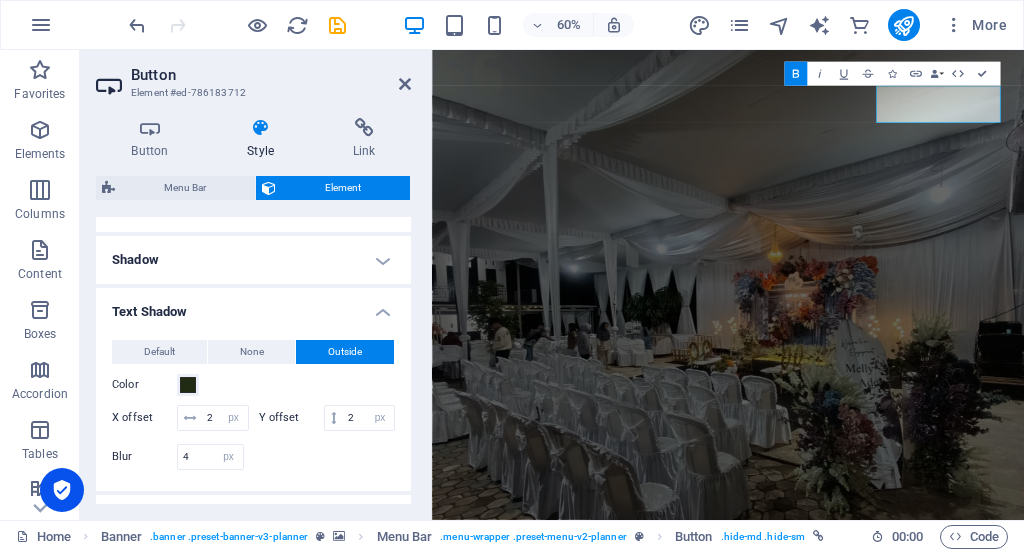click on "Text Shadow" at bounding box center [253, 306] 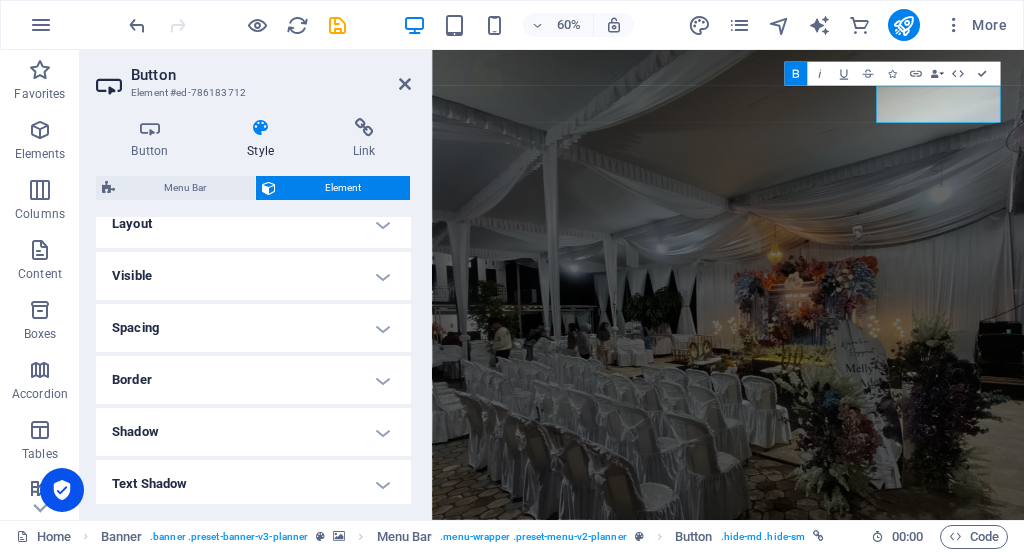 scroll, scrollTop: 0, scrollLeft: 0, axis: both 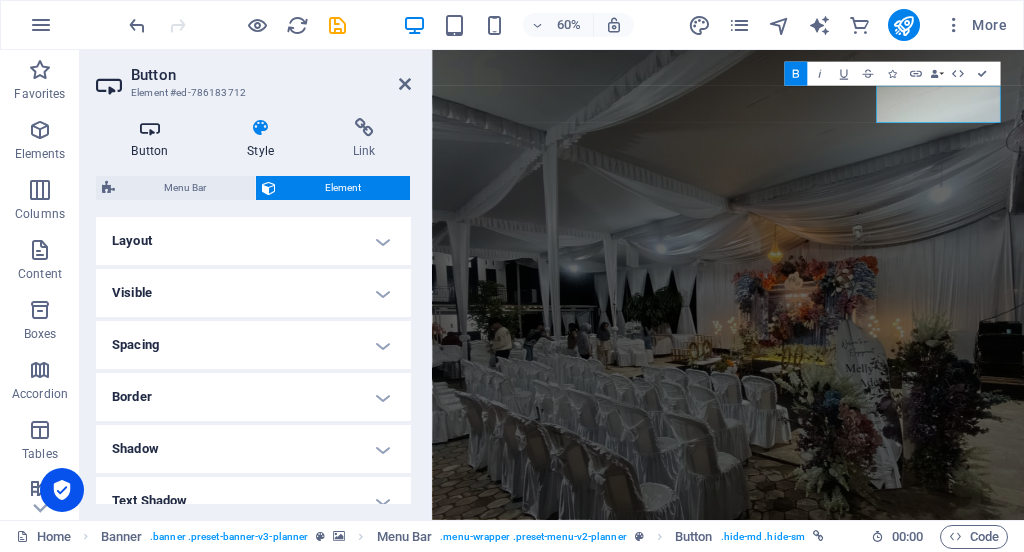 click at bounding box center [150, 128] 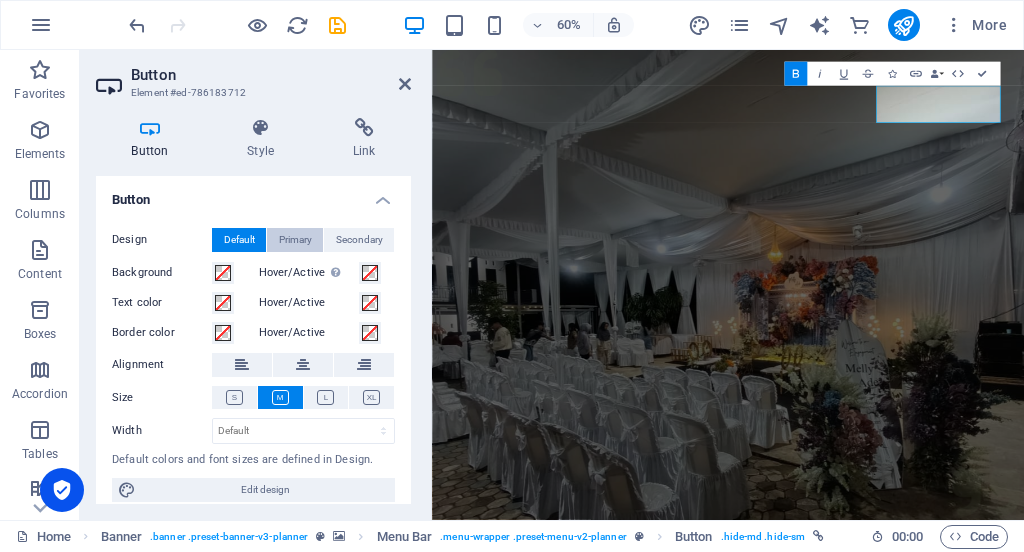 click on "Primary" at bounding box center (295, 240) 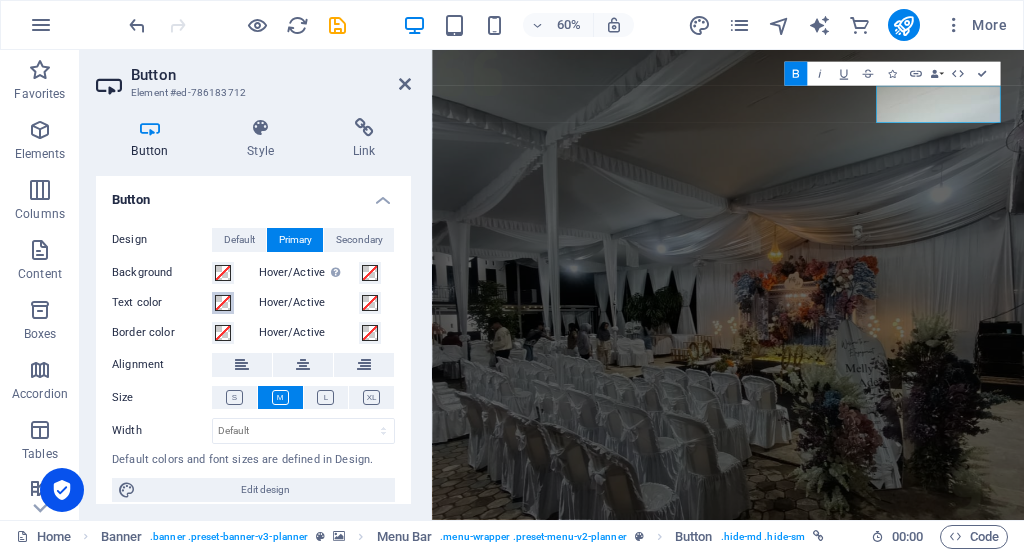 click at bounding box center (223, 303) 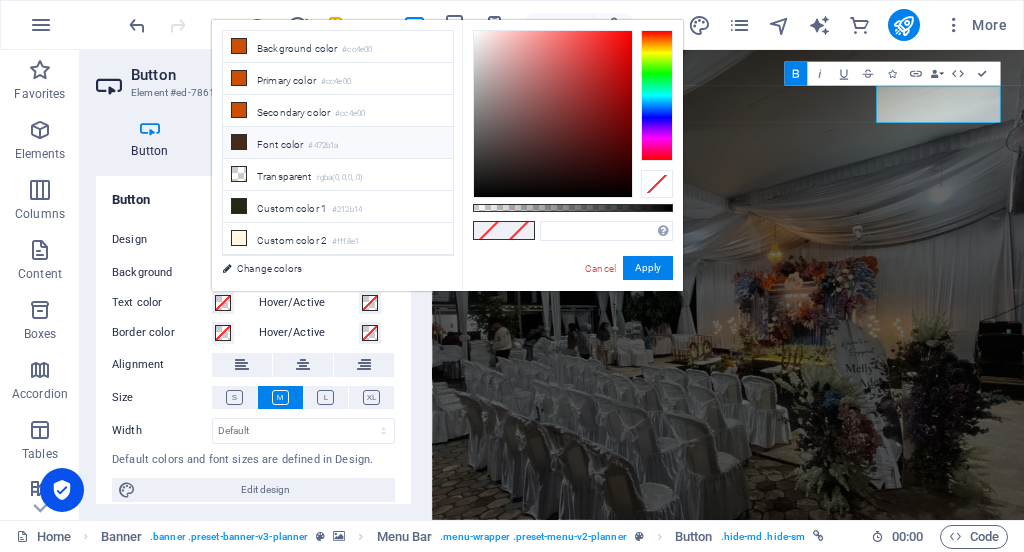 click at bounding box center (239, 142) 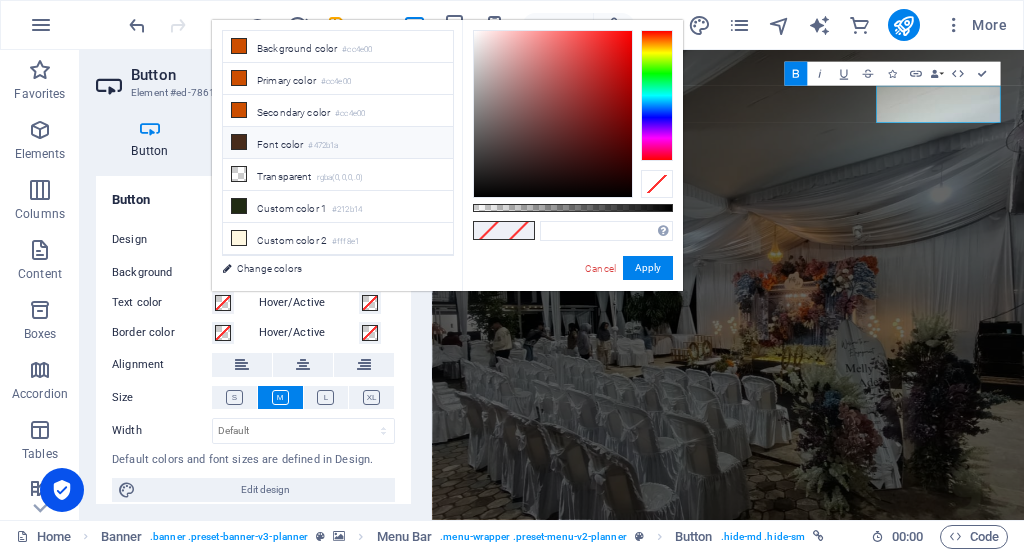 type on "#472b1a" 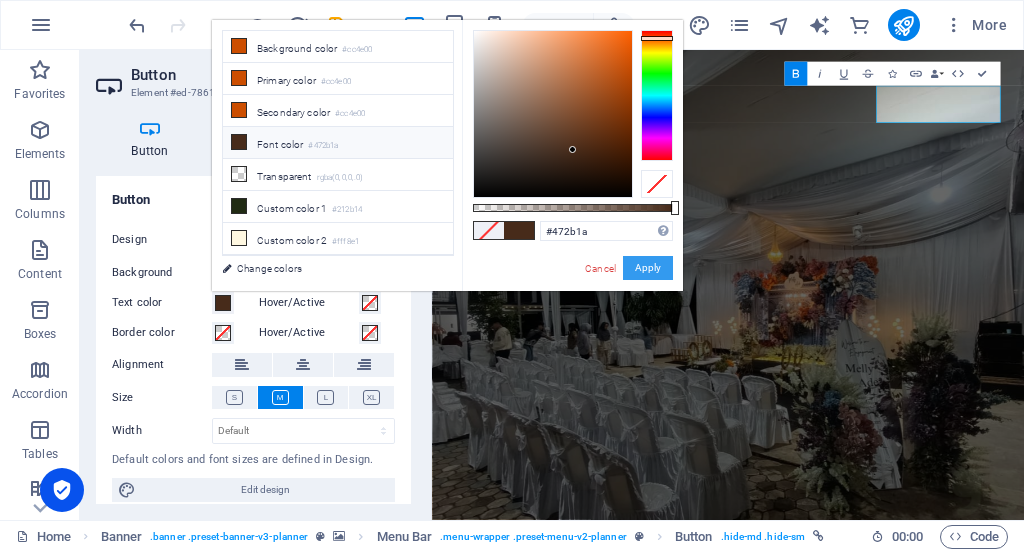 click on "Apply" at bounding box center (648, 268) 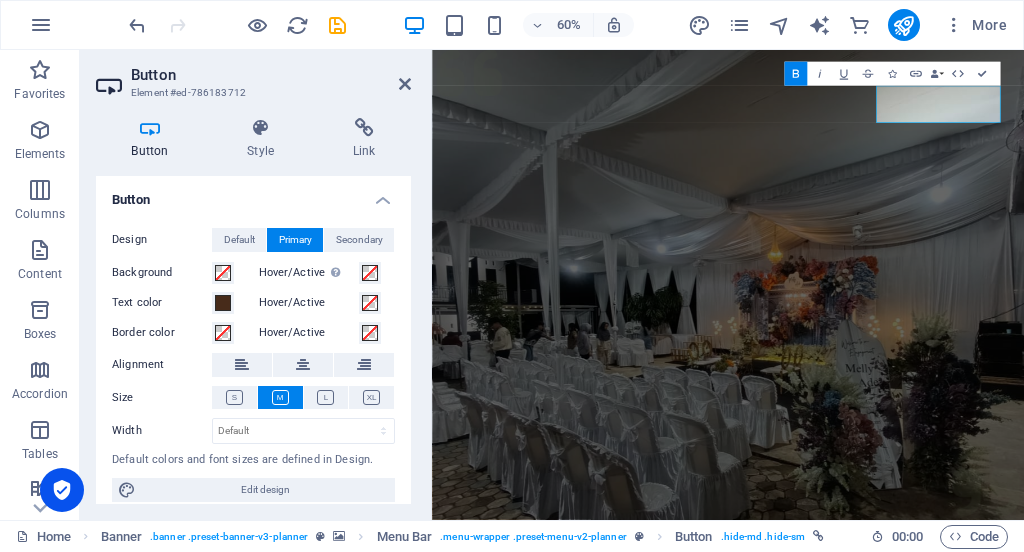 click on "Button" at bounding box center (253, 194) 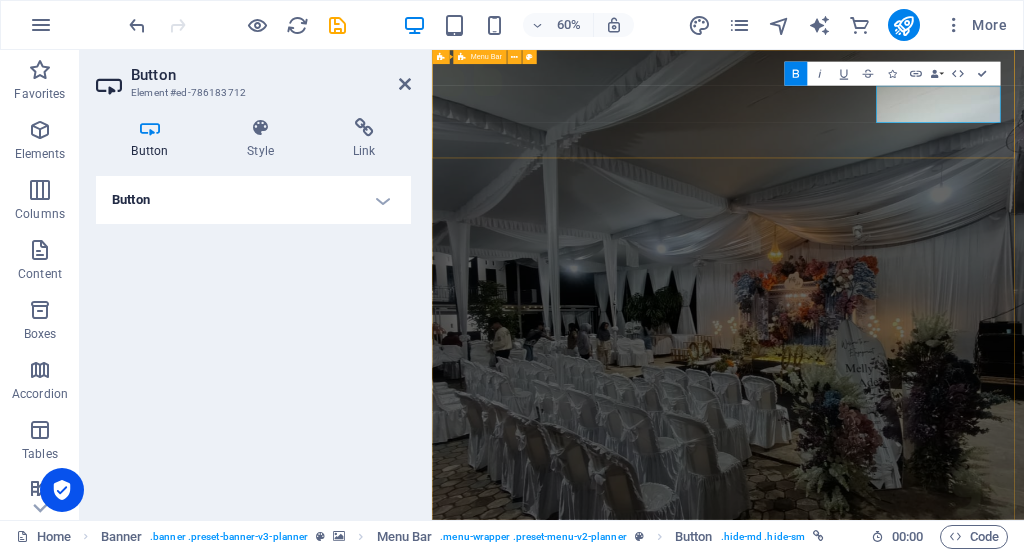 click on "Menu Services About Team Gallery Contact Get in touch" at bounding box center [925, 1084] 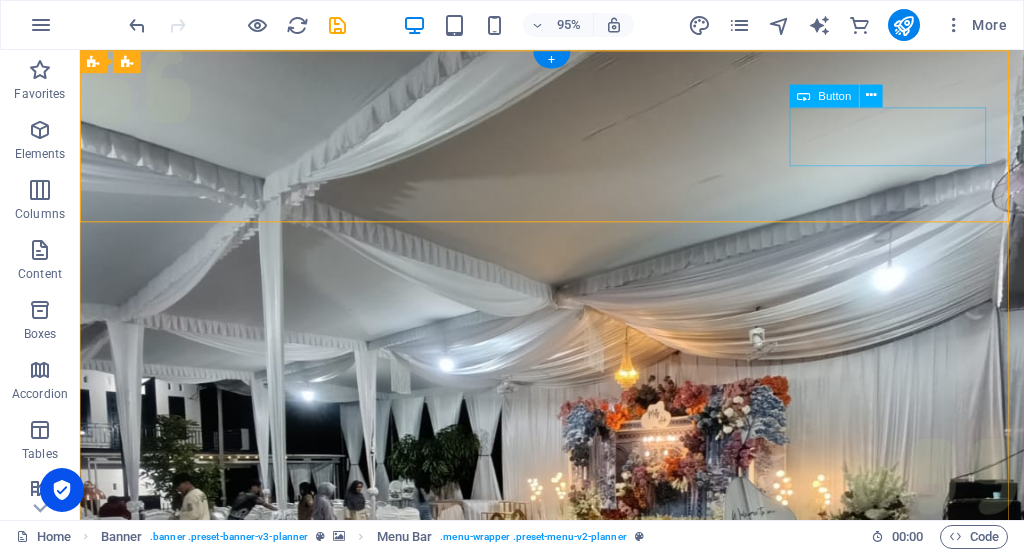 click on "Get in touch" at bounding box center (577, 1171) 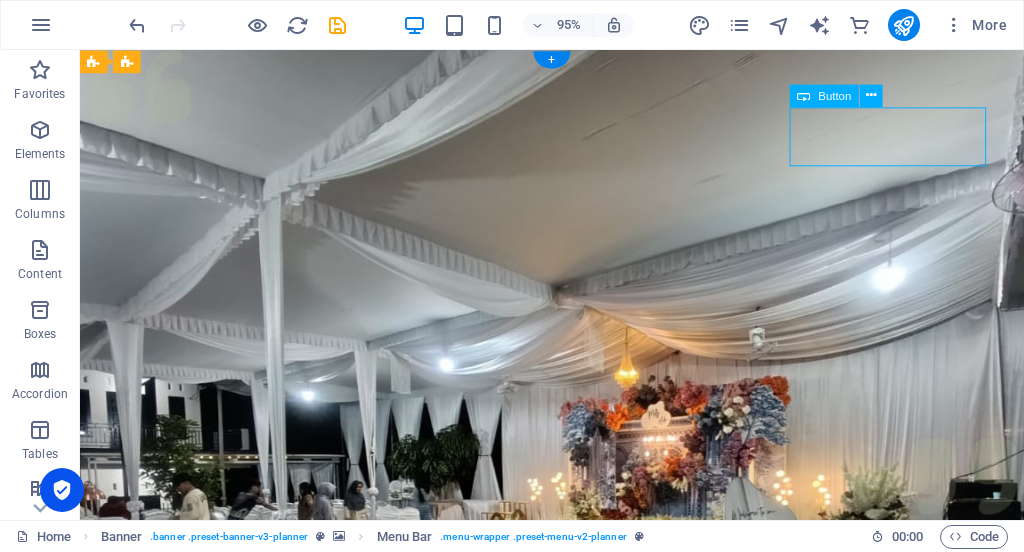 click on "Get in touch" at bounding box center (577, 1171) 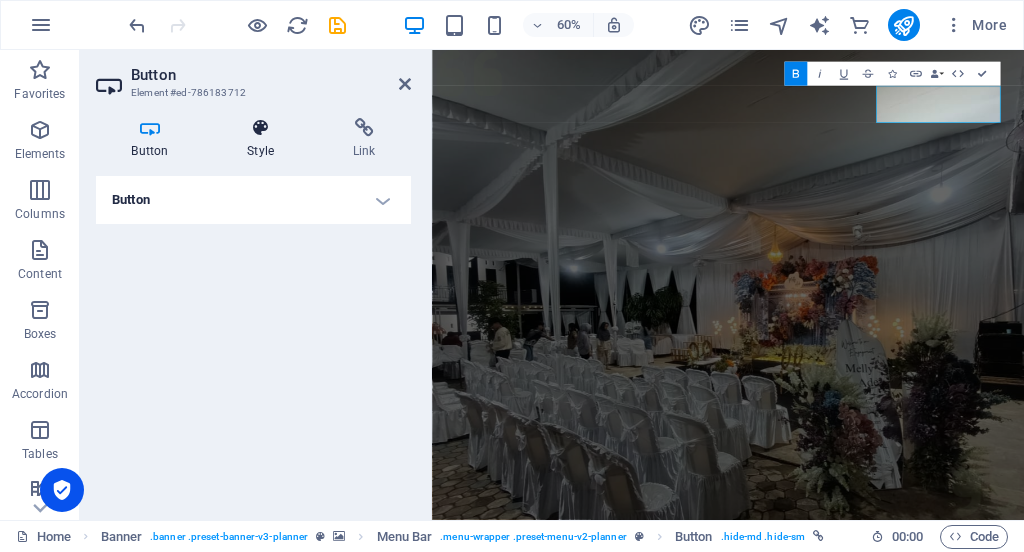 click at bounding box center (261, 128) 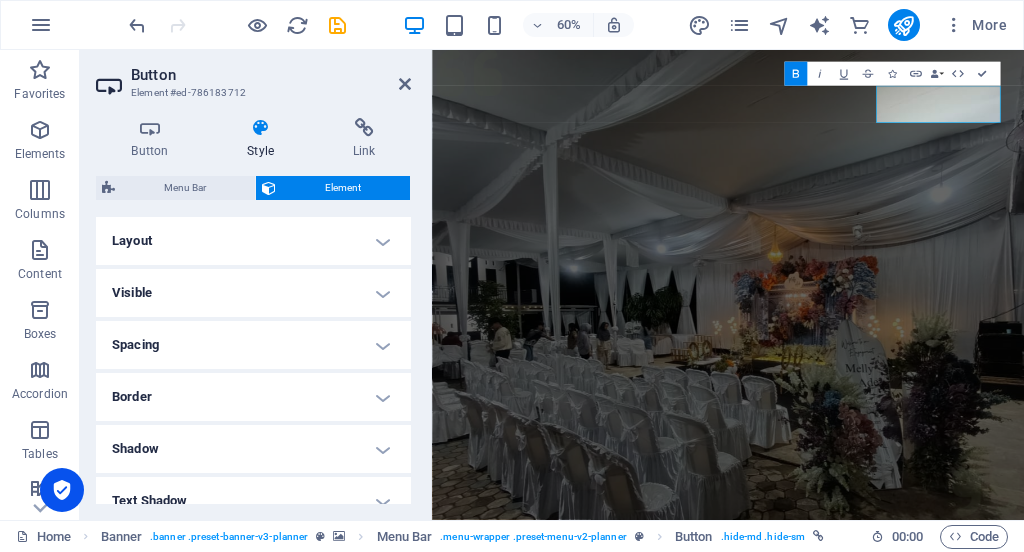 click on "Text Shadow" at bounding box center [253, 501] 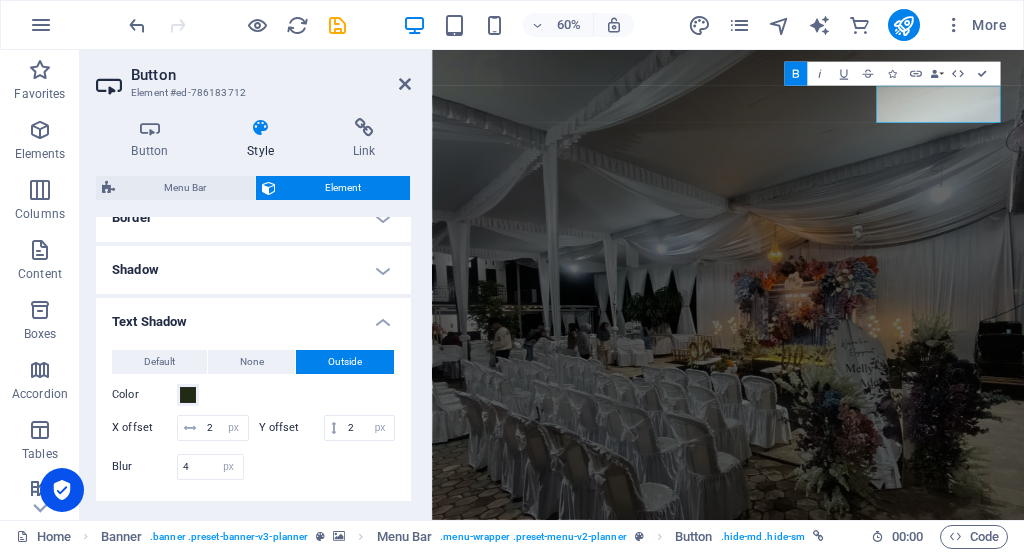 scroll, scrollTop: 181, scrollLeft: 0, axis: vertical 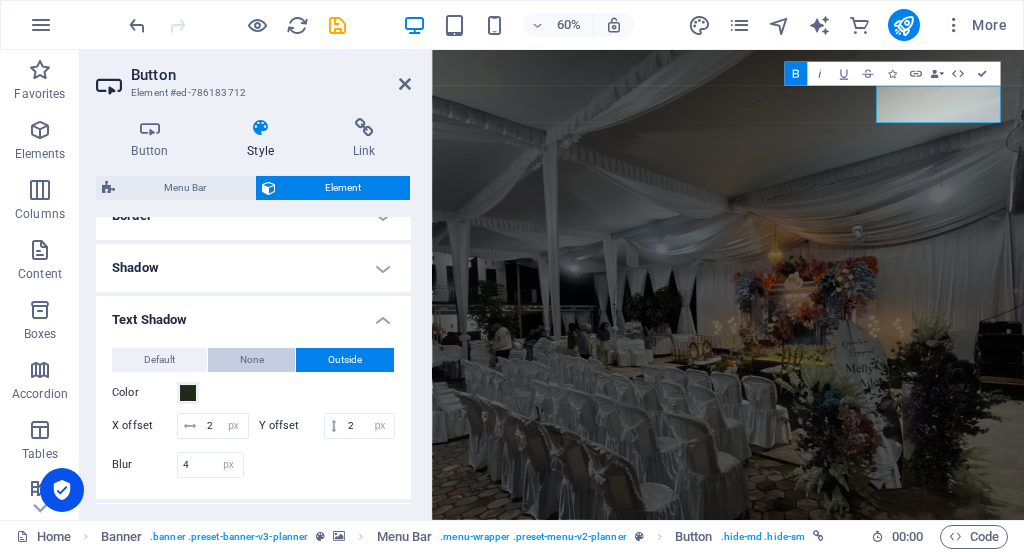 click on "None" at bounding box center [252, 360] 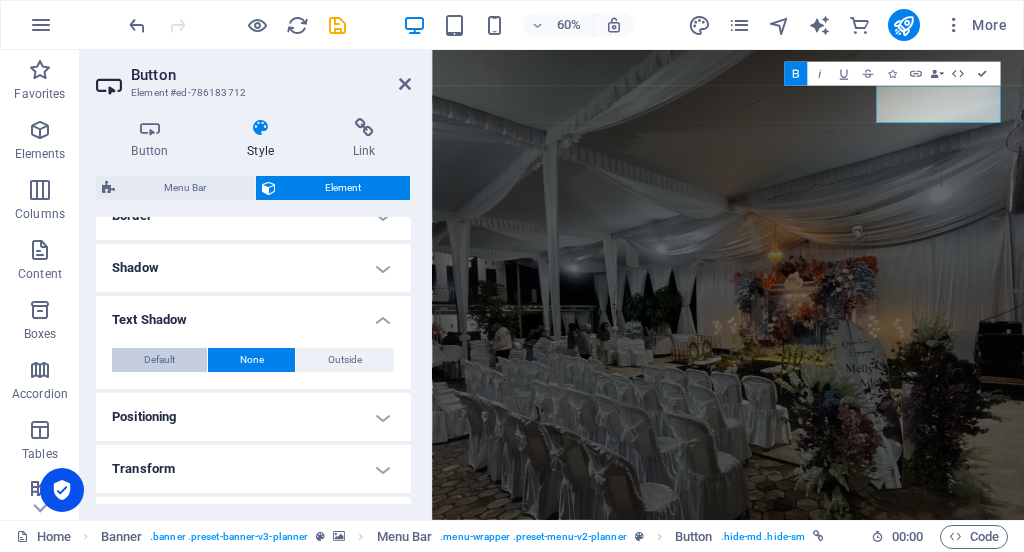 click on "Default" at bounding box center (159, 360) 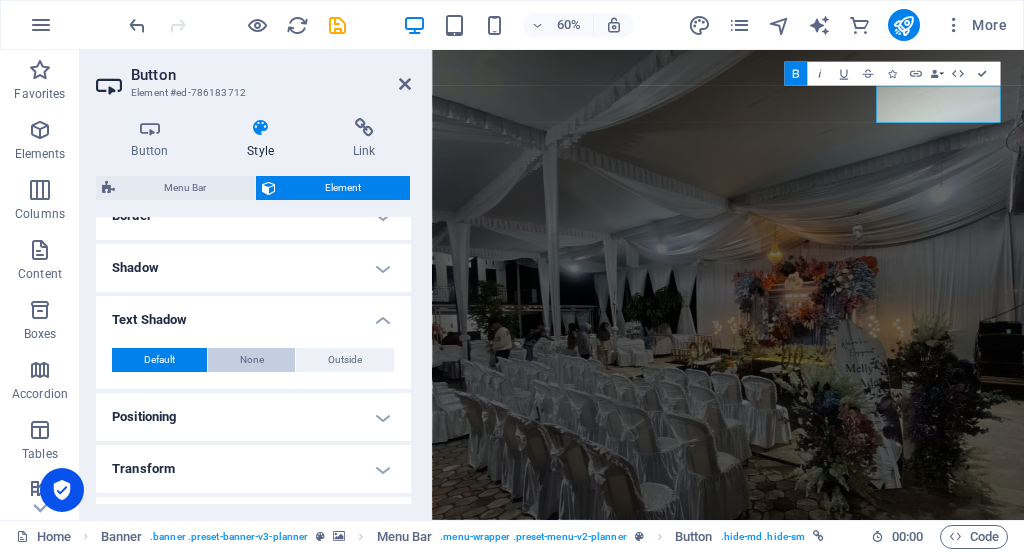 click on "None" at bounding box center (252, 360) 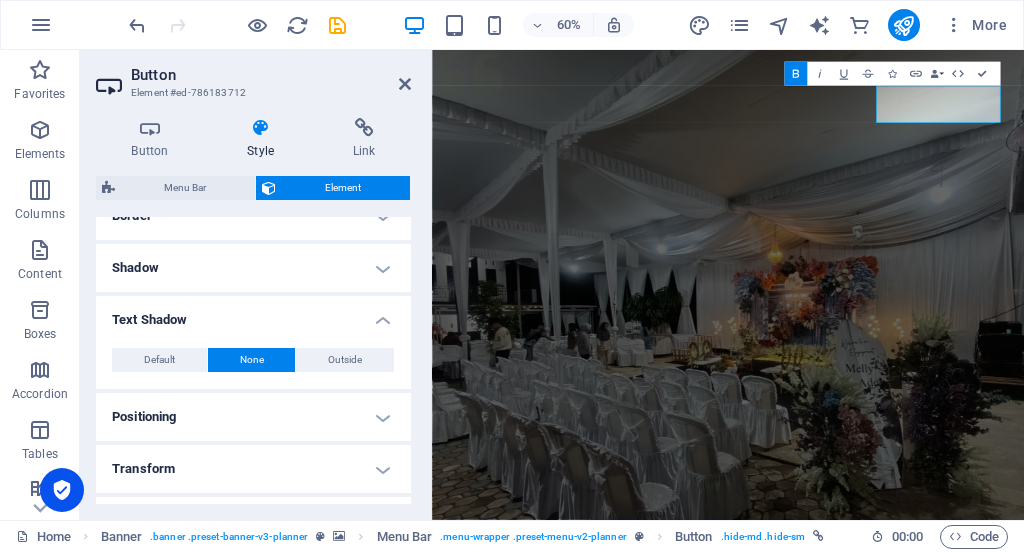 click on "Button Element #ed-786183712 Button Style Link Button Design Default Primary Secondary Background Hover/Active Switch to preview mode to test the active/hover state Text color Hover/Active Border color Hover/Active Alignment Size Width Default px rem % em vh vw Default colors and font sizes are defined in Design. Edit design Menu Bar Element Layout How this element expands within the layout (Flexbox). Size Default auto px % 1/1 1/2 1/3 1/4 1/5 1/6 1/7 1/8 1/9 1/10 Grow Shrink Order Container layout Visible Visible Opacity 100 % Overflow Spacing Margin Default auto px % rem vw vh Custom Custom auto px % rem vw vh auto px % rem vw vh auto px % rem vw vh auto px % rem vw vh Padding Default px rem % vh vw Custom Custom px rem % vh vw px rem % vh vw px rem % vh vw px rem % vh vw Border Style              - Width 1 auto px rem % vh vw Custom Custom 1 auto px rem % vh vw 1 auto px rem % vh vw 1 auto px rem % vh vw 1 auto px rem % vh vw  - Color Round corners Default px rem % vh vw Custom Custom px rem % vh" at bounding box center (256, 285) 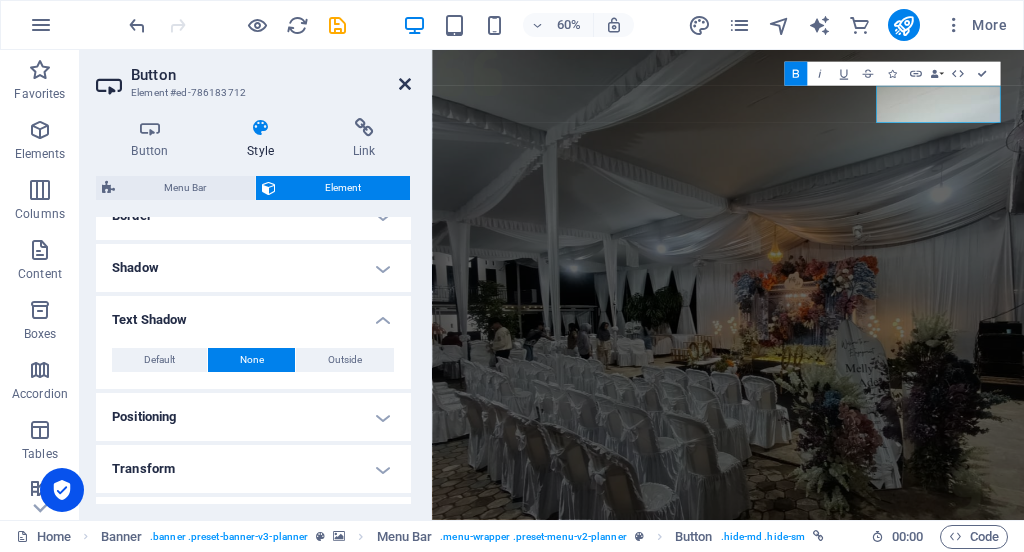 click at bounding box center [405, 84] 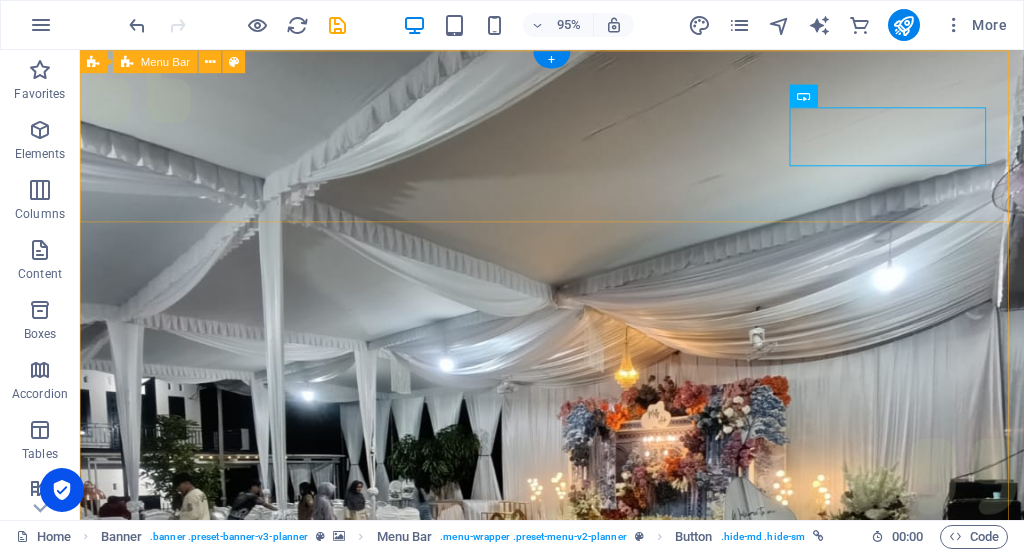 click on "Menu Services About Team Gallery Contact Get in touch" at bounding box center (577, 1084) 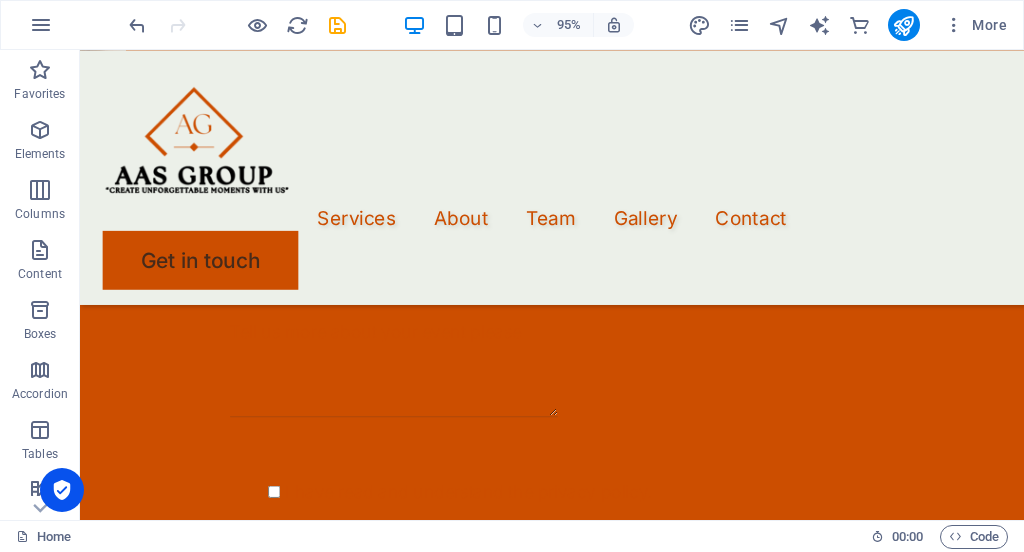 scroll, scrollTop: 4841, scrollLeft: 0, axis: vertical 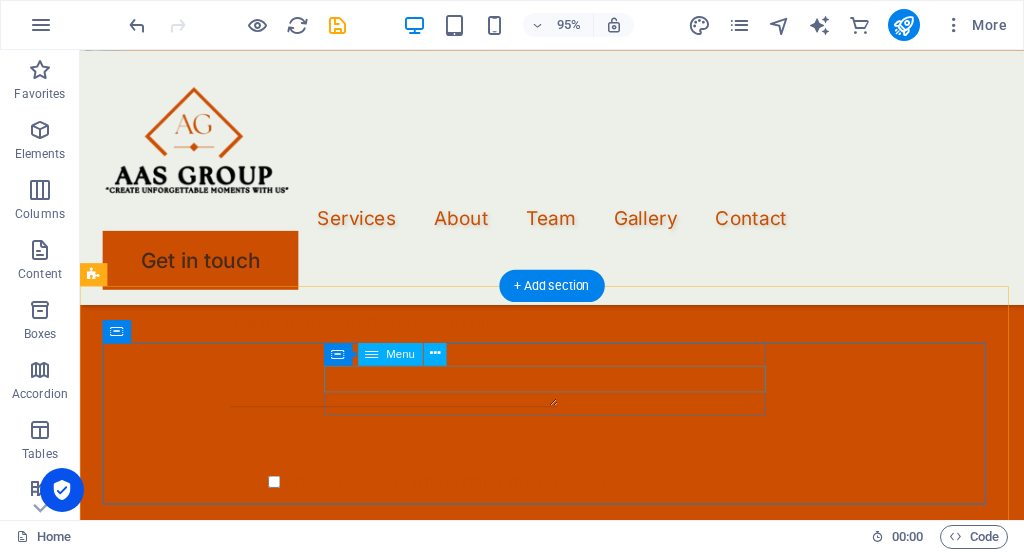 click on "Services About Team Gallery Contact" at bounding box center [577, 2853] 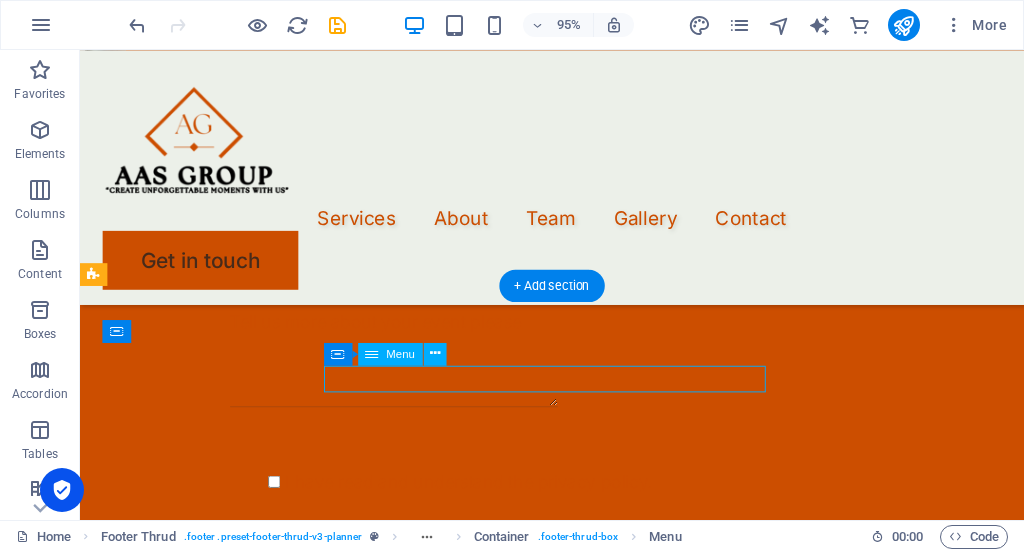 click on "Services About Team Gallery Contact" at bounding box center [577, 2853] 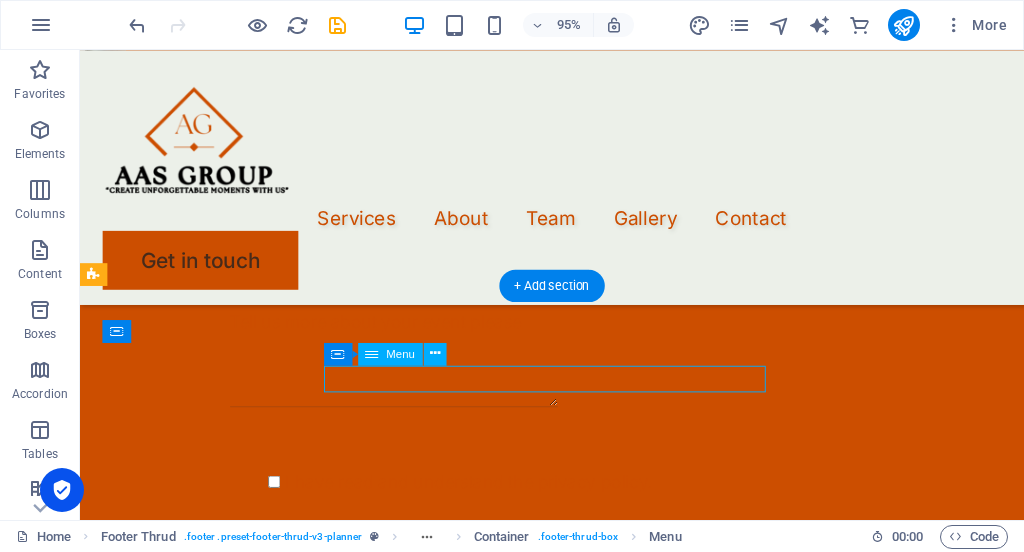 click on "Services About Team Gallery Contact" at bounding box center (577, 2853) 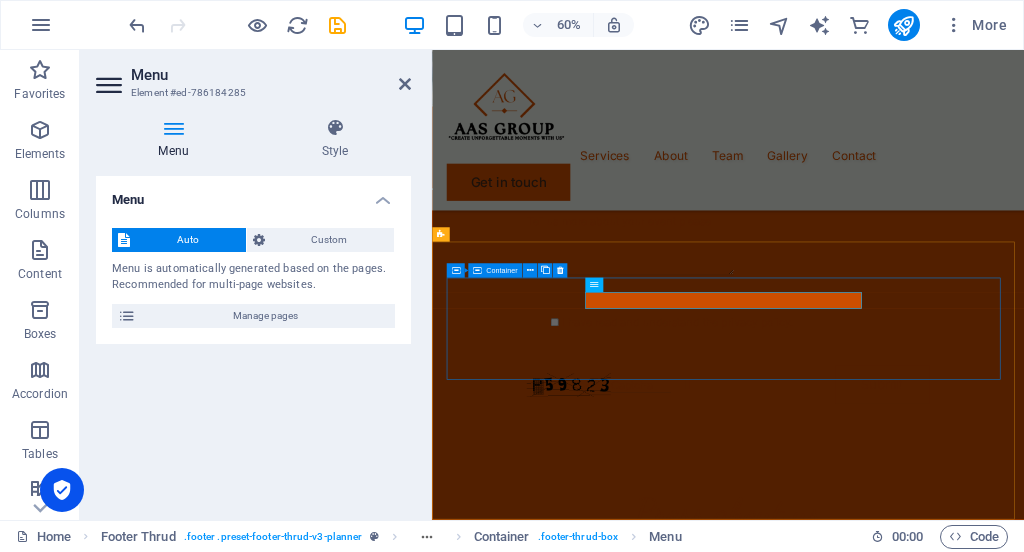 scroll, scrollTop: 4769, scrollLeft: 0, axis: vertical 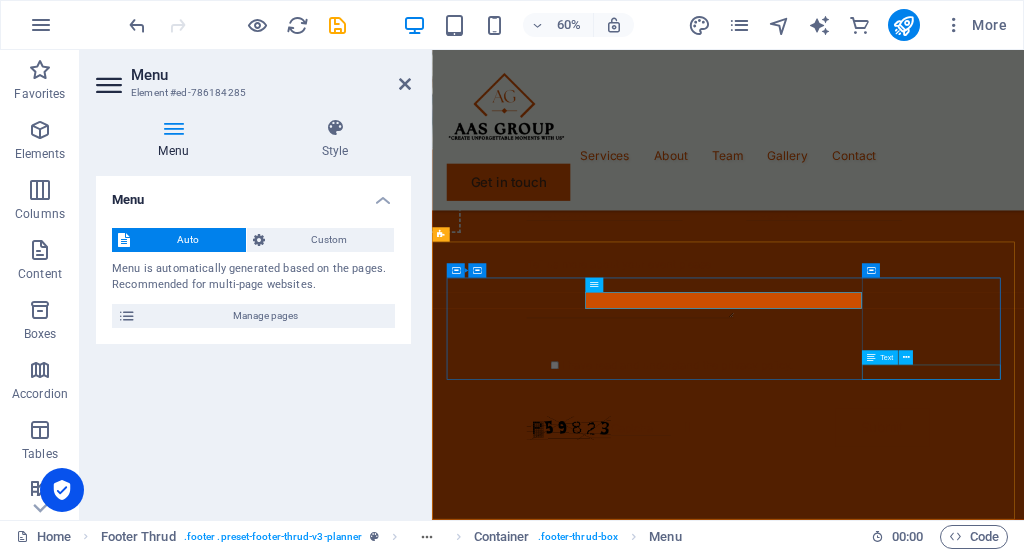 click on "Text" at bounding box center (891, 357) 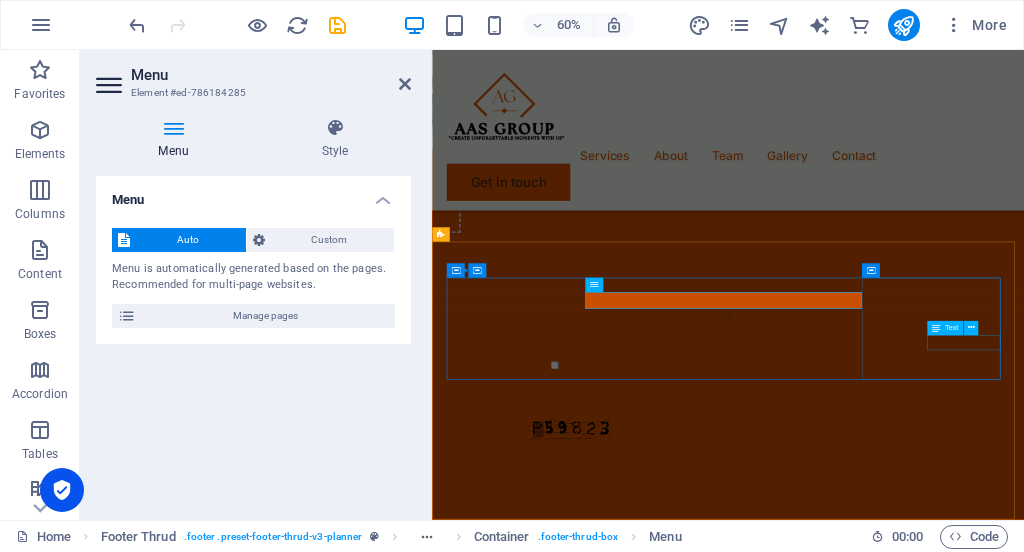 click on "0123 - 456789" at bounding box center [925, 3223] 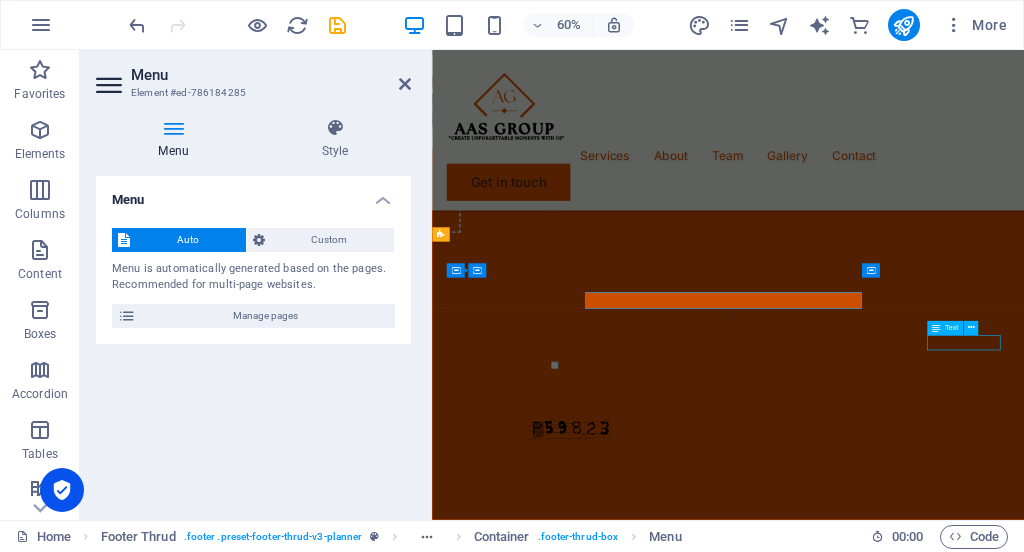 click on "0123 - 456789" at bounding box center (925, 3223) 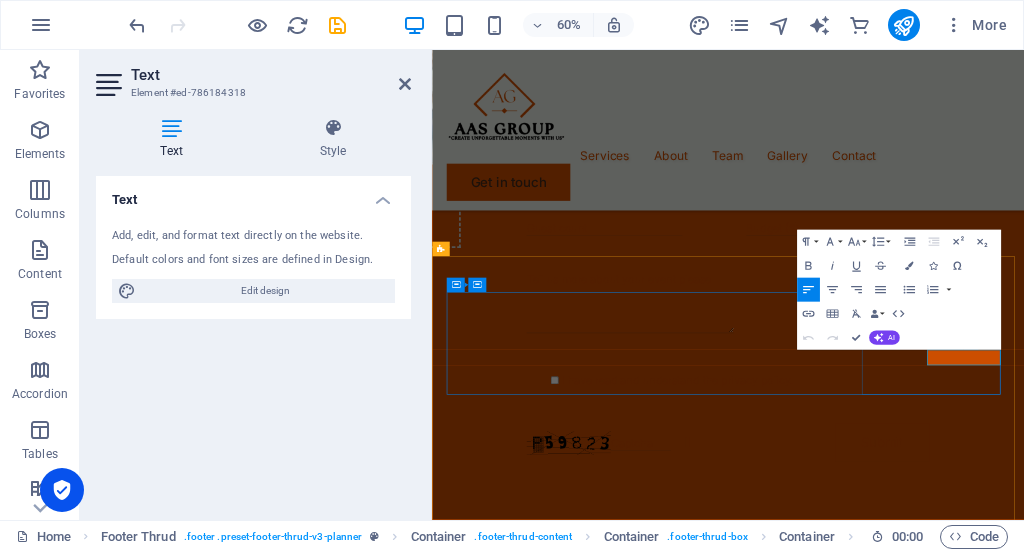 click on "0123 - 456789" at bounding box center [517, 3248] 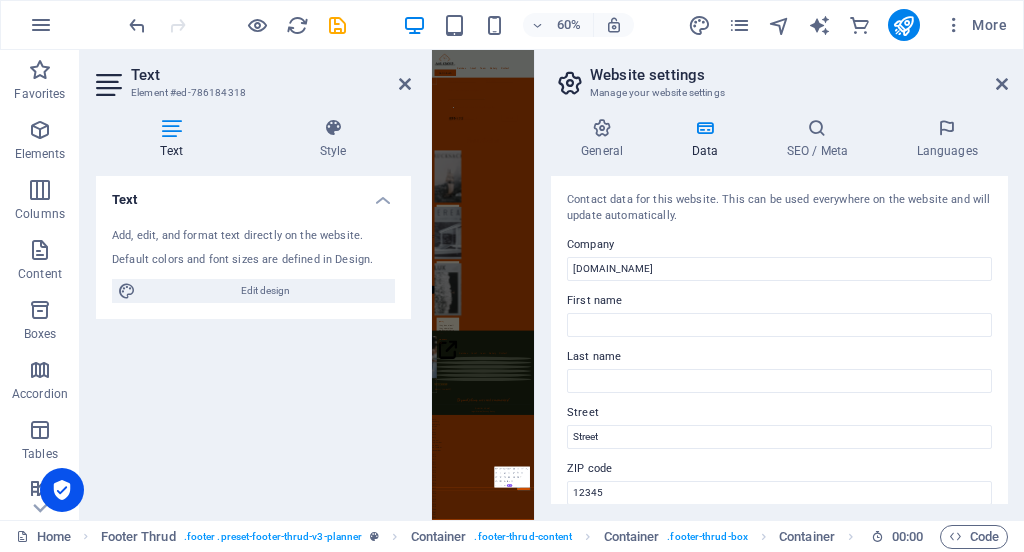 scroll, scrollTop: 1055, scrollLeft: 0, axis: vertical 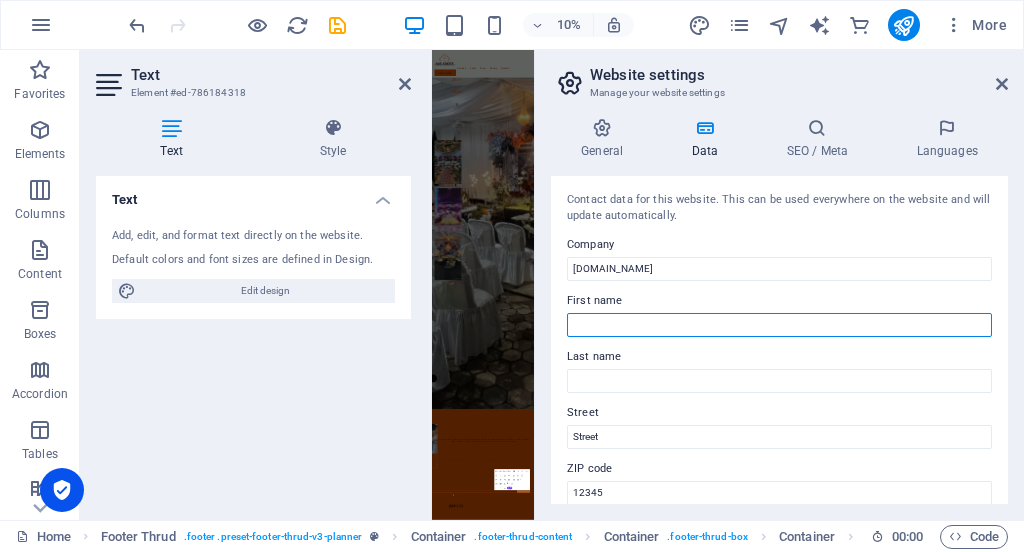 click on "First name" at bounding box center (779, 325) 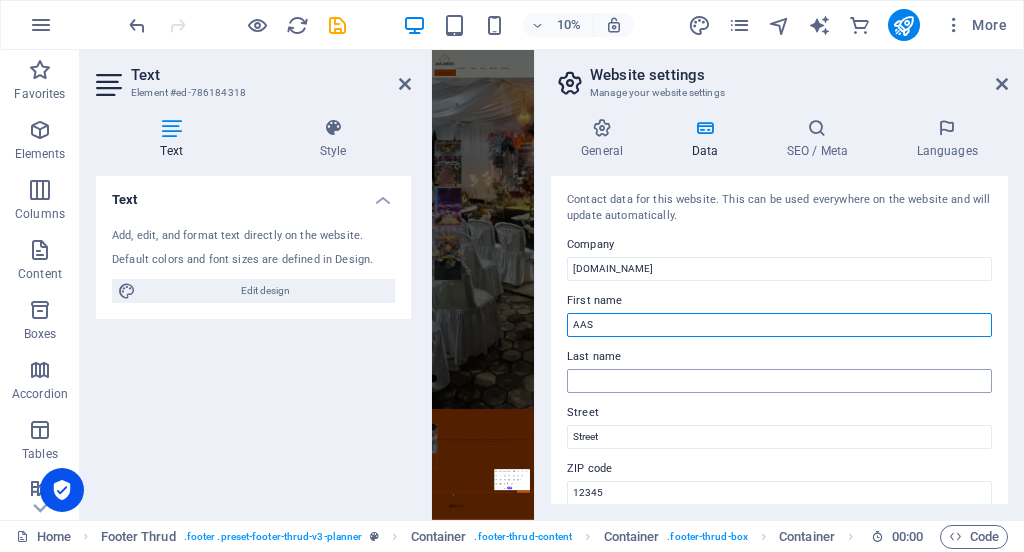 type on "AAS" 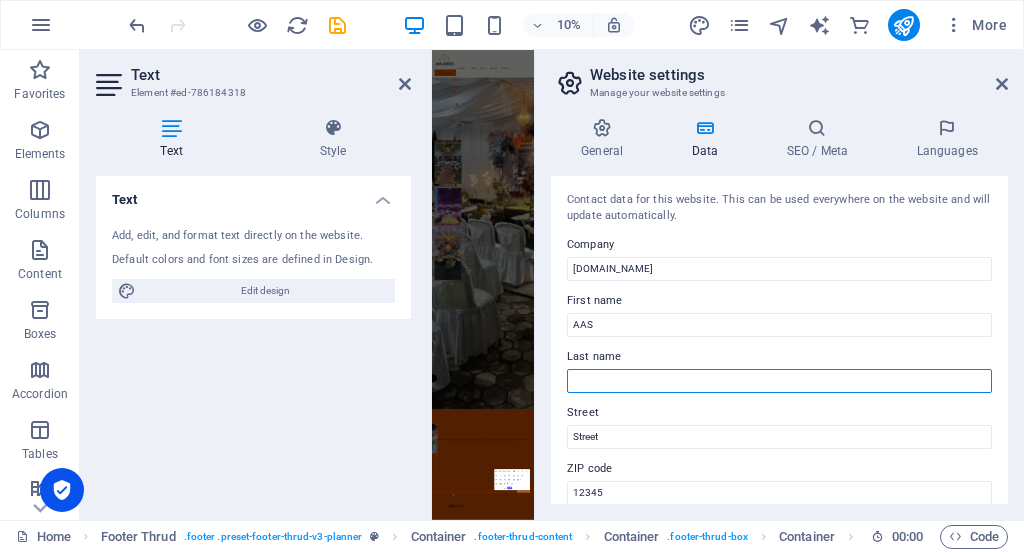 click on "Last name" at bounding box center (779, 381) 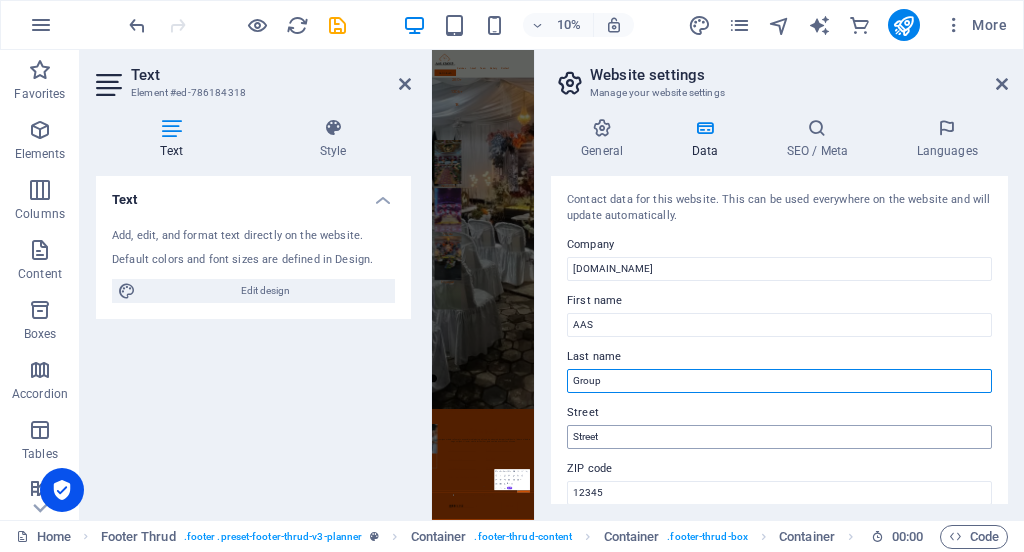 type on "Group" 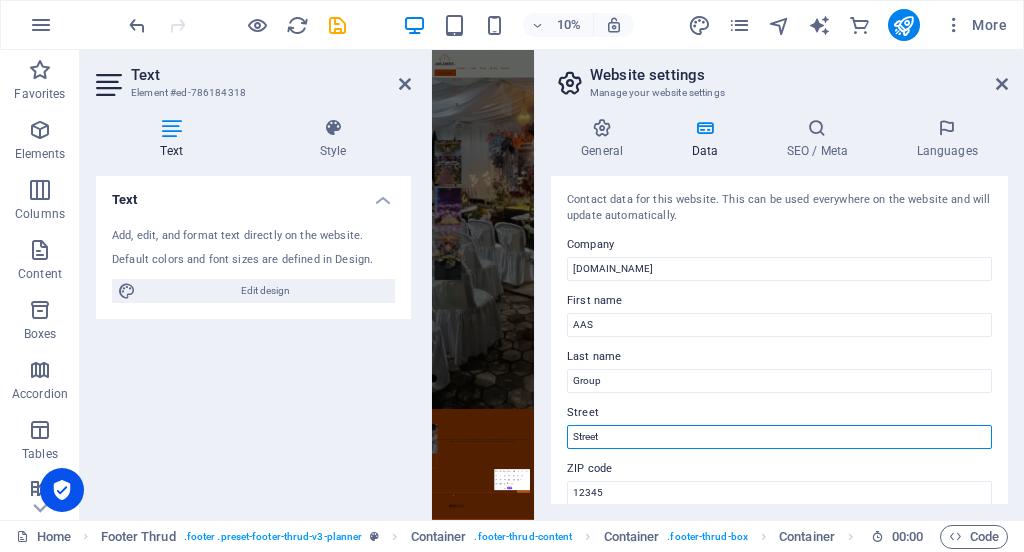 click on "Street" at bounding box center (779, 437) 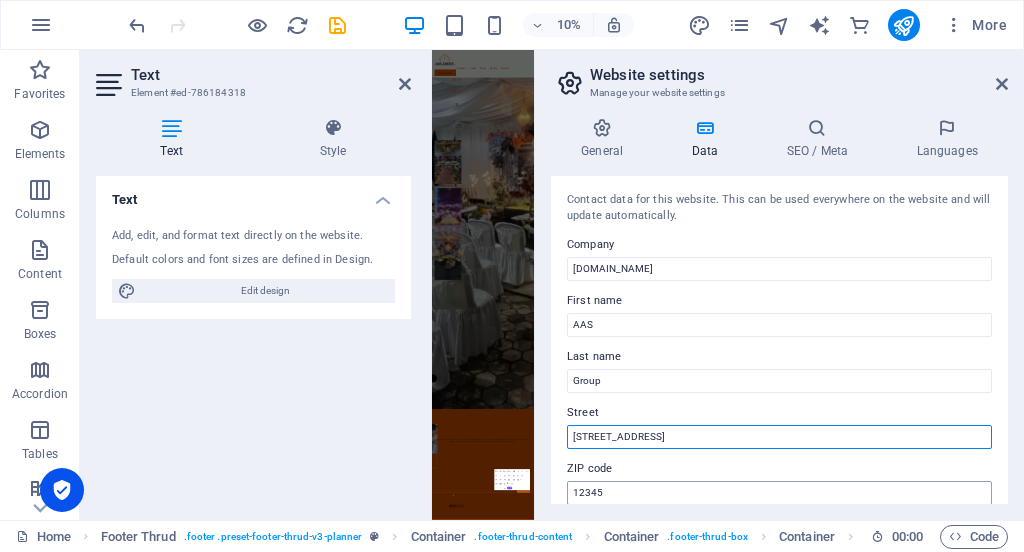 type on "Jl Nangka Lintas no 03 Rt 03" 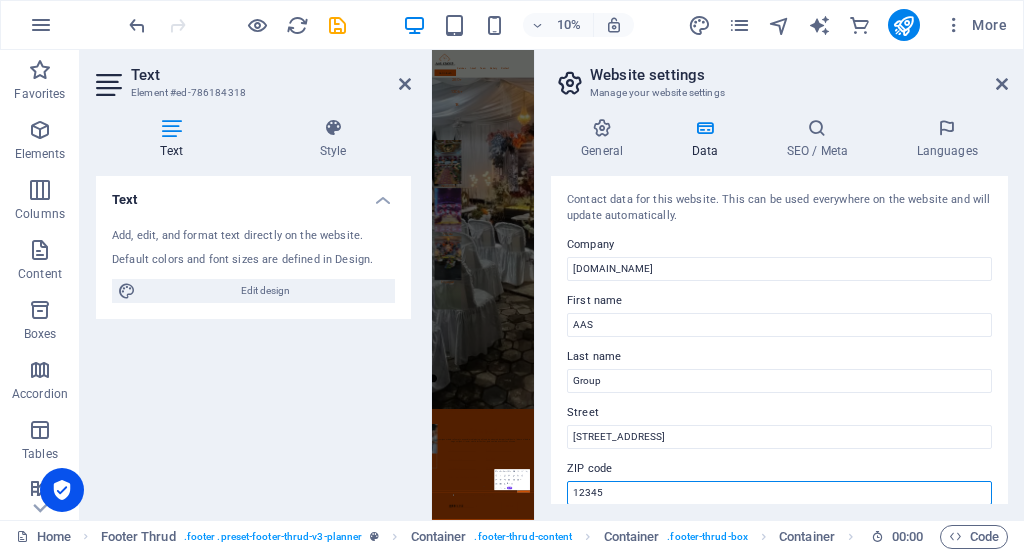 click on "12345" at bounding box center [779, 493] 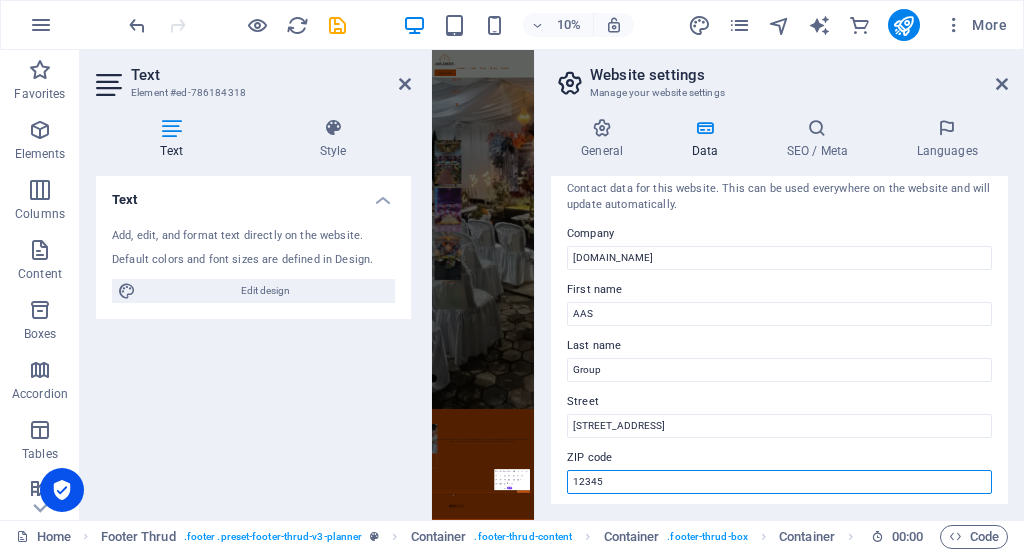 click on "Contact data for this website. This can be used everywhere on the website and will update automatically. Company paketweddinglubuklinggau.com First name AAS Last name Group Street Jl Nangka Lintas no 03 Rt 03 ZIP code 12345 City Berlin Email 347303dc88e97bcb030b83f50a4223@cpanel.local Phone 0123 - 456789 Mobile Fax Custom field 1 Custom field 2 Custom field 3 Custom field 4 Custom field 5 Custom field 6" at bounding box center (779, 340) 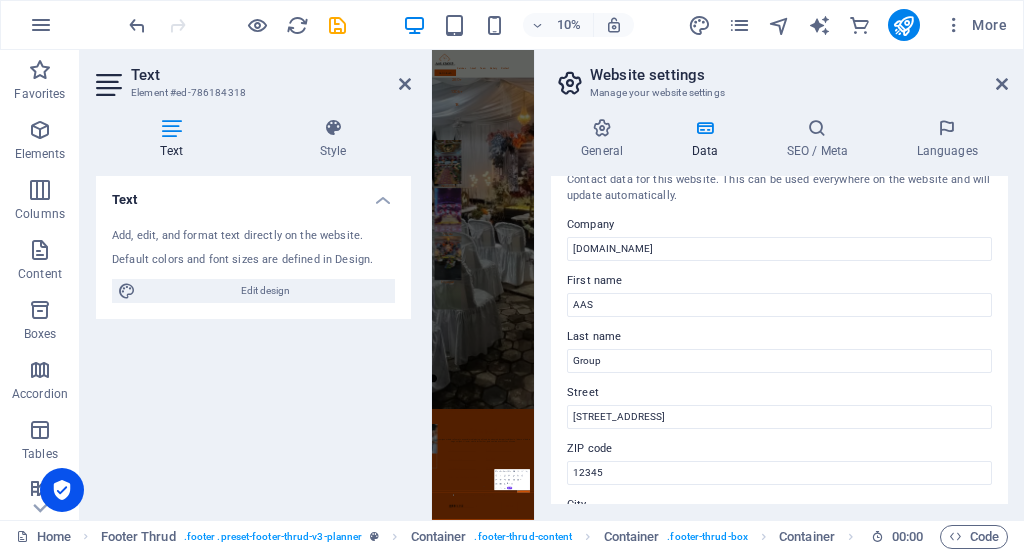click on "Contact data for this website. This can be used everywhere on the website and will update automatically. Company paketweddinglubuklinggau.com First name AAS Last name Group Street Jl Nangka Lintas no 03 Rt 03 ZIP code 12345 City Berlin Email 347303dc88e97bcb030b83f50a4223@cpanel.local Phone 0123 - 456789 Mobile Fax Custom field 1 Custom field 2 Custom field 3 Custom field 4 Custom field 5 Custom field 6" at bounding box center [779, 340] 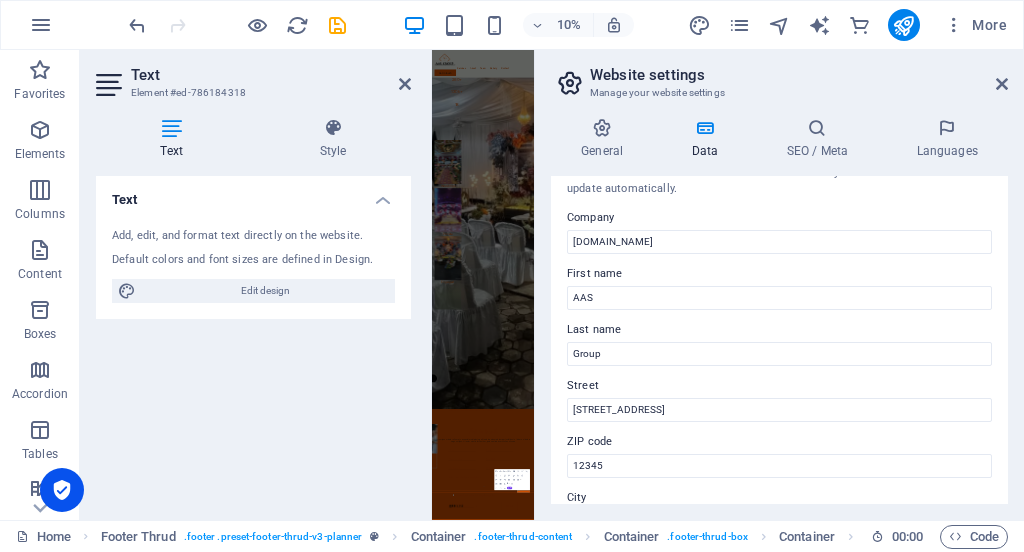 click on "City" at bounding box center [779, 498] 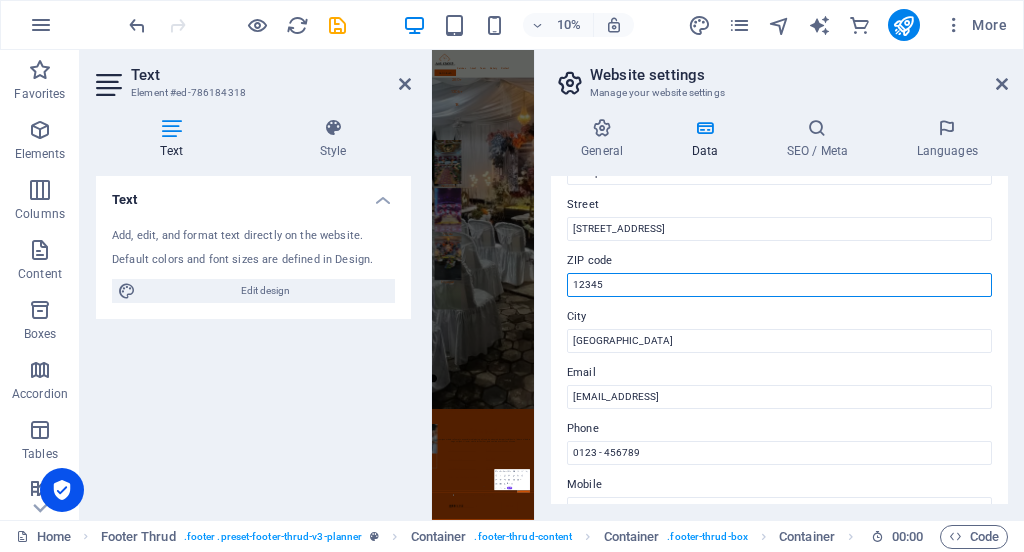 click on "12345" at bounding box center [779, 285] 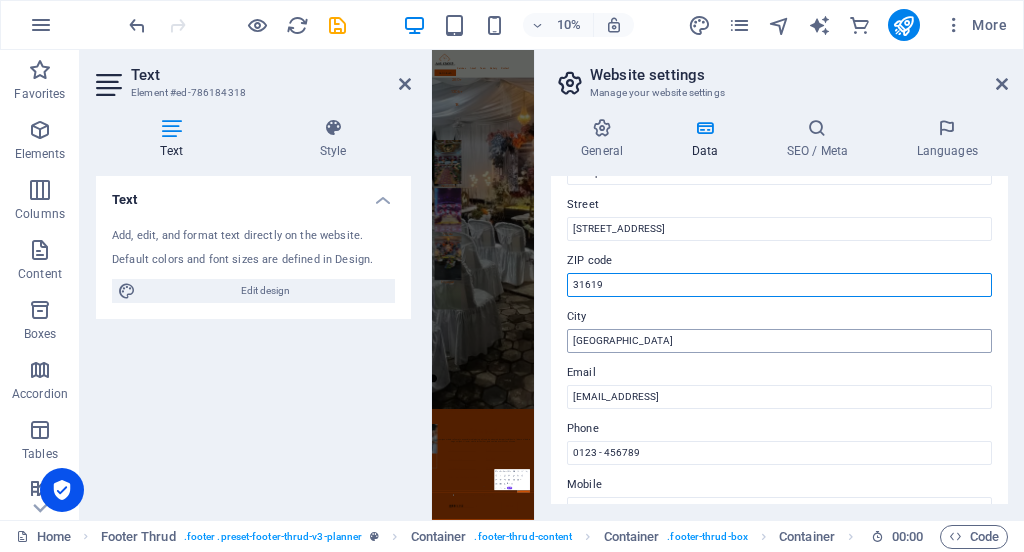 type on "31619" 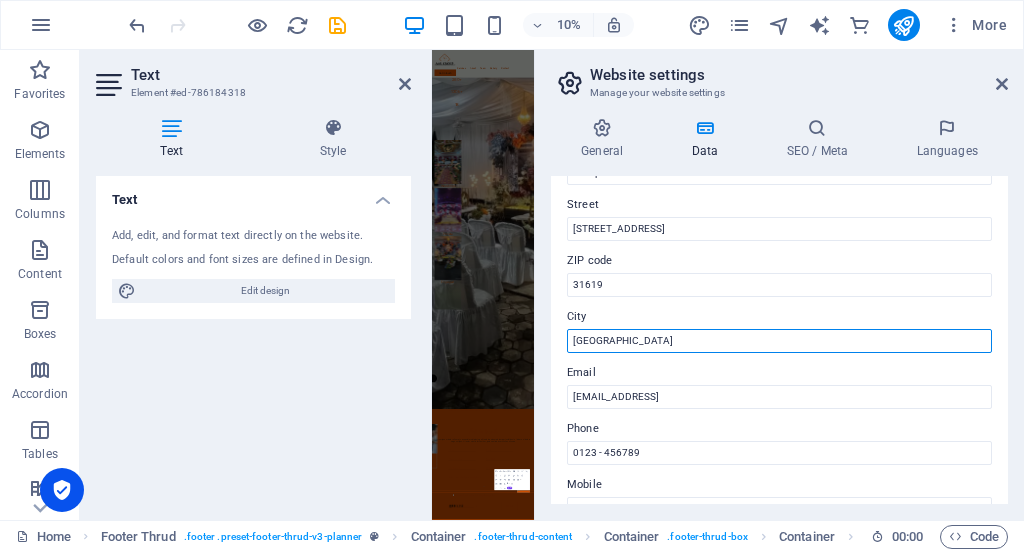 click on "[GEOGRAPHIC_DATA]" at bounding box center (779, 341) 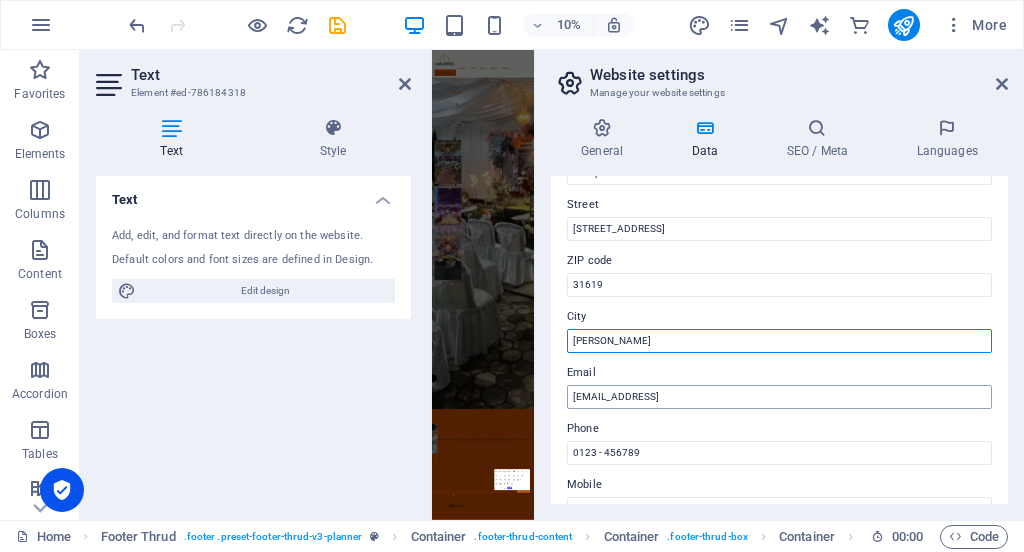 type on "Lubuk Linggau" 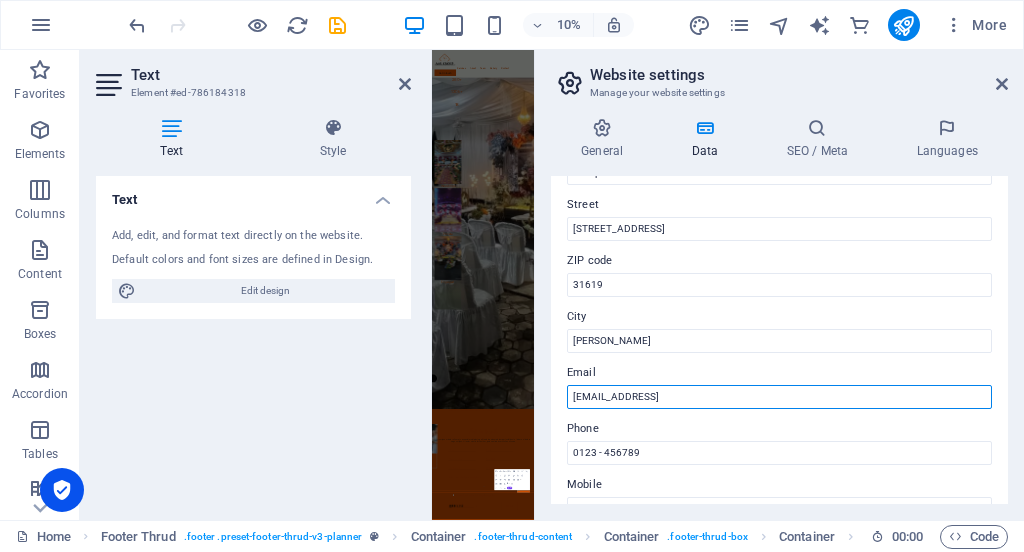 click on "[EMAIL_ADDRESS]" at bounding box center [779, 397] 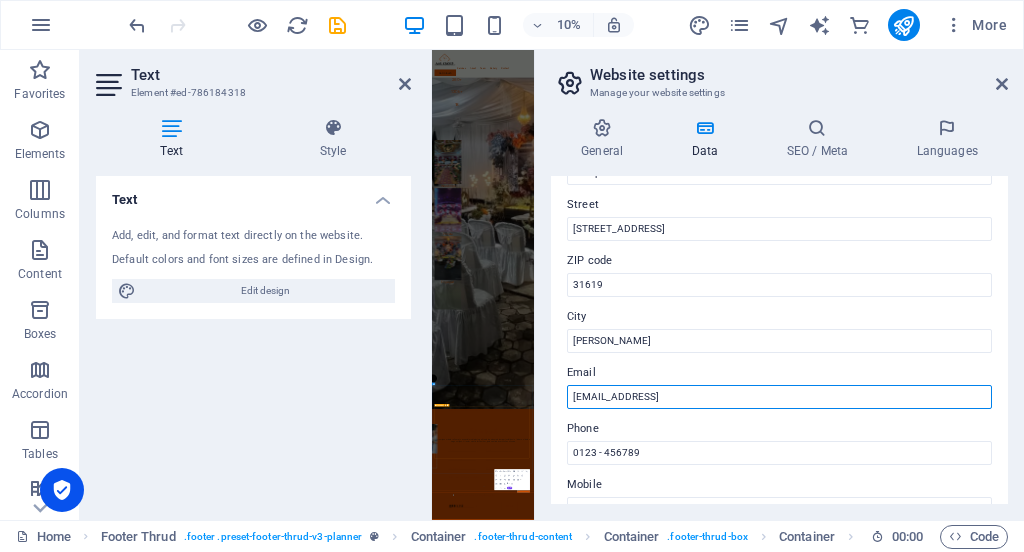 drag, startPoint x: 1245, startPoint y: 445, endPoint x: 983, endPoint y: 3661, distance: 3226.6545 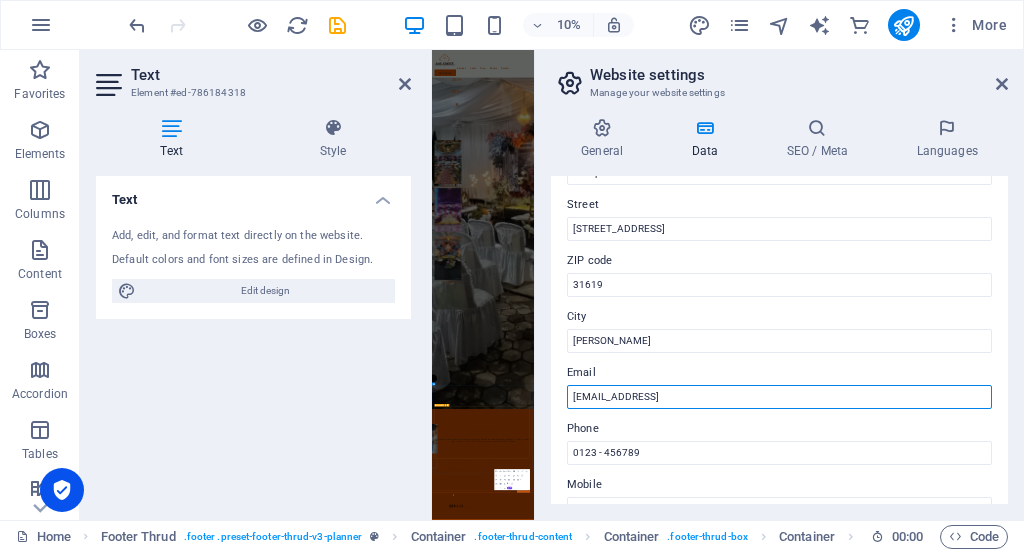 click on "[EMAIL_ADDRESS]" at bounding box center [779, 397] 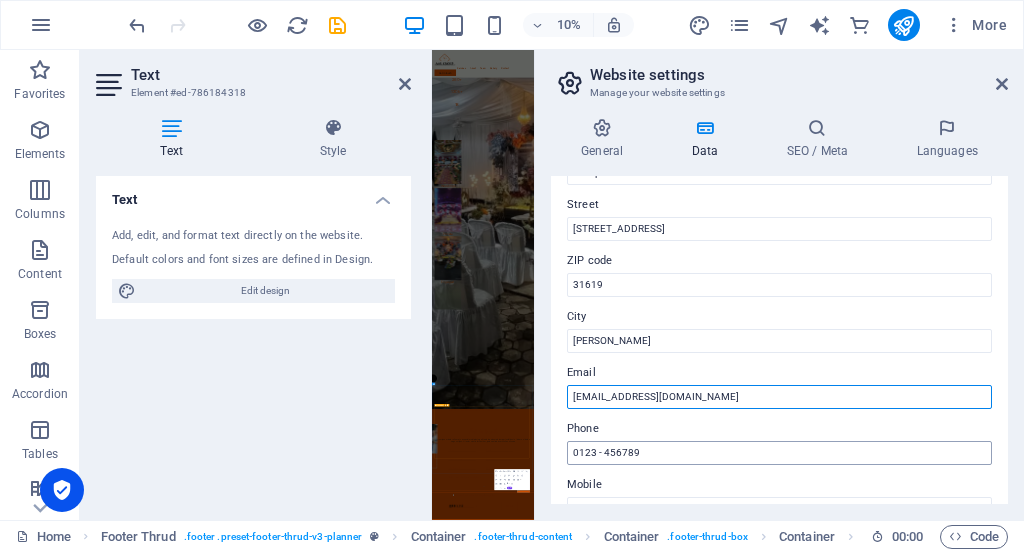 type on "aastendalubuklinggau@gmail.com" 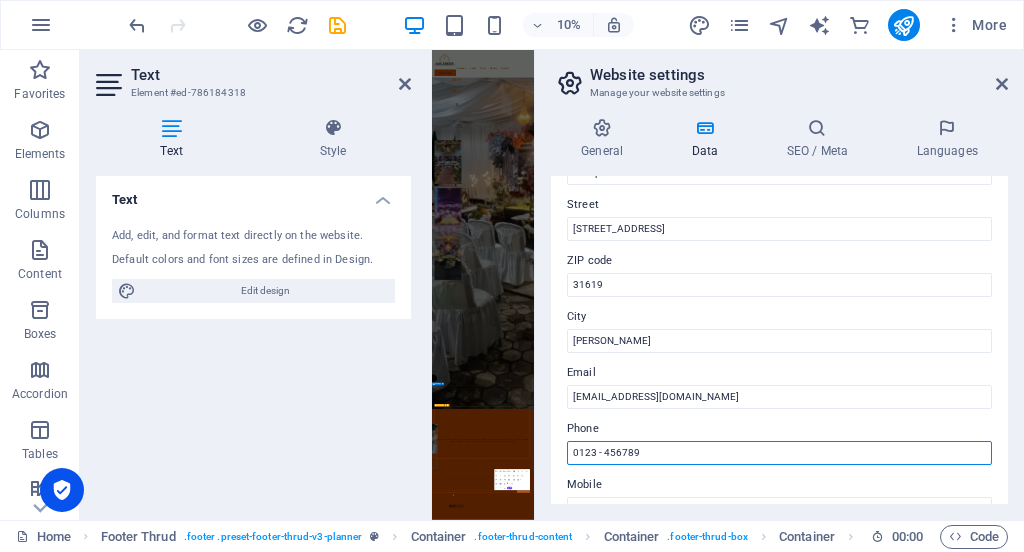 drag, startPoint x: 1072, startPoint y: 505, endPoint x: 1373, endPoint y: 3952, distance: 3460.117 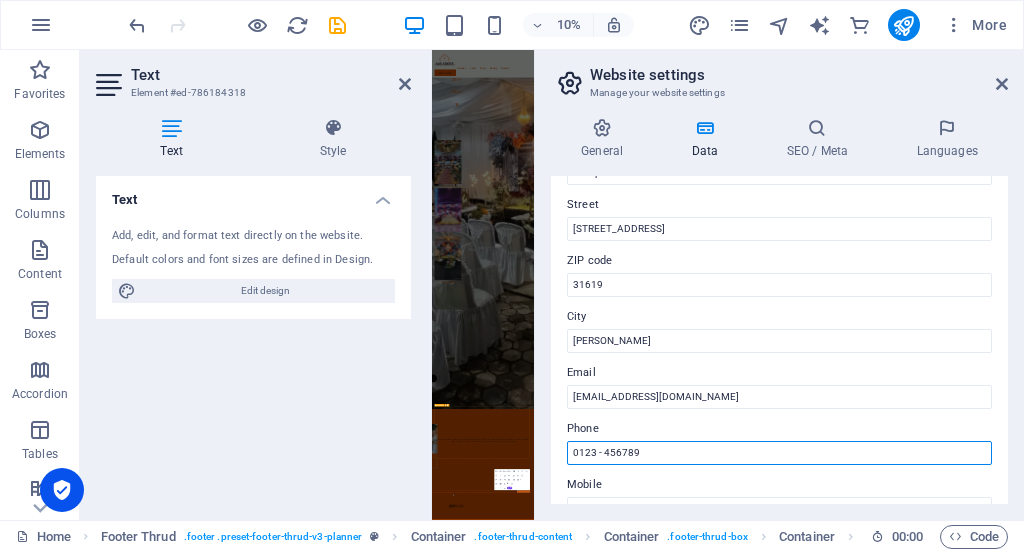 drag, startPoint x: 642, startPoint y: 447, endPoint x: 558, endPoint y: 436, distance: 84.71718 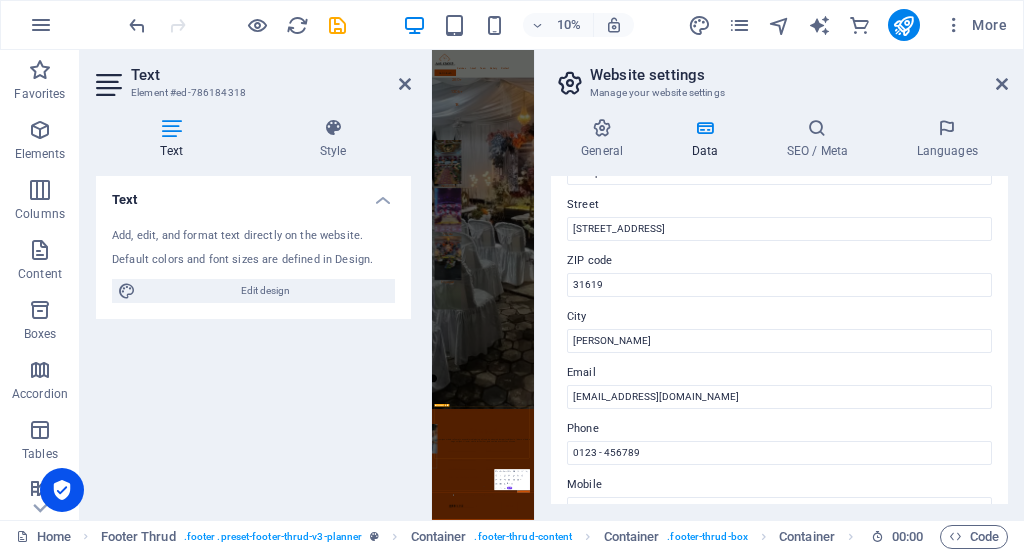 drag, startPoint x: 1007, startPoint y: 268, endPoint x: 1007, endPoint y: 281, distance: 13 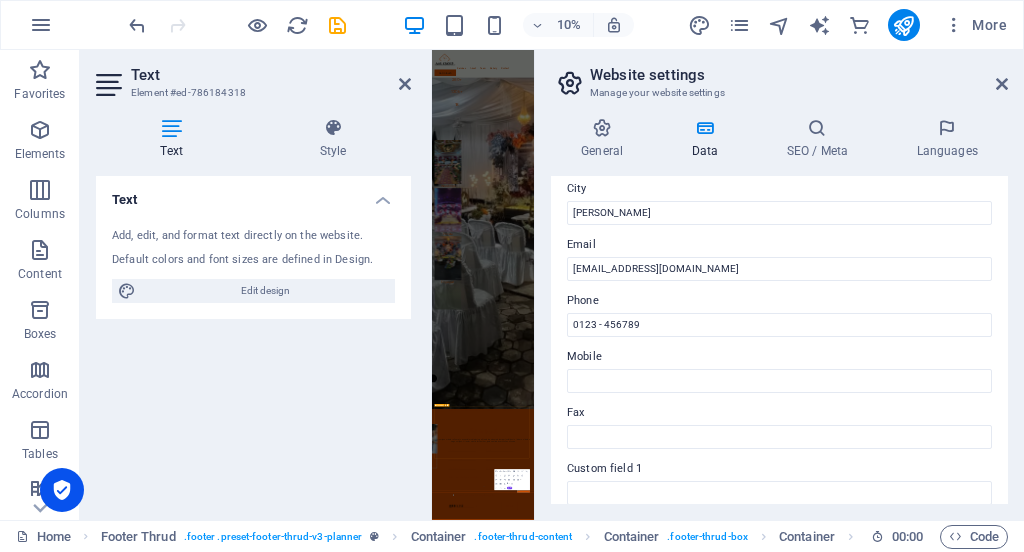 scroll, scrollTop: 340, scrollLeft: 0, axis: vertical 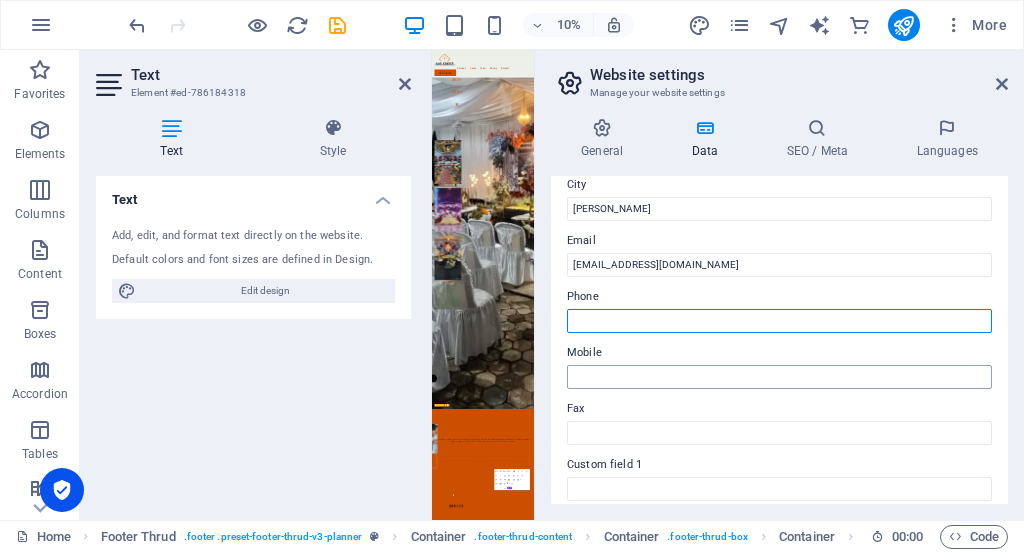 type 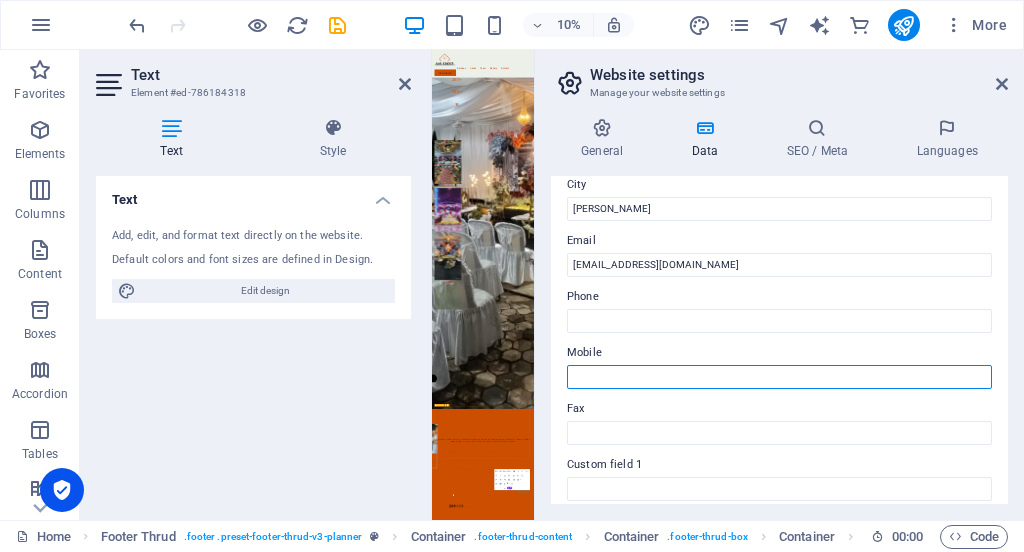 click on "Mobile" at bounding box center (779, 377) 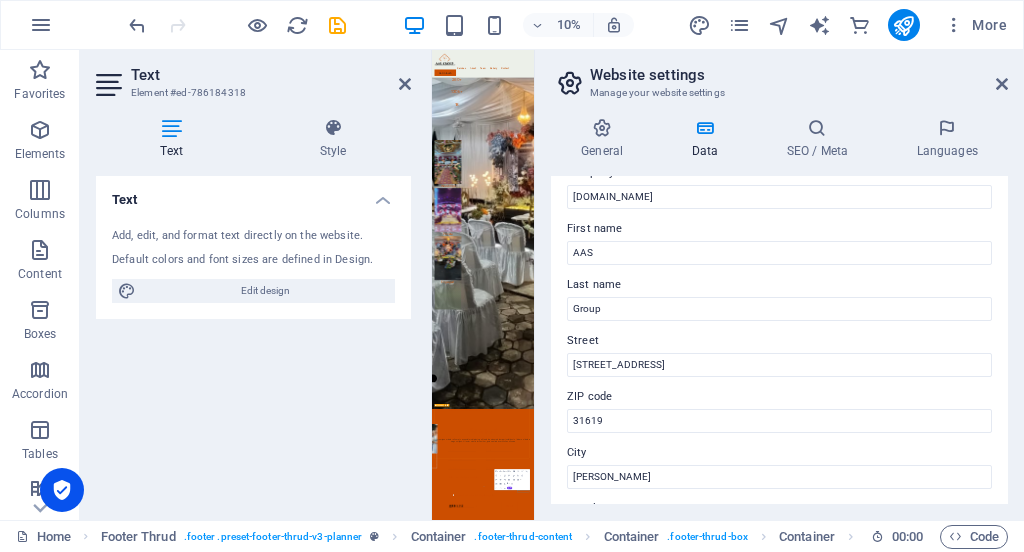 scroll, scrollTop: 0, scrollLeft: 0, axis: both 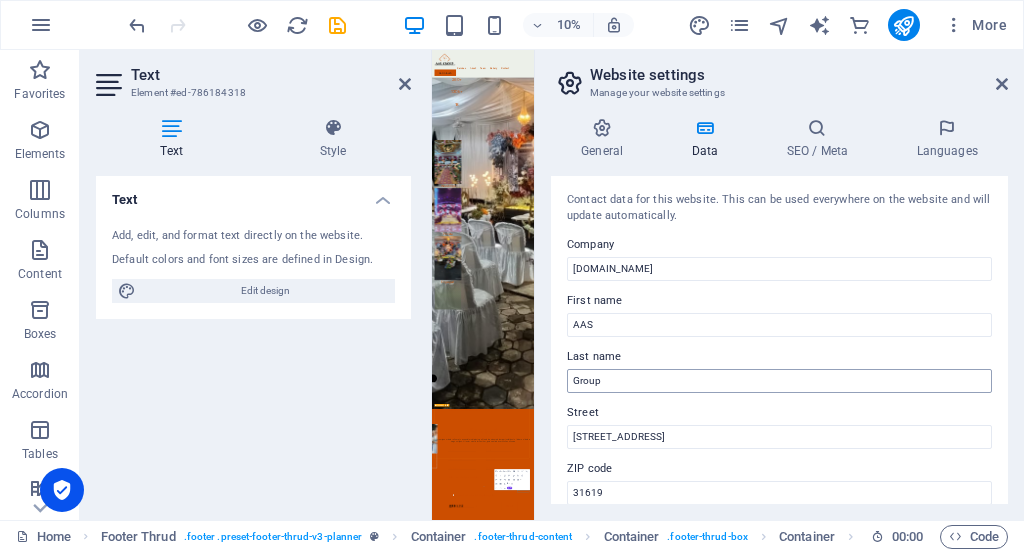 type on "0812-1405-4401" 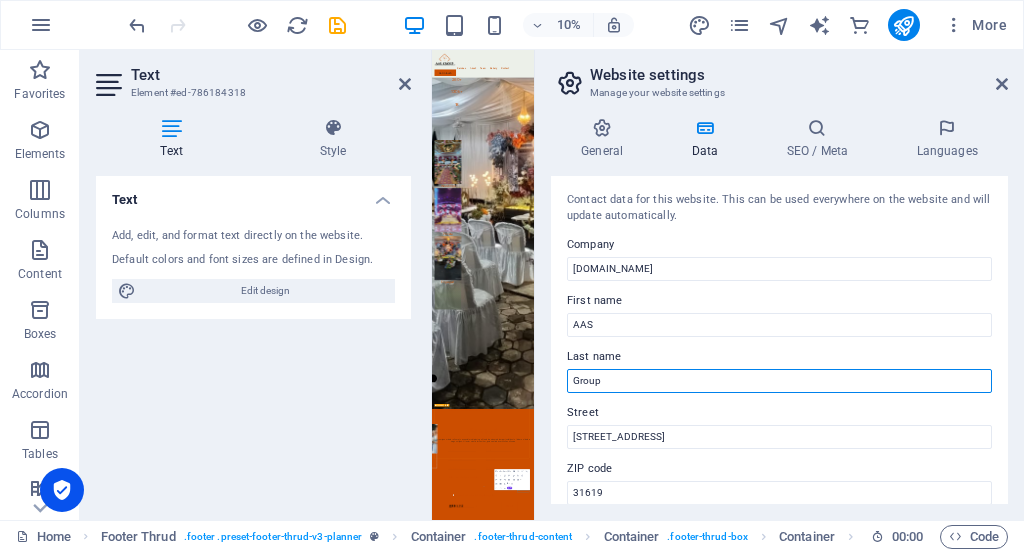 drag, startPoint x: 605, startPoint y: 379, endPoint x: 533, endPoint y: 386, distance: 72.33948 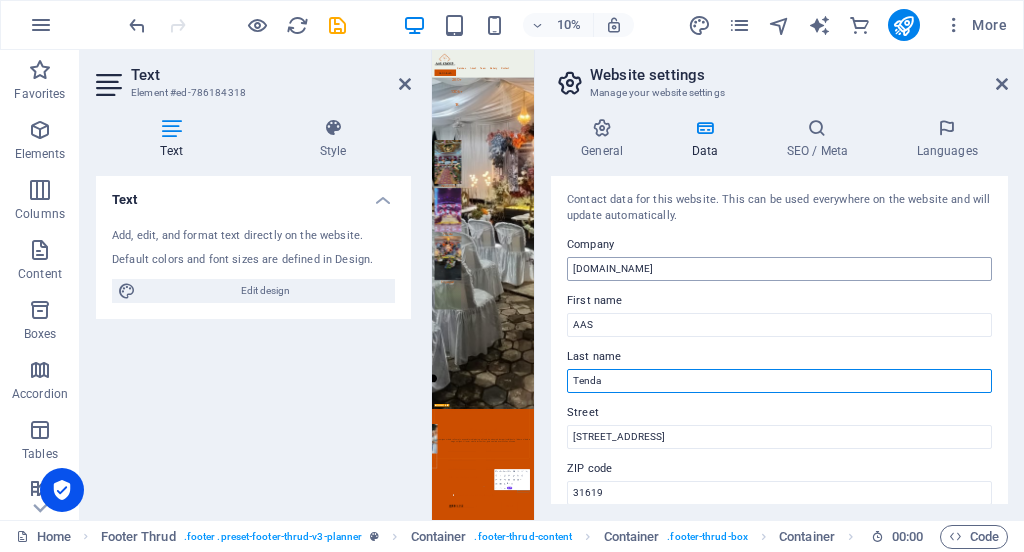 type on "Tenda" 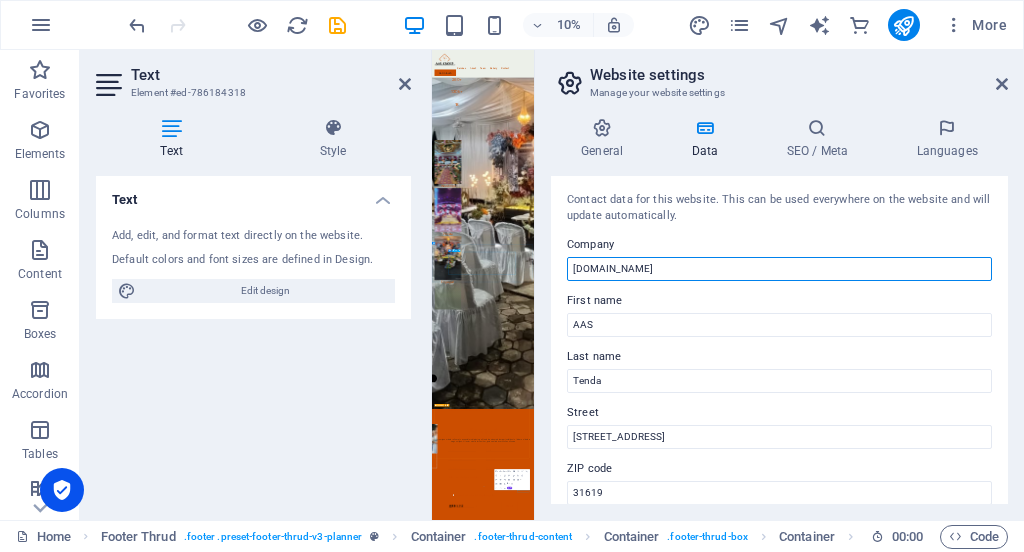 drag, startPoint x: 1149, startPoint y: 314, endPoint x: 1067, endPoint y: 2015, distance: 1702.9753 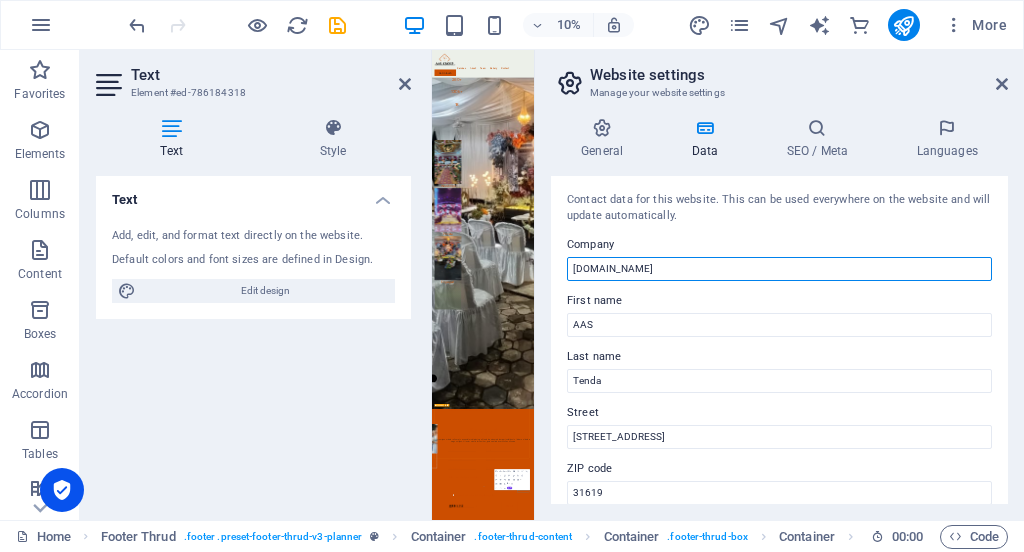 drag, startPoint x: 736, startPoint y: 273, endPoint x: 536, endPoint y: 265, distance: 200.15994 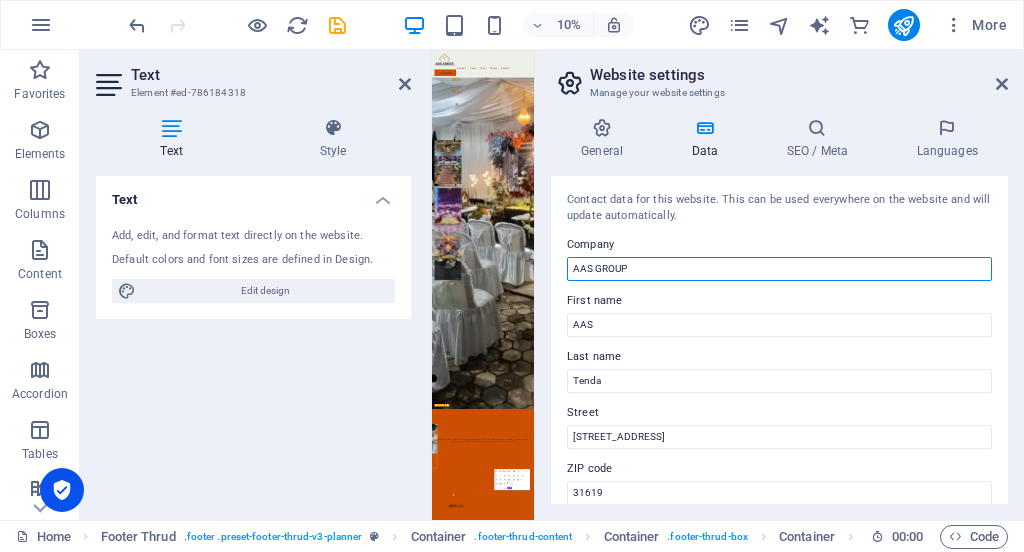 type on "AAS GROUP" 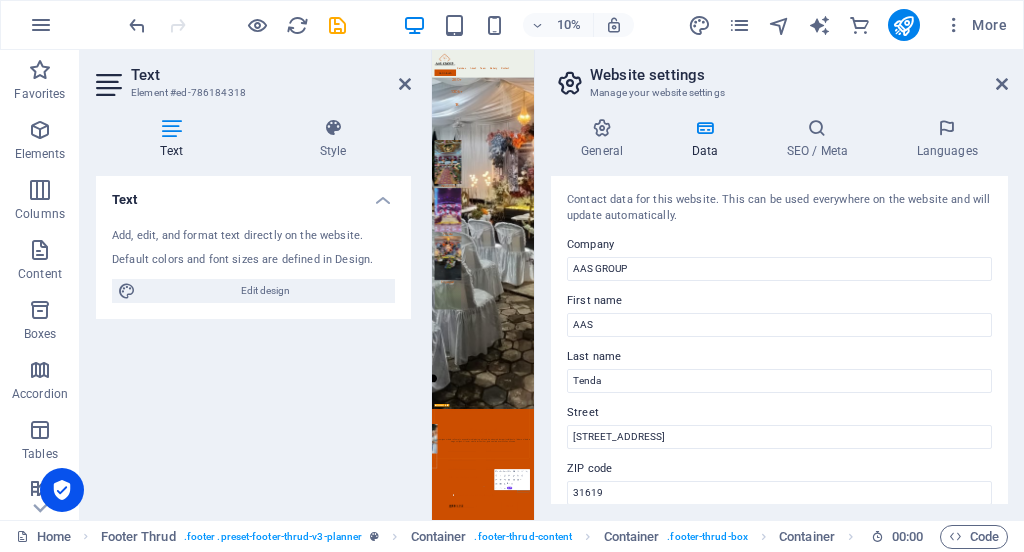 drag, startPoint x: 1008, startPoint y: 245, endPoint x: 1023, endPoint y: 383, distance: 138.81282 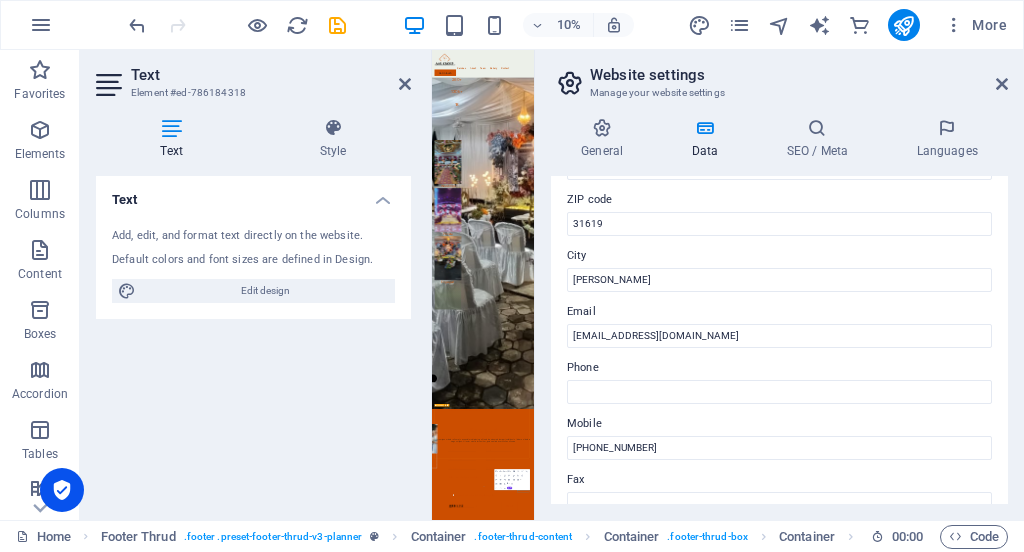 scroll, scrollTop: 0, scrollLeft: 0, axis: both 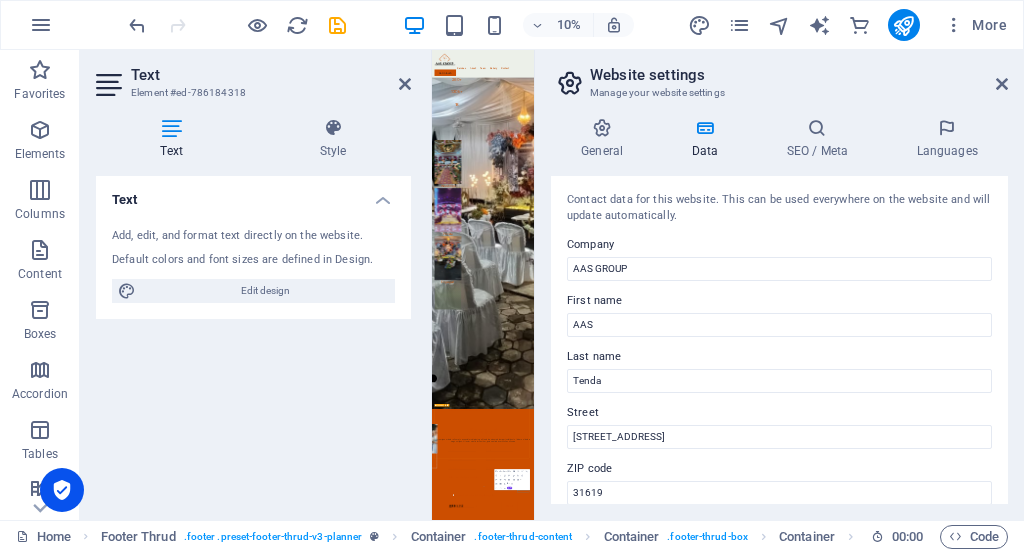 click on "Manage your website settings" at bounding box center [779, 93] 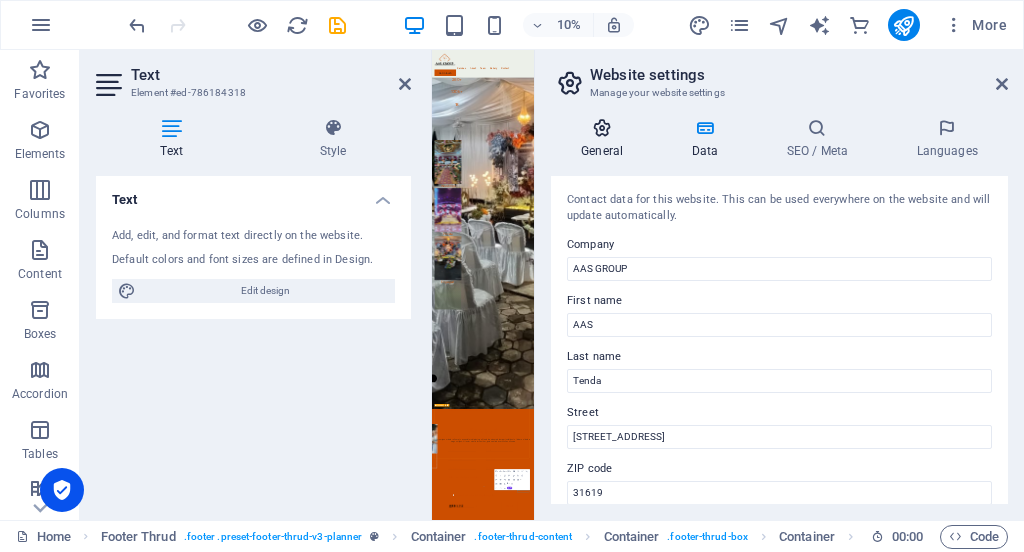 click on "General" at bounding box center [606, 139] 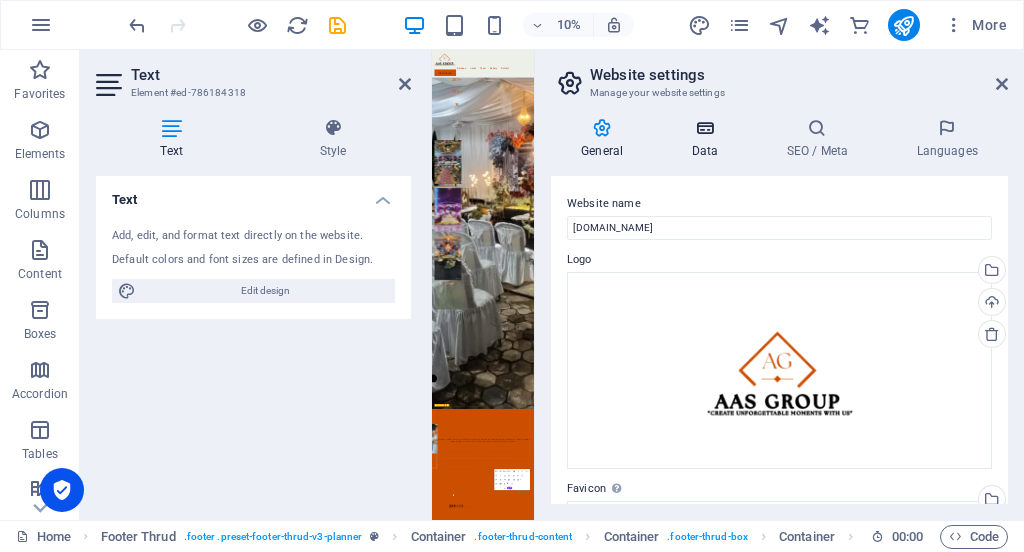 click on "Data" at bounding box center [708, 139] 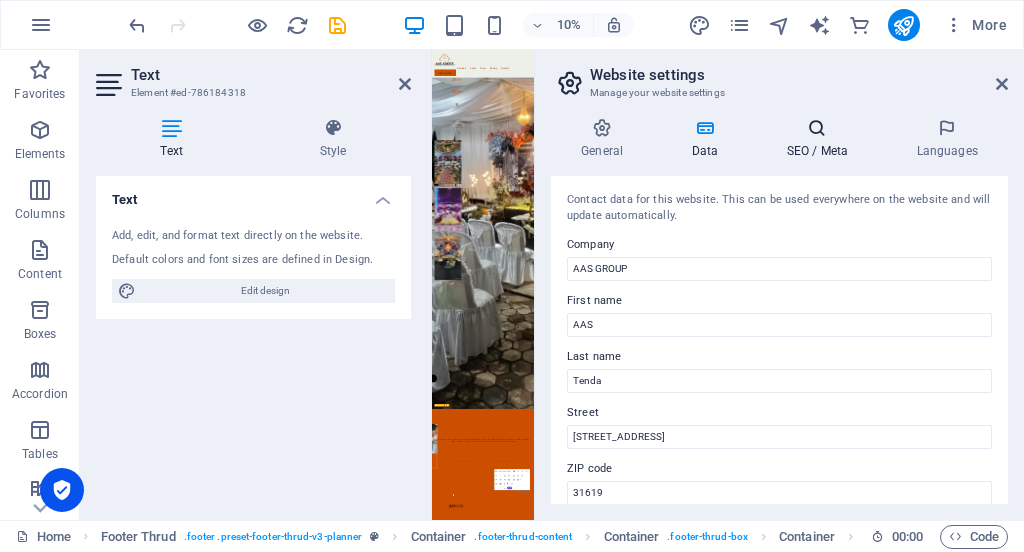 click on "SEO / Meta" at bounding box center [821, 139] 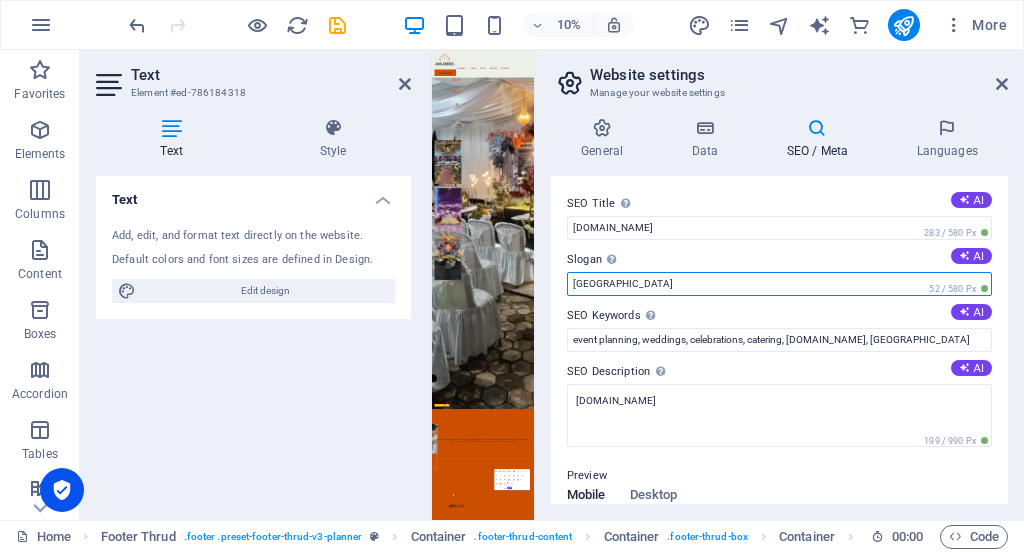 drag, startPoint x: 605, startPoint y: 279, endPoint x: 552, endPoint y: 287, distance: 53.600372 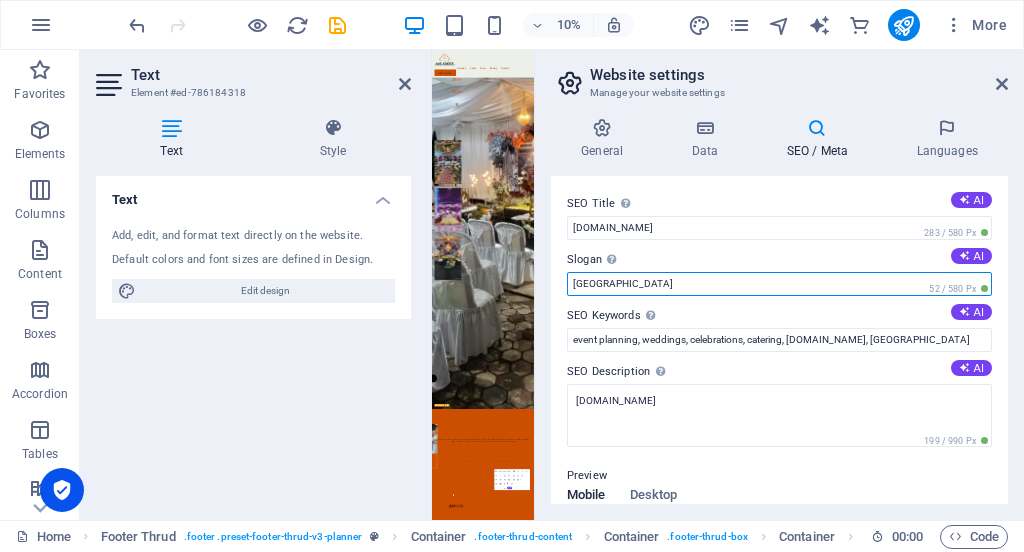 drag, startPoint x: 612, startPoint y: 282, endPoint x: 534, endPoint y: 275, distance: 78.31347 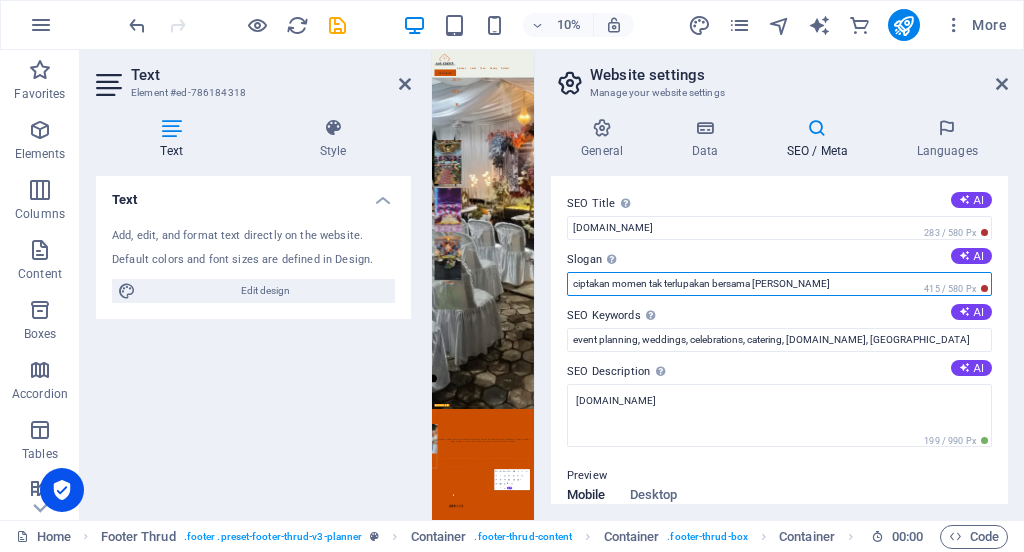 type on "ciptakan momen tak terlupakan bersama kami" 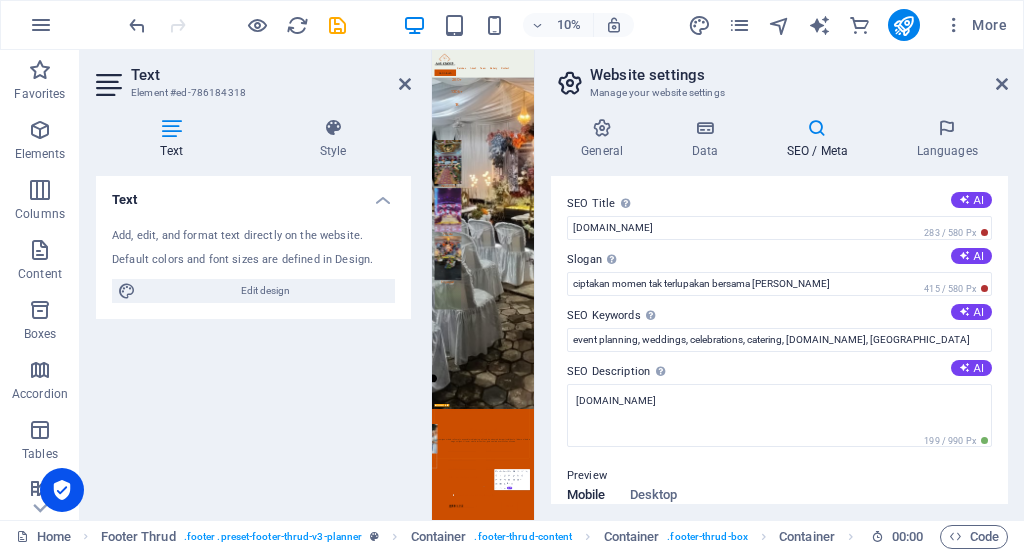 click on "SEO Title The title of your website - make it something that stands out in search engine results. AI paketweddinglubuklinggau.com 283 / 580 Px Slogan The slogan of your website. AI ciptakan momen tak terlupakan bersama kami 415 / 580 Px SEO Keywords Comma-separated list of keywords representing your website. AI event planning, weddings, celebrations, catering, paketweddinglubuklinggau.com, Berlin SEO Description Describe the contents of your website - this is crucial for search engines and SEO! AI paketweddinglubuklinggau.com 199 / 990 Px Preview Mobile Desktop www.example.com paketweddinglubuklinggau.com - ciptakan momen tak terlupakan bersama kami paketweddinglubuklinggau.com Settings Noindex Instruct search engines to exclude this website from search results. Responsive Determine whether the website should be responsive based on screen resolution. Meta tags Google Analytics ID Google Maps API key" at bounding box center (779, 340) 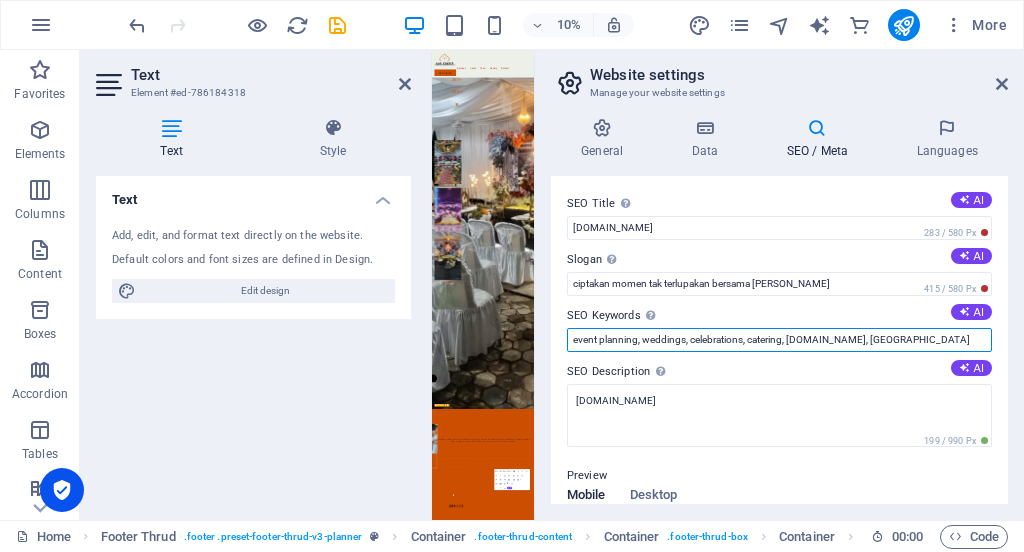 drag, startPoint x: 965, startPoint y: 342, endPoint x: 935, endPoint y: 338, distance: 30.265491 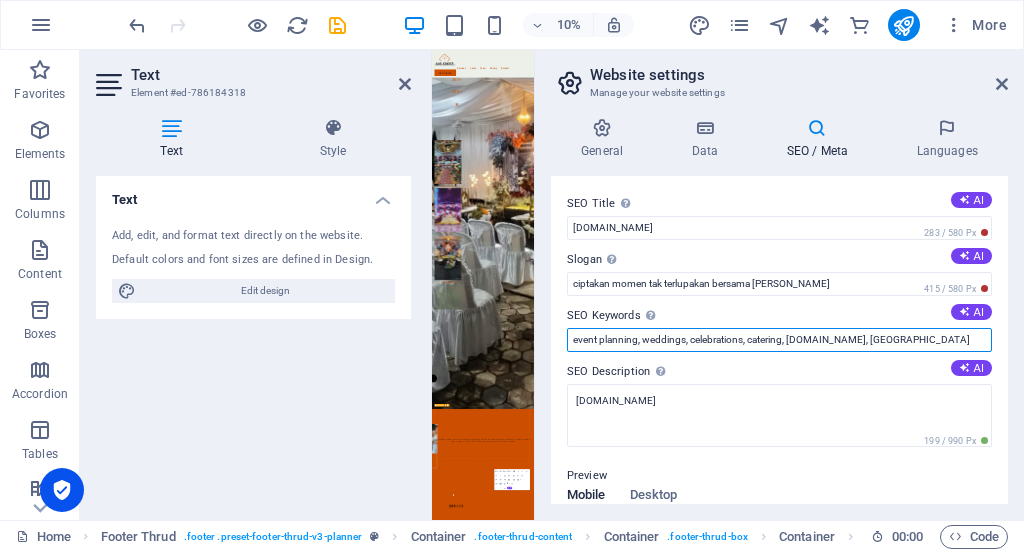click on "event planning, weddings, celebrations, catering, [DOMAIN_NAME], [GEOGRAPHIC_DATA]" at bounding box center [779, 340] 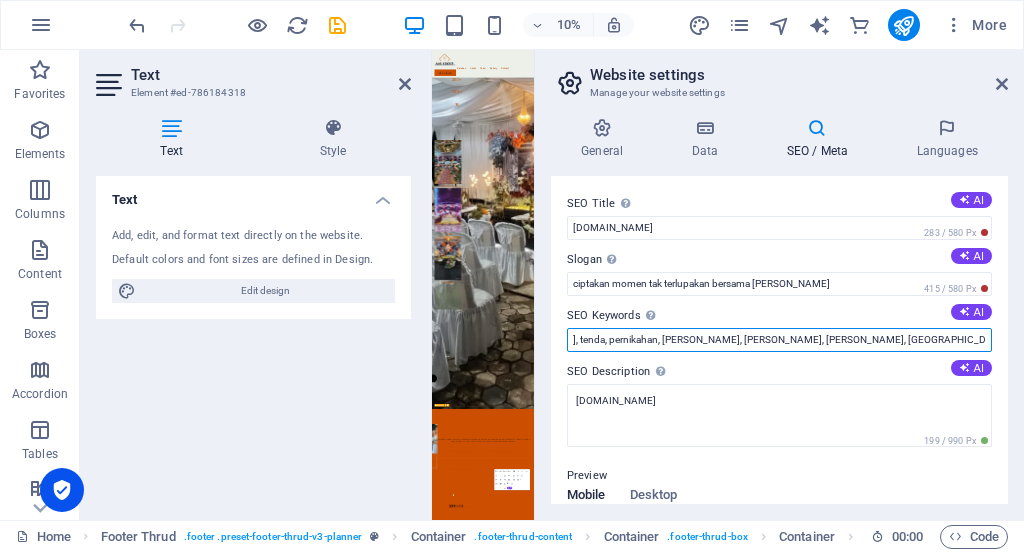scroll, scrollTop: 0, scrollLeft: 292, axis: horizontal 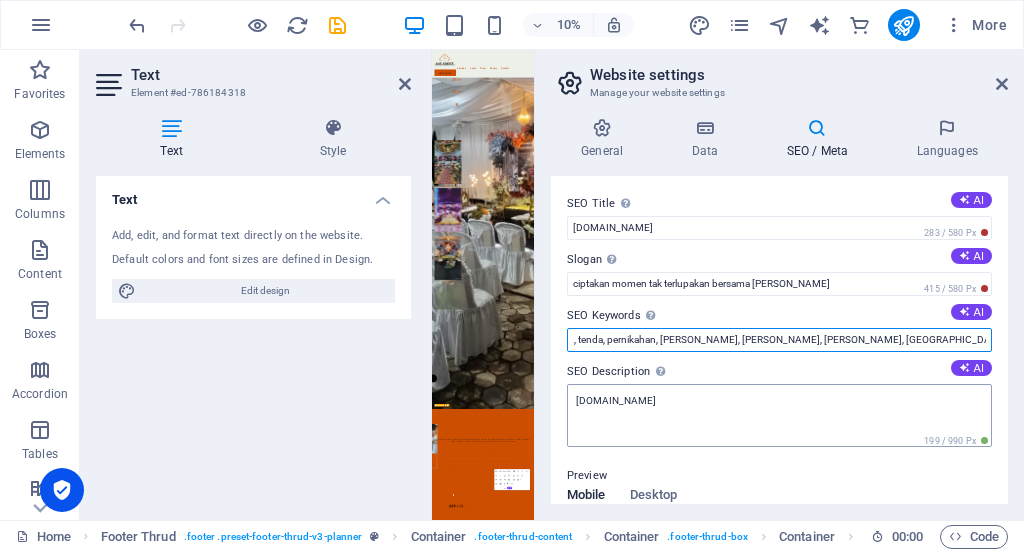type on "event planning, weddings, celebrations, catering, paketweddinglubuklinggau.com, tenda, pernikahan, seserahan, lamaran, aqiqah, lubuklinggau, dekorasi, event," 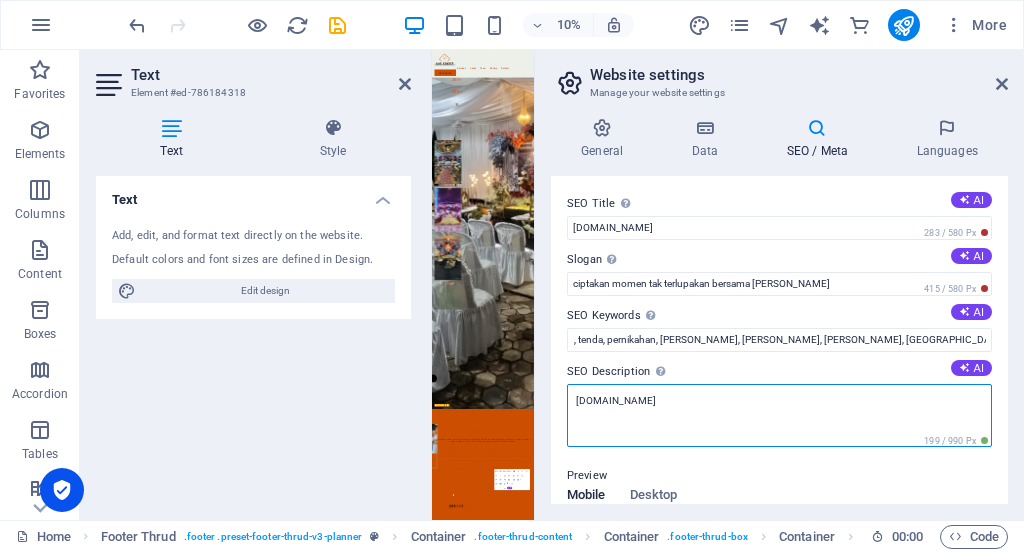 scroll, scrollTop: 0, scrollLeft: 0, axis: both 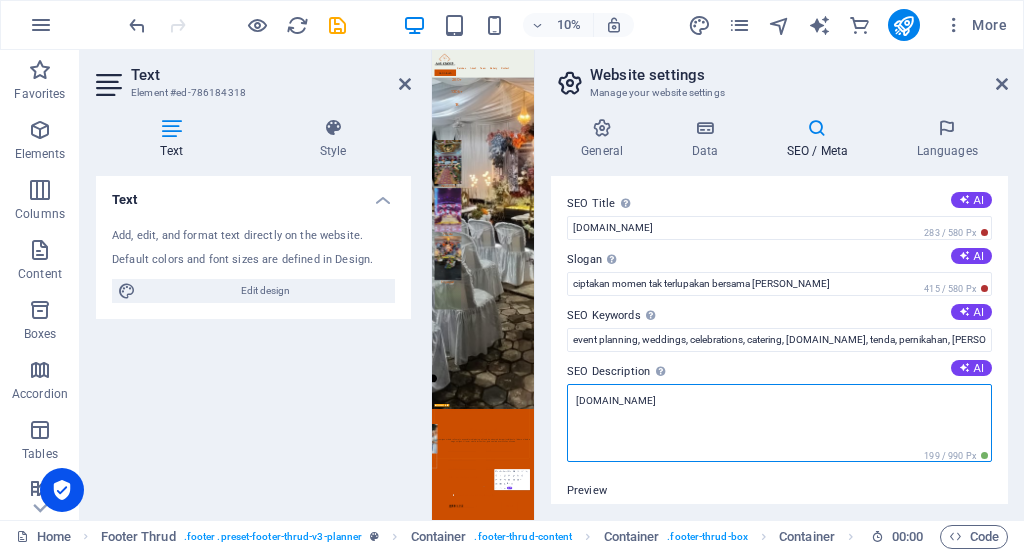 drag, startPoint x: 763, startPoint y: 398, endPoint x: 746, endPoint y: 389, distance: 19.235384 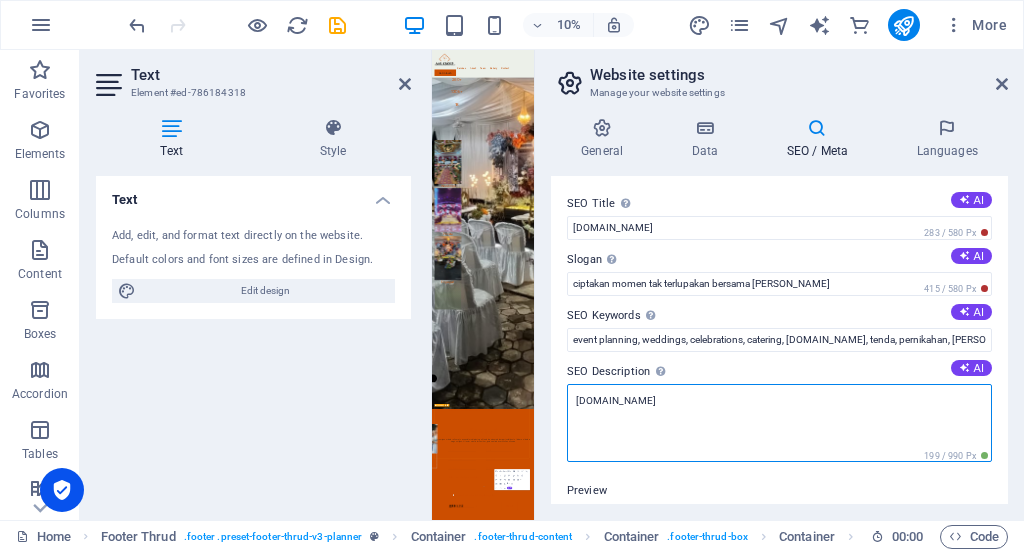 click on "[DOMAIN_NAME]" at bounding box center (779, 423) 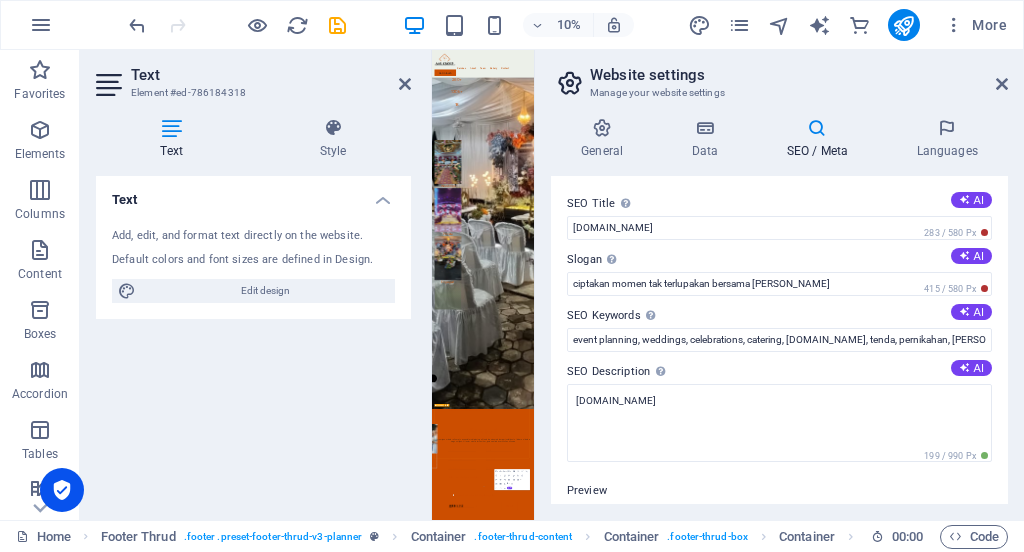 click on "Preview Mobile Desktop www.example.com paketweddinglubuklinggau.com - ciptakan momen tak terlupakan bersama kami paketweddinglubuklinggau.com" at bounding box center (779, 587) 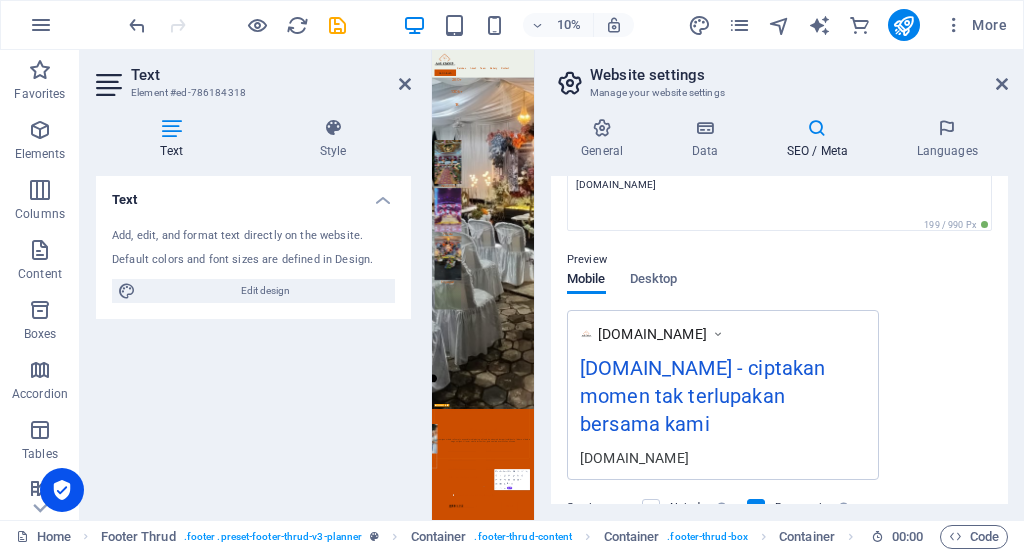 scroll, scrollTop: 220, scrollLeft: 0, axis: vertical 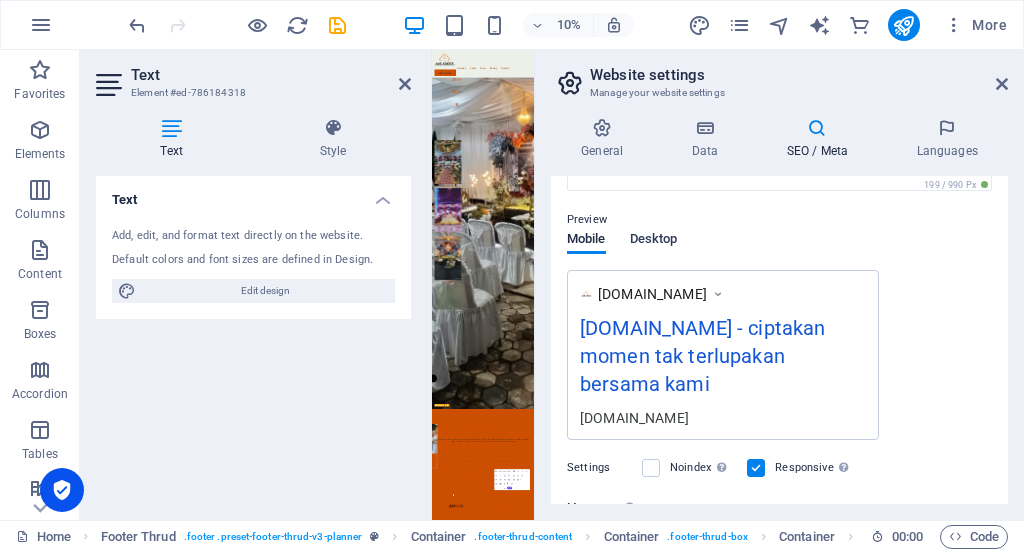 click on "Desktop" at bounding box center (654, 241) 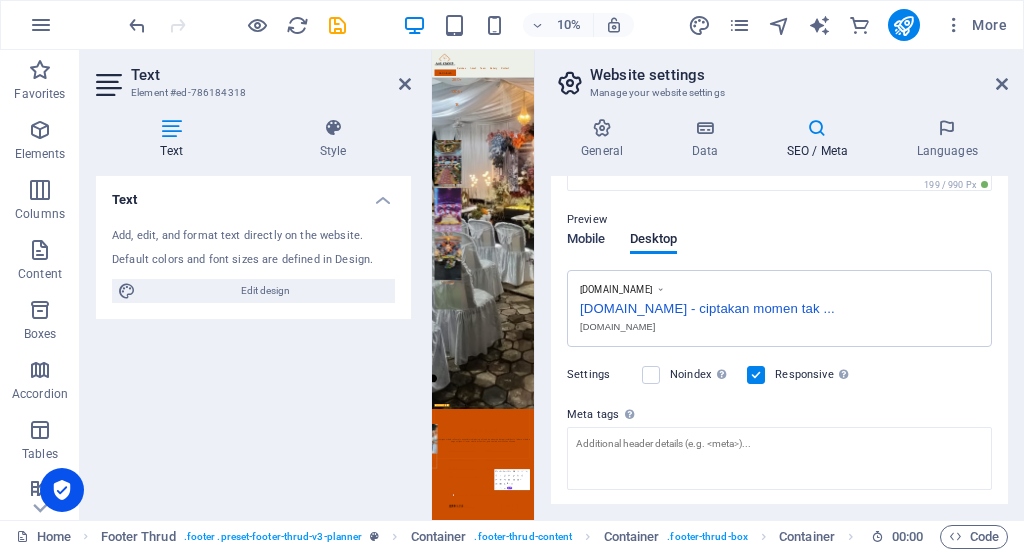 click on "Mobile" at bounding box center (586, 241) 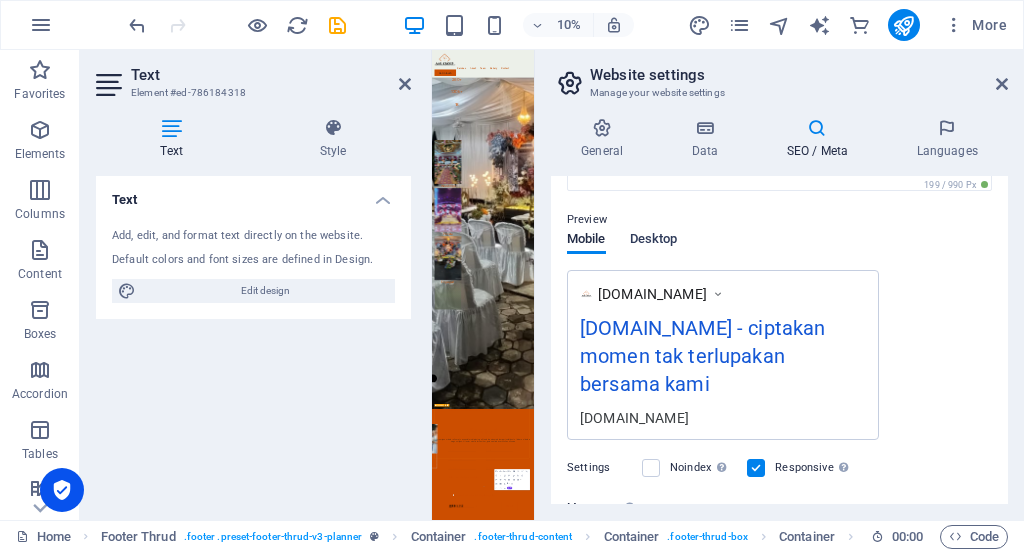 click on "Desktop" at bounding box center [654, 241] 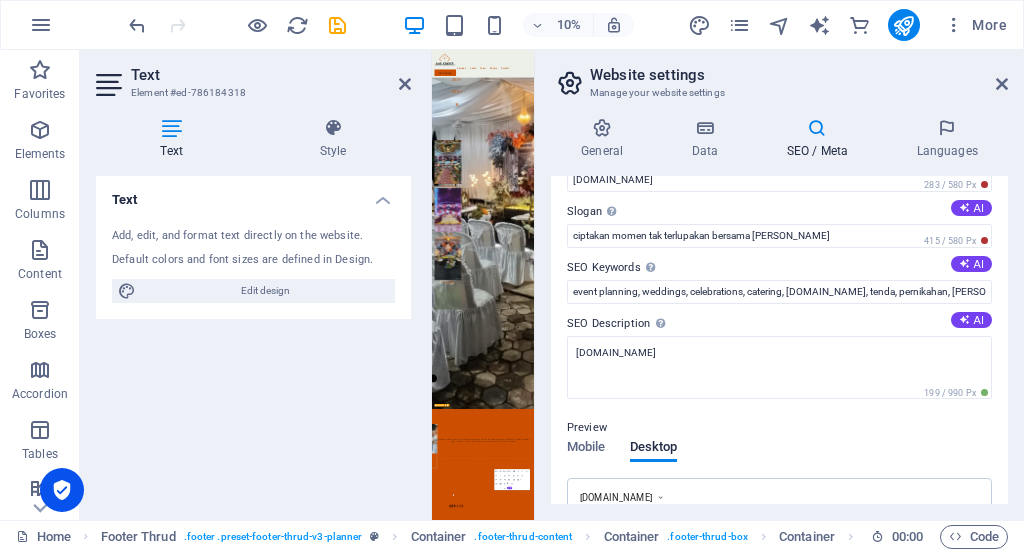 scroll, scrollTop: 0, scrollLeft: 0, axis: both 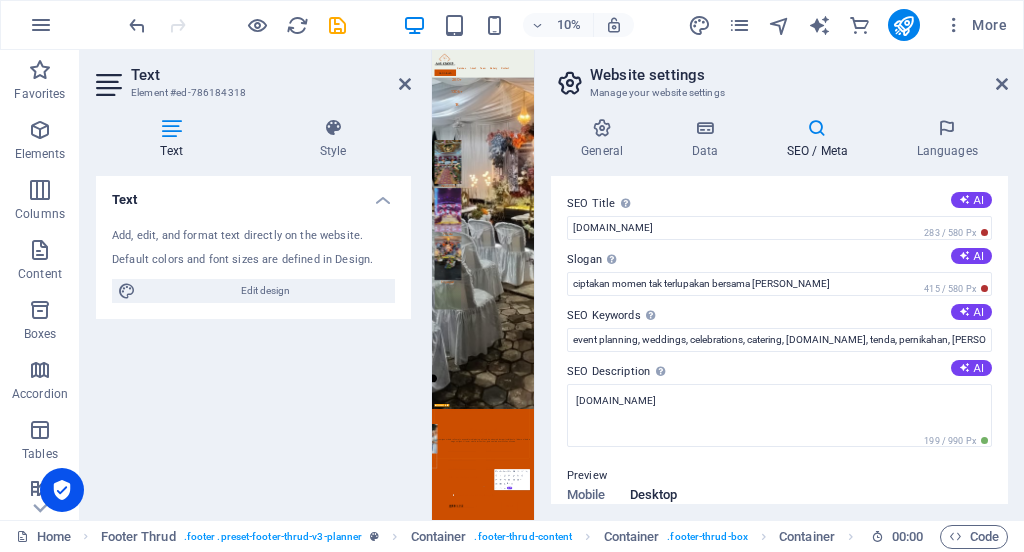 drag, startPoint x: 1007, startPoint y: 244, endPoint x: 1007, endPoint y: 287, distance: 43 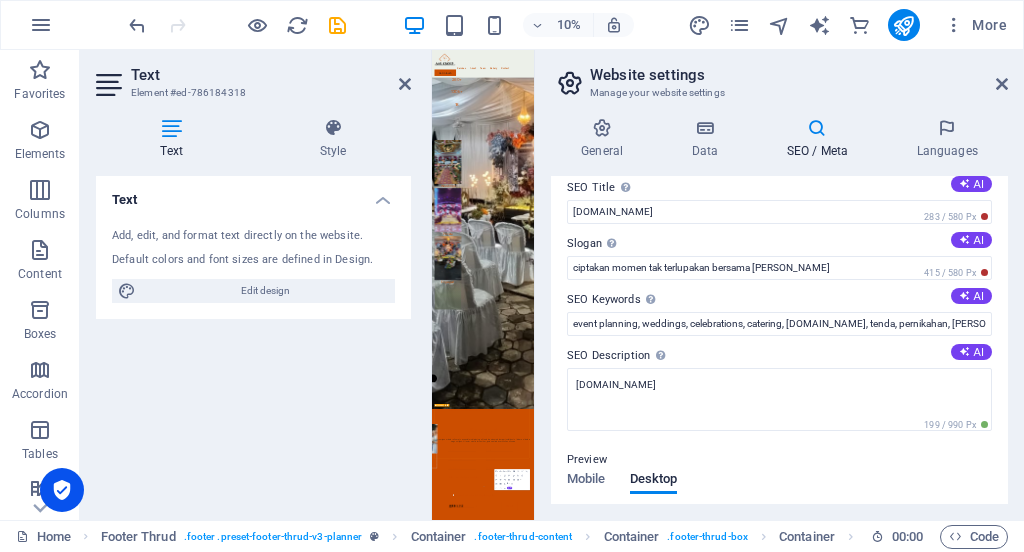 scroll, scrollTop: 0, scrollLeft: 0, axis: both 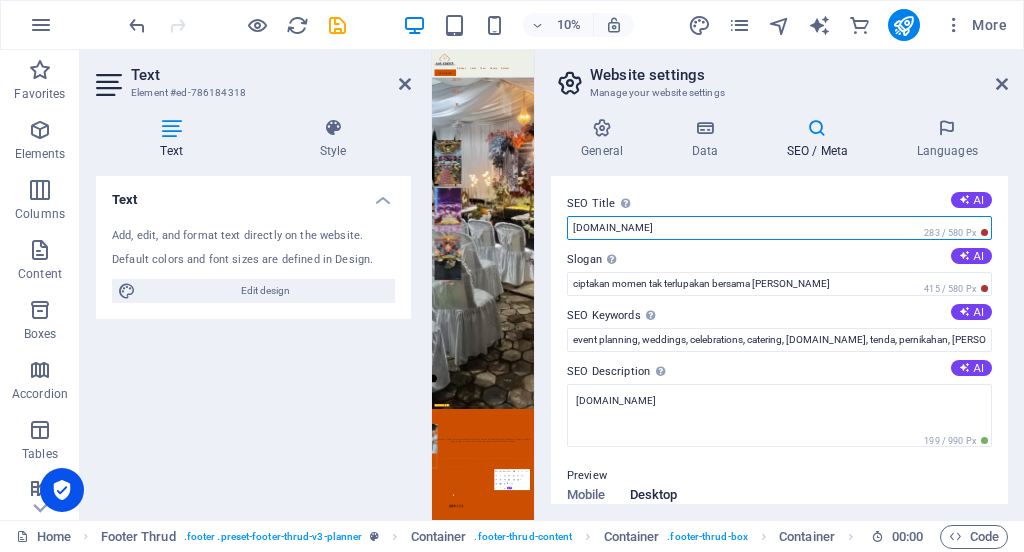 click on "[DOMAIN_NAME]" at bounding box center (779, 228) 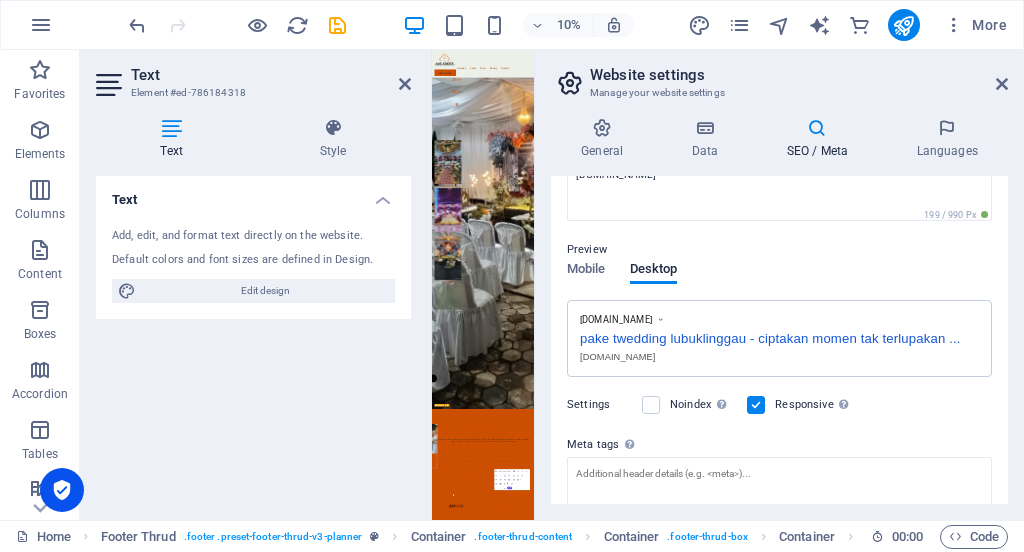 scroll, scrollTop: 15, scrollLeft: 0, axis: vertical 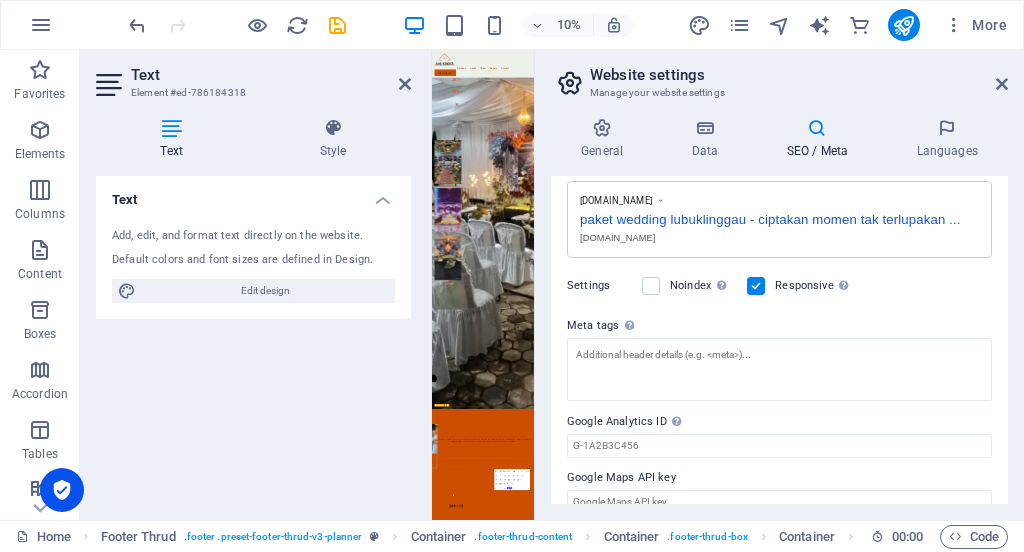 type on "paket wedding lubuklinggau" 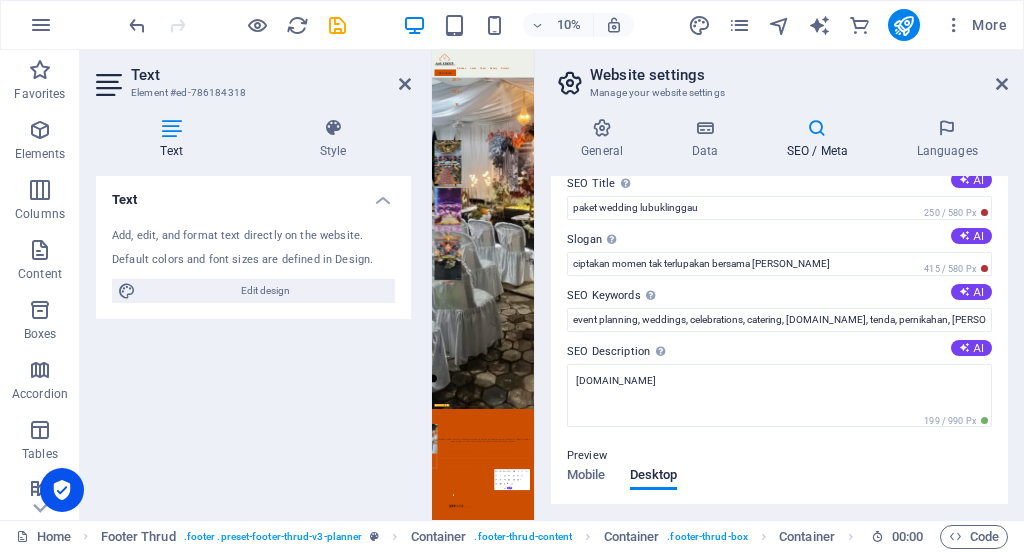 scroll, scrollTop: 0, scrollLeft: 0, axis: both 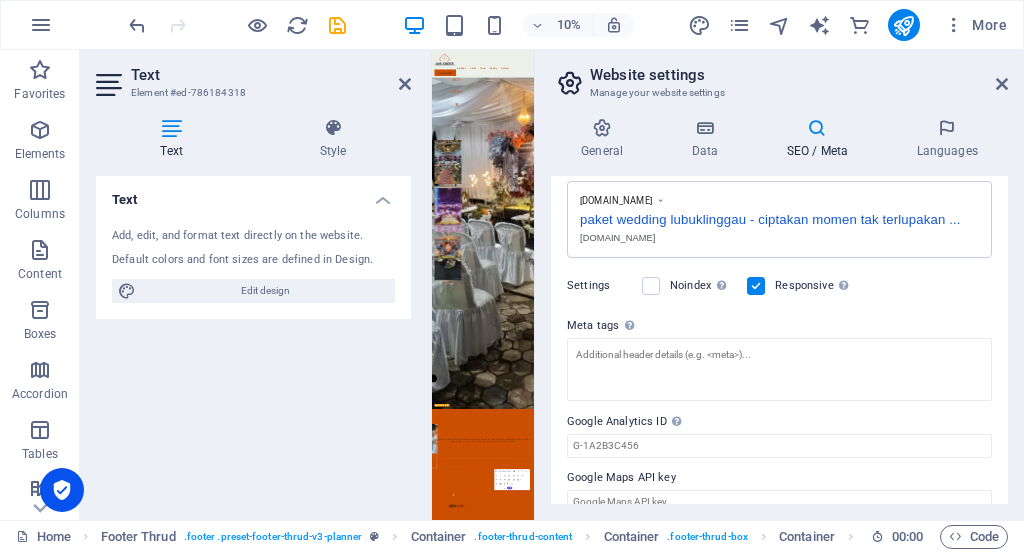 click on "Website settings" at bounding box center (799, 75) 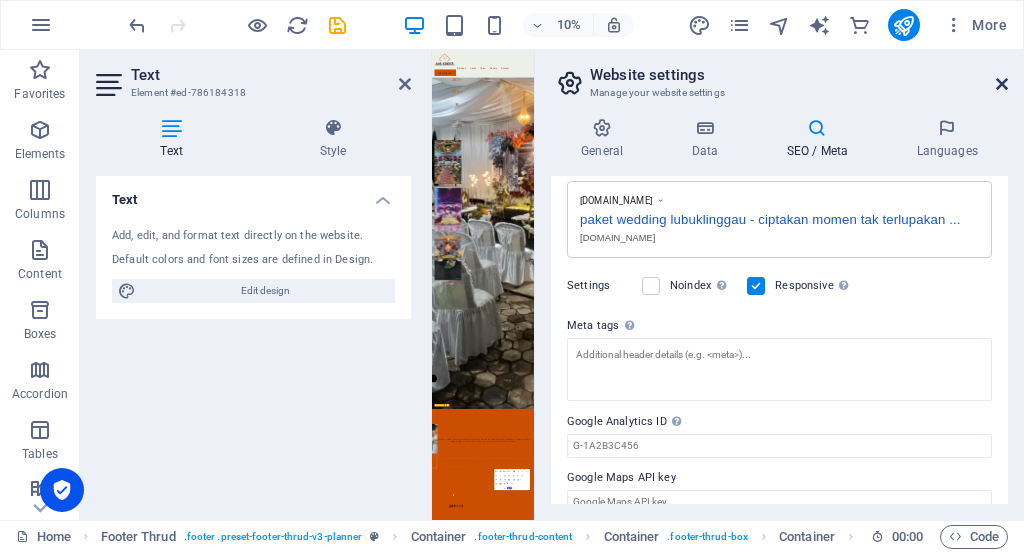 click at bounding box center [1002, 84] 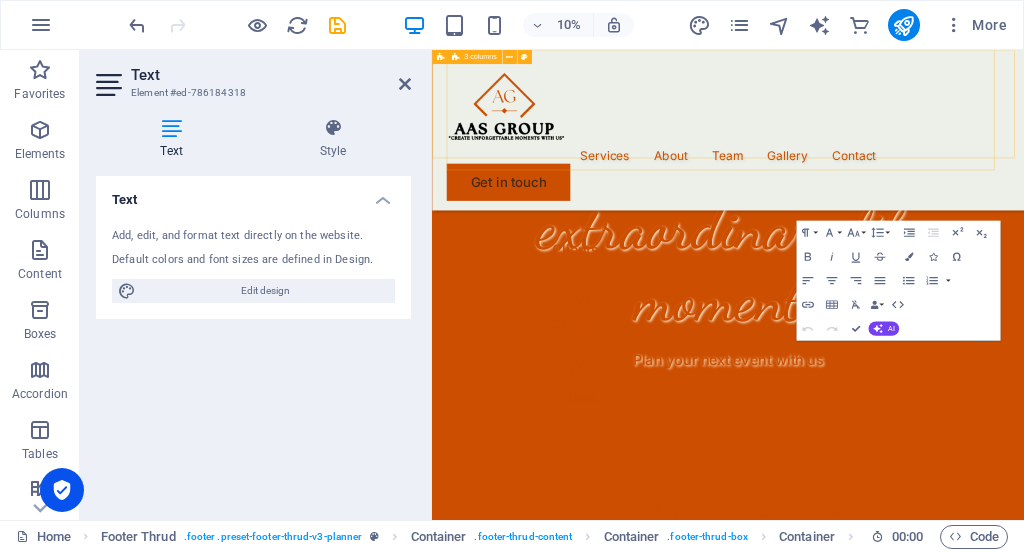 scroll, scrollTop: 4744, scrollLeft: 0, axis: vertical 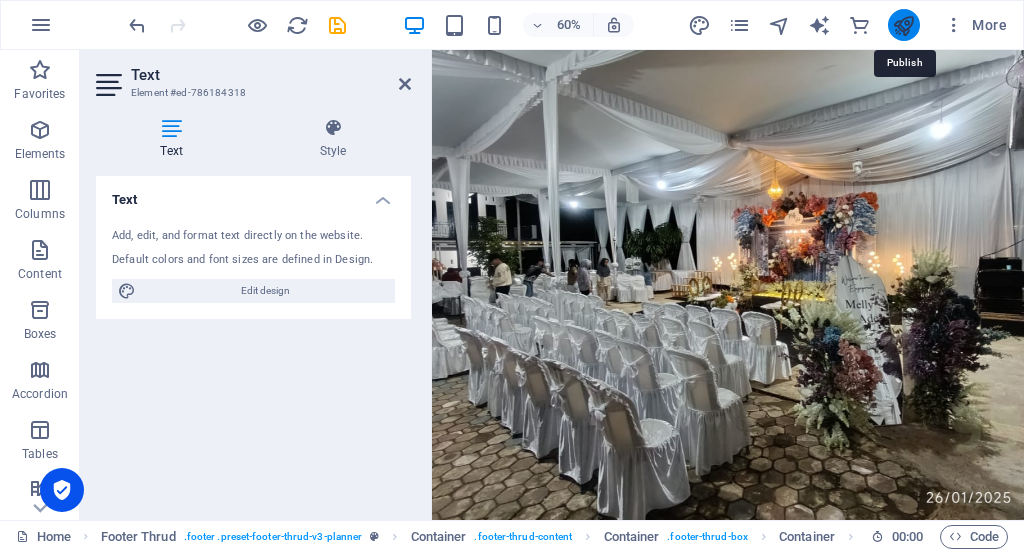 click at bounding box center (903, 25) 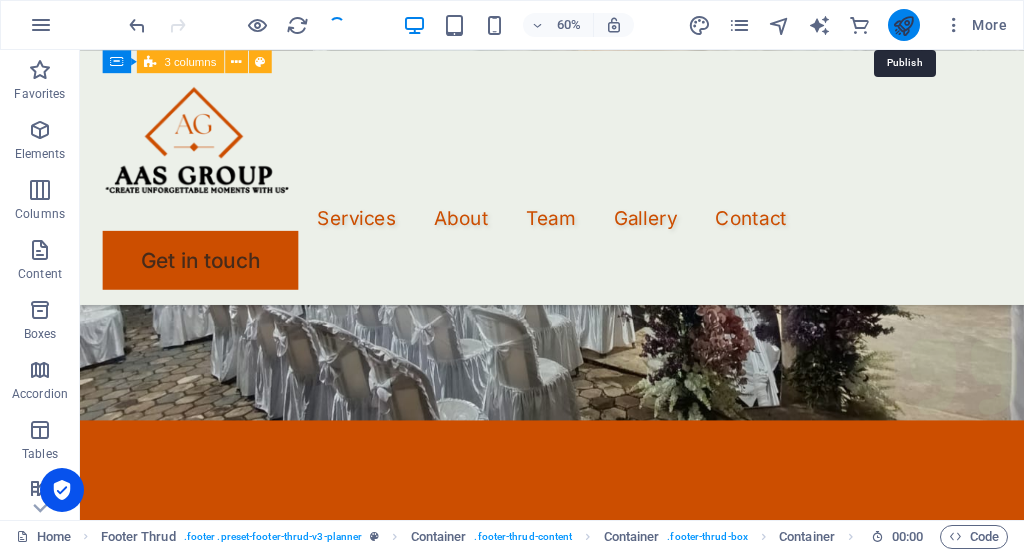 scroll, scrollTop: 4982, scrollLeft: 0, axis: vertical 